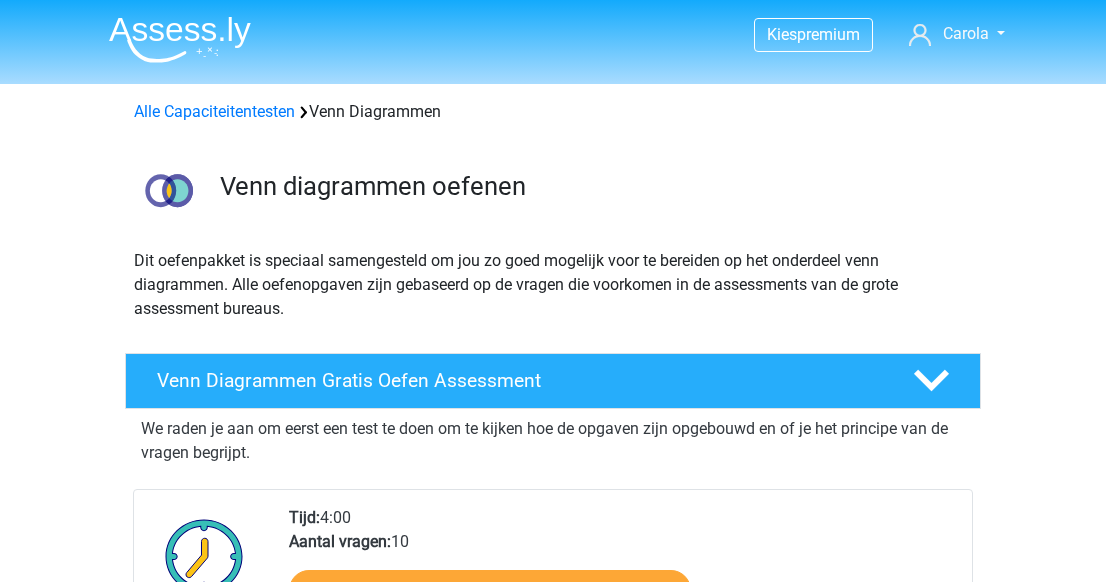 scroll, scrollTop: 1054, scrollLeft: 0, axis: vertical 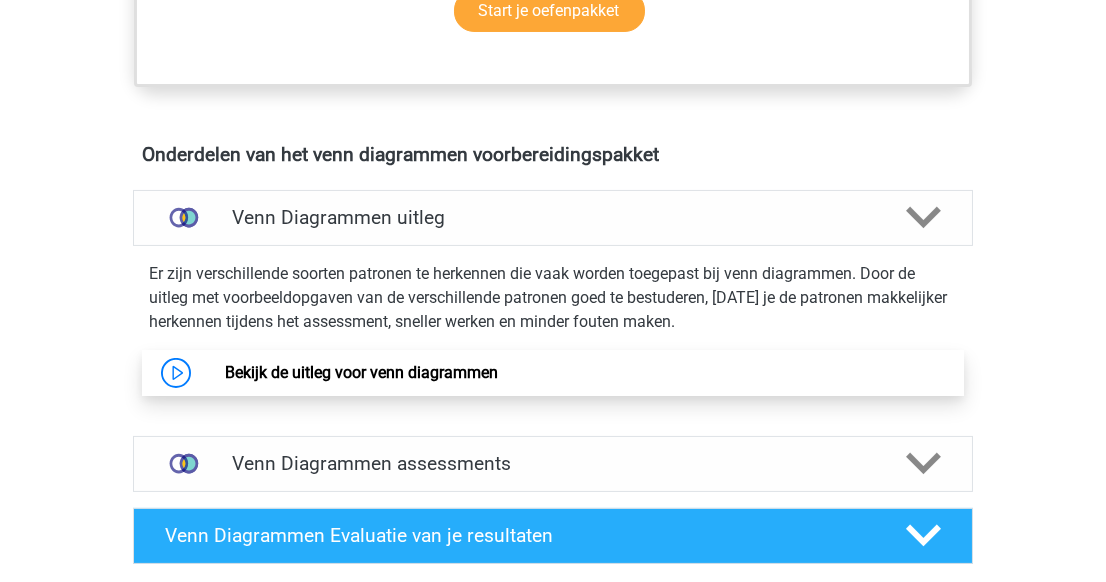 click on "Bekijk de uitleg voor
venn diagrammen" at bounding box center [361, 372] 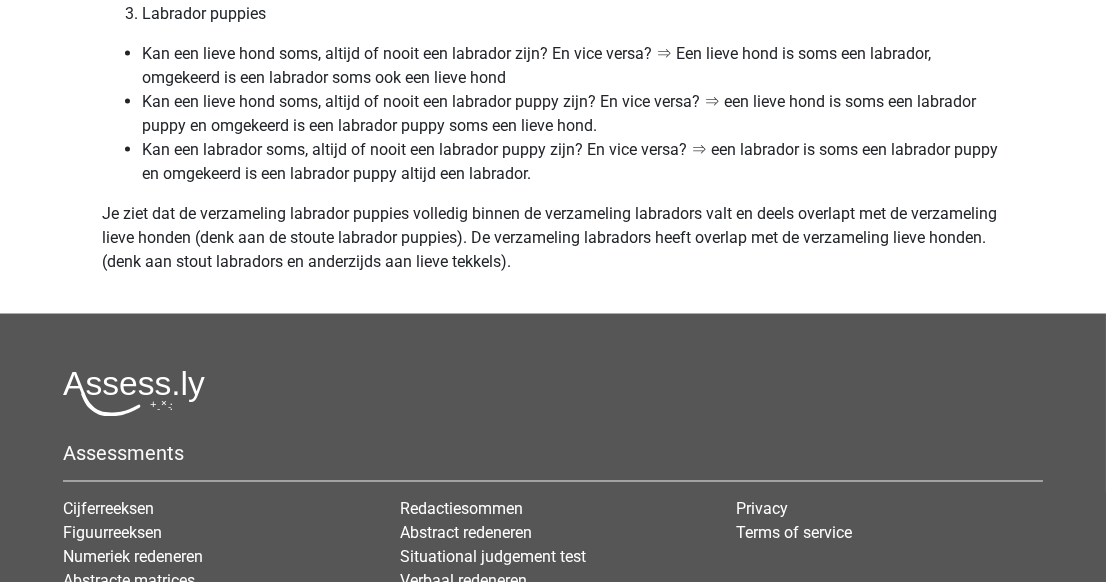 scroll, scrollTop: 8654, scrollLeft: 0, axis: vertical 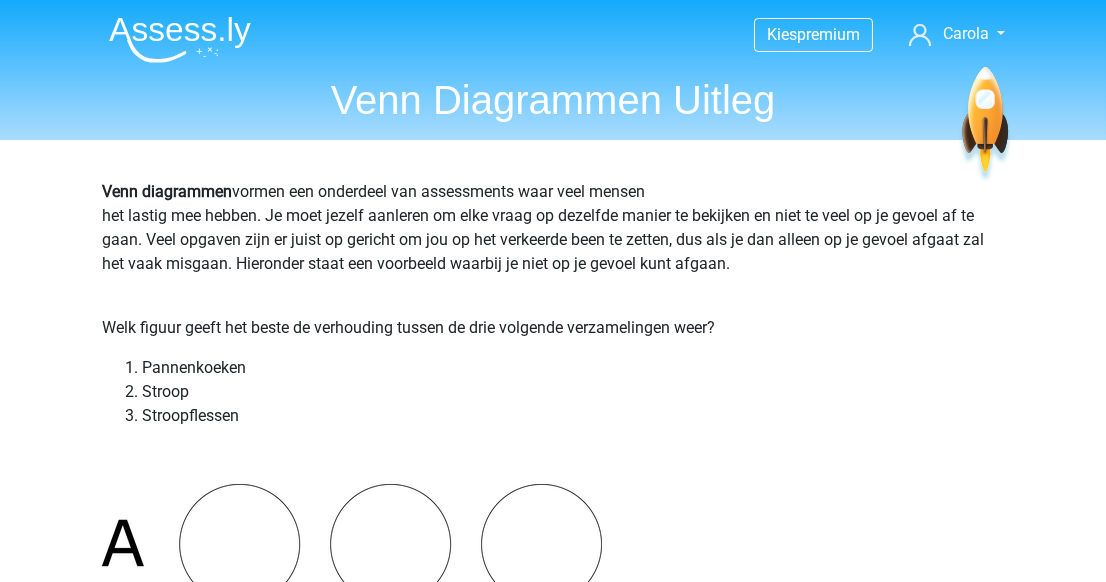 click on "Stroop" at bounding box center (573, 392) 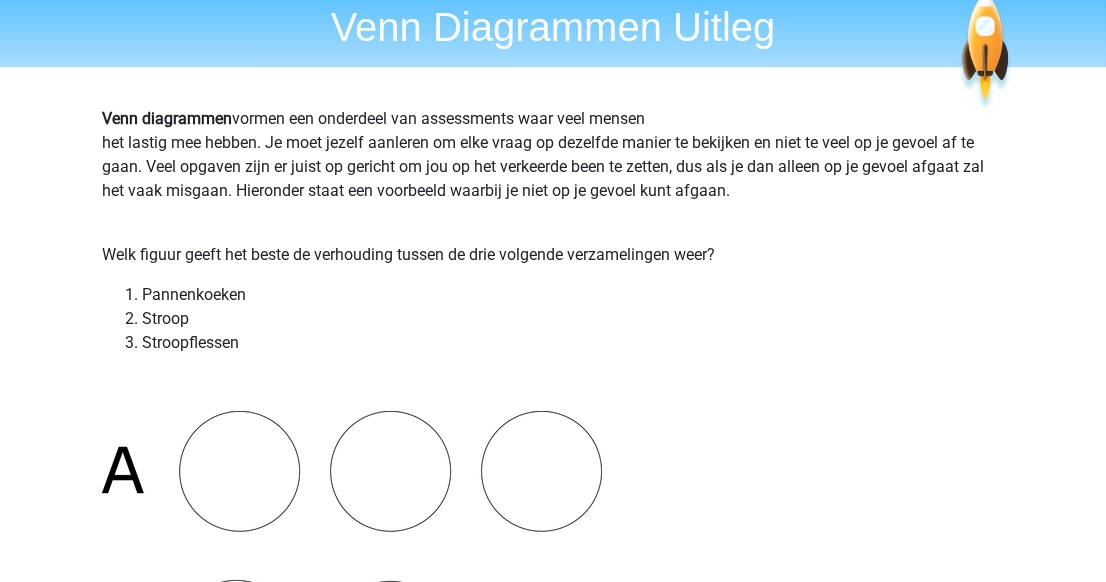 scroll, scrollTop: 0, scrollLeft: 0, axis: both 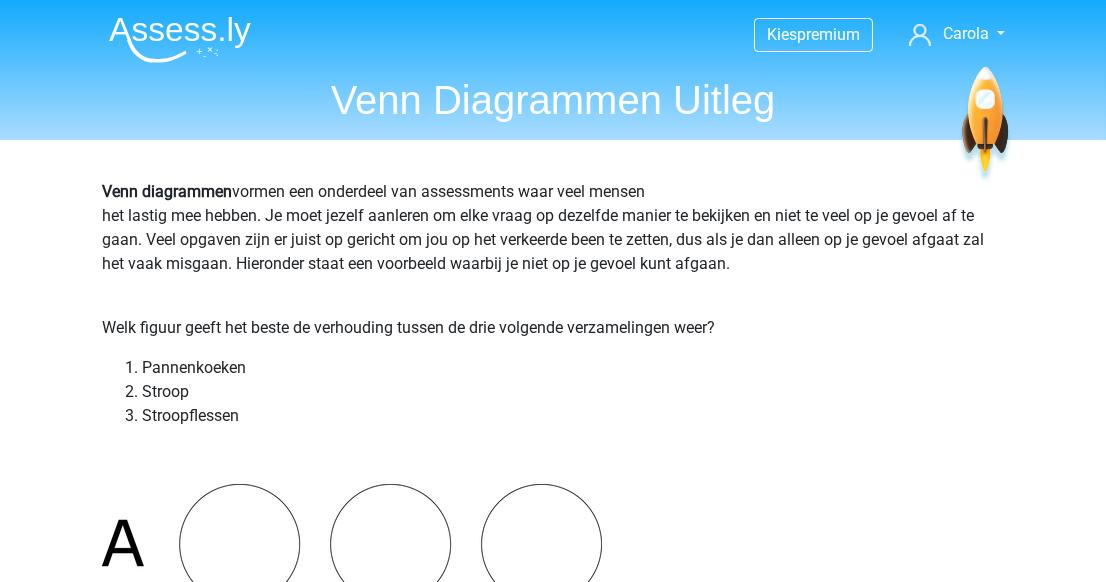 click at bounding box center [180, 39] 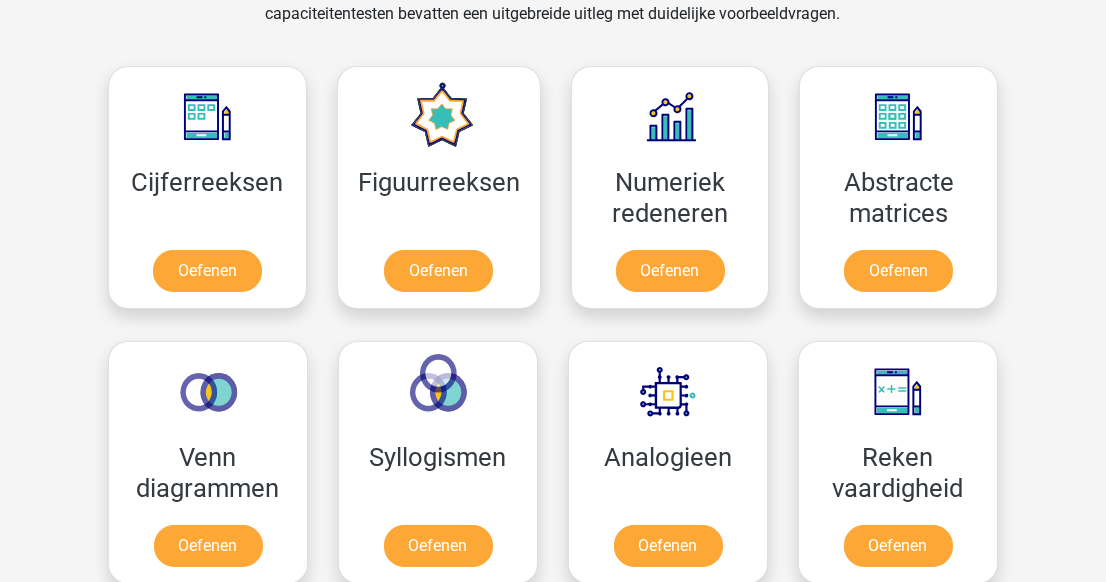 scroll, scrollTop: 909, scrollLeft: 0, axis: vertical 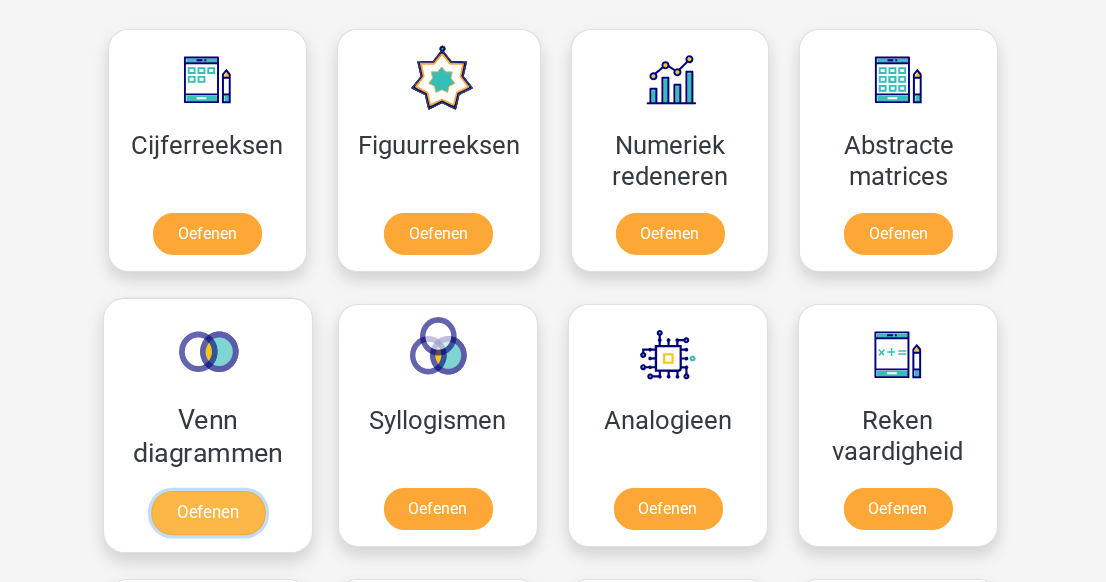 click on "Oefenen" at bounding box center [208, 513] 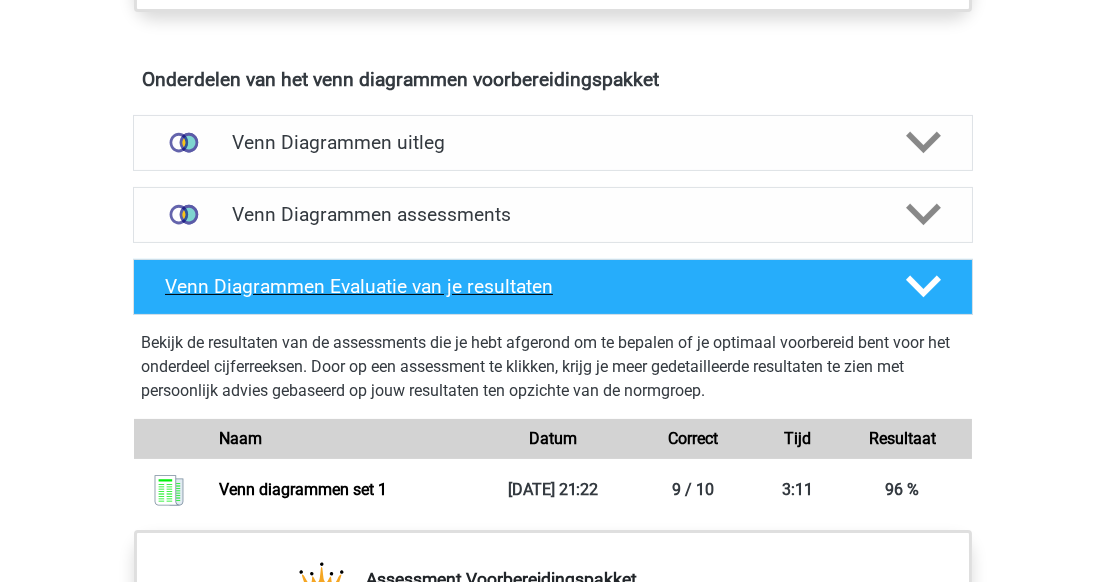 scroll, scrollTop: 1163, scrollLeft: 0, axis: vertical 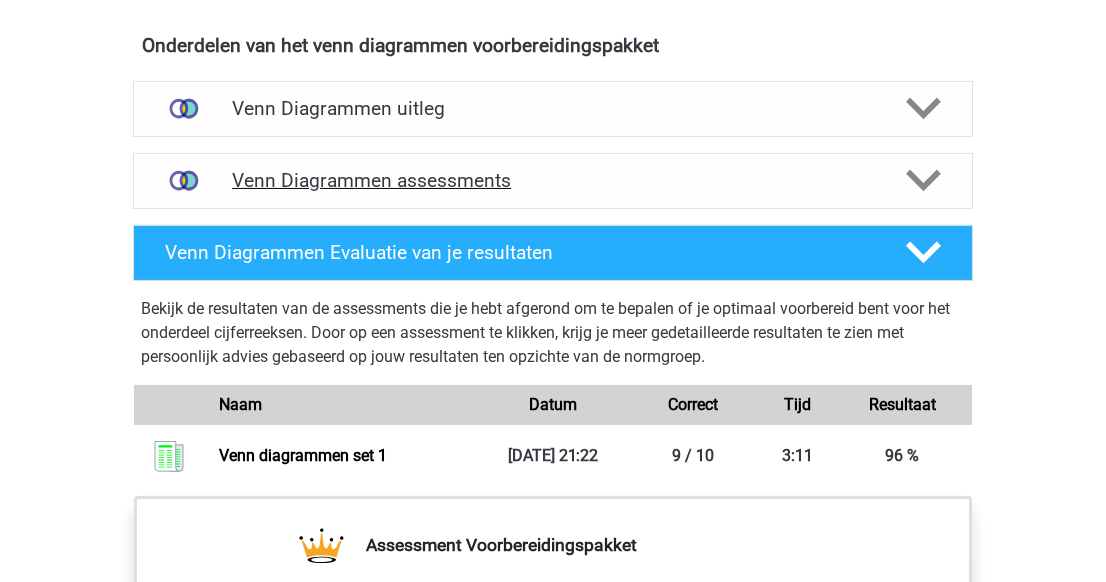 click at bounding box center [922, 180] 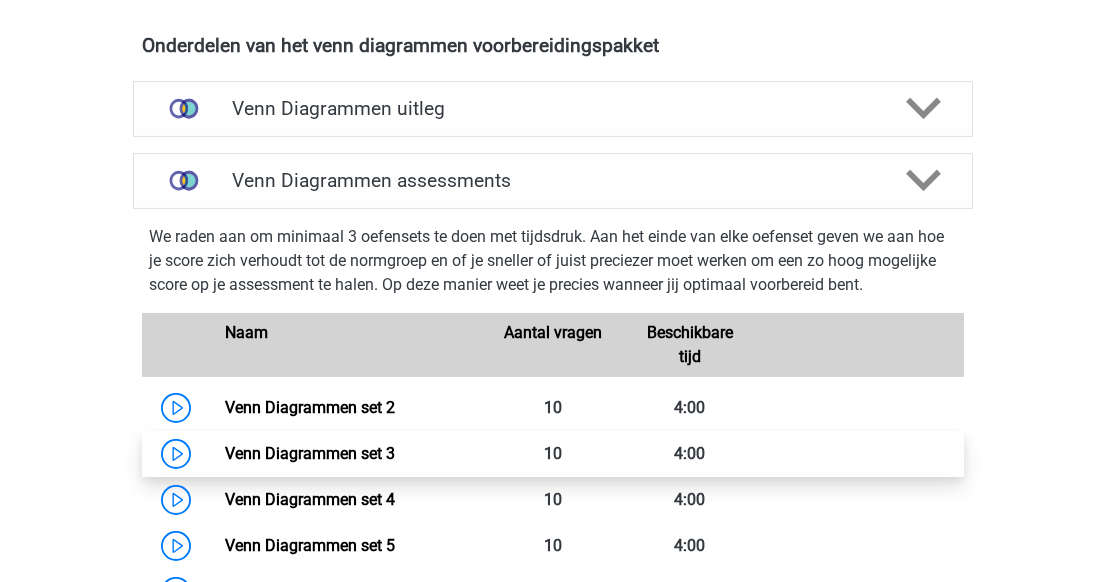 click on "Venn Diagrammen
set 3" at bounding box center [310, 453] 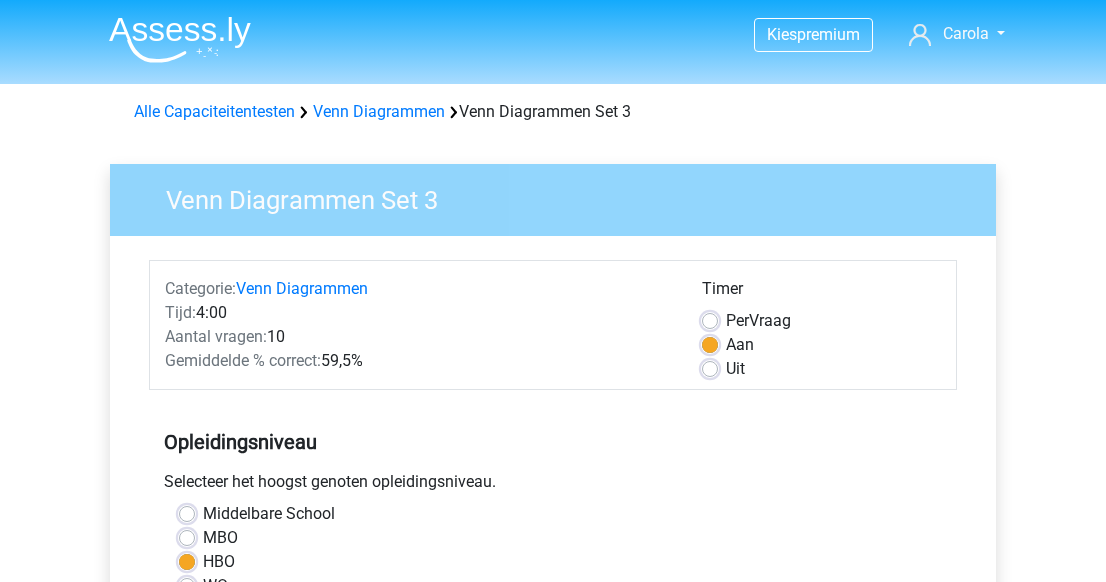 scroll, scrollTop: 0, scrollLeft: 0, axis: both 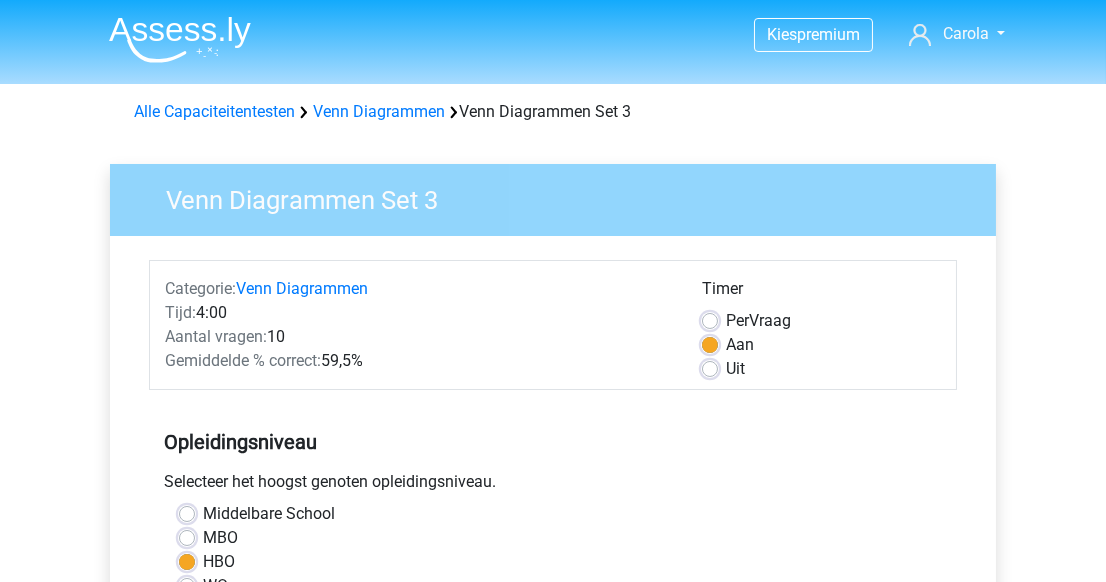 click on "Kies  premium
Carola
[EMAIL_ADDRESS][DOMAIN_NAME]" at bounding box center (553, 790) 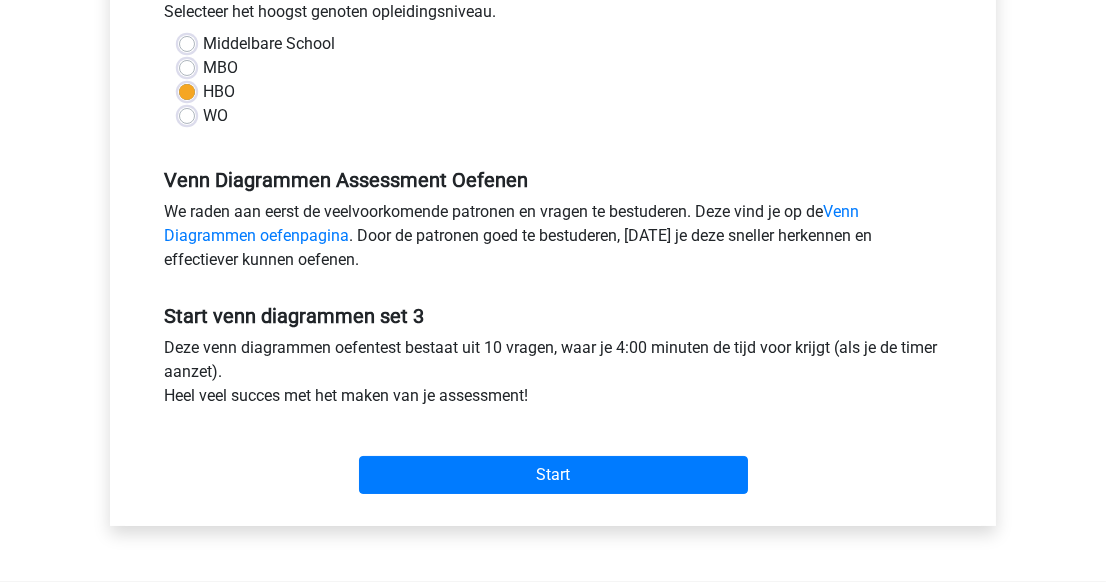 scroll, scrollTop: 472, scrollLeft: 0, axis: vertical 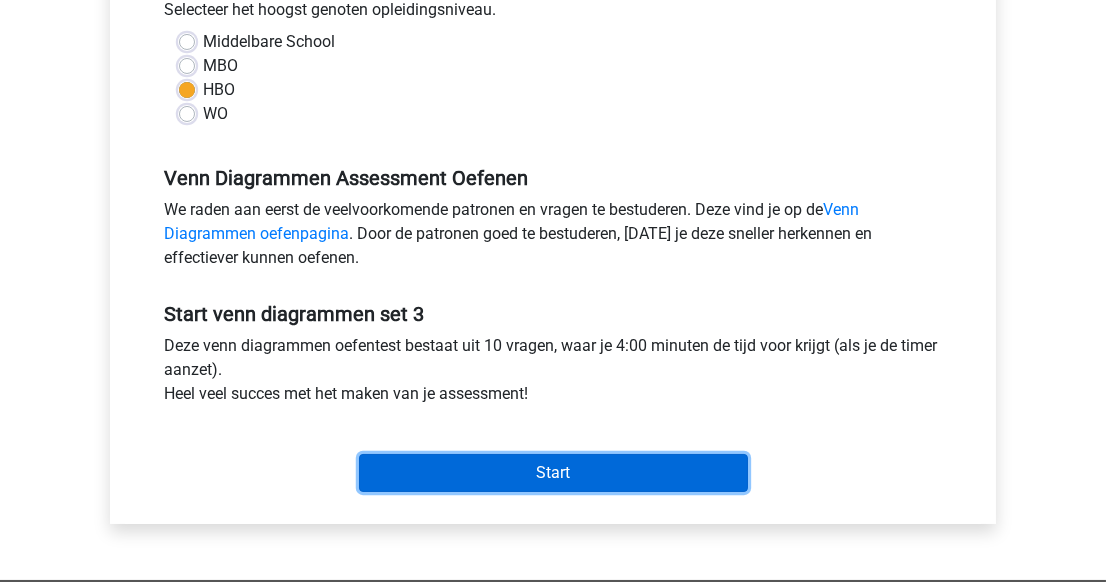 click on "Start" at bounding box center (553, 473) 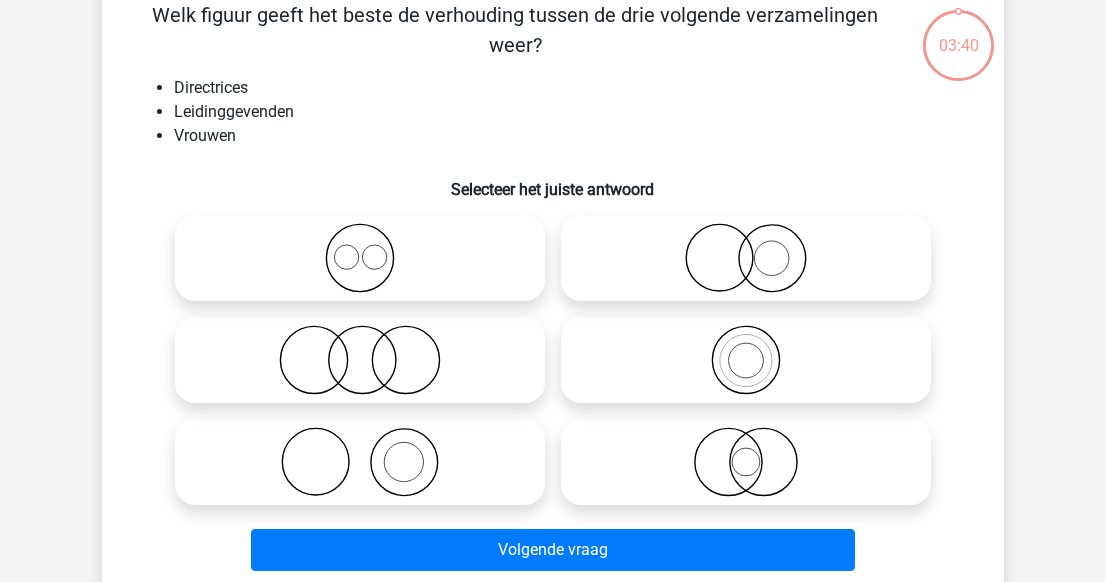 scroll, scrollTop: 109, scrollLeft: 0, axis: vertical 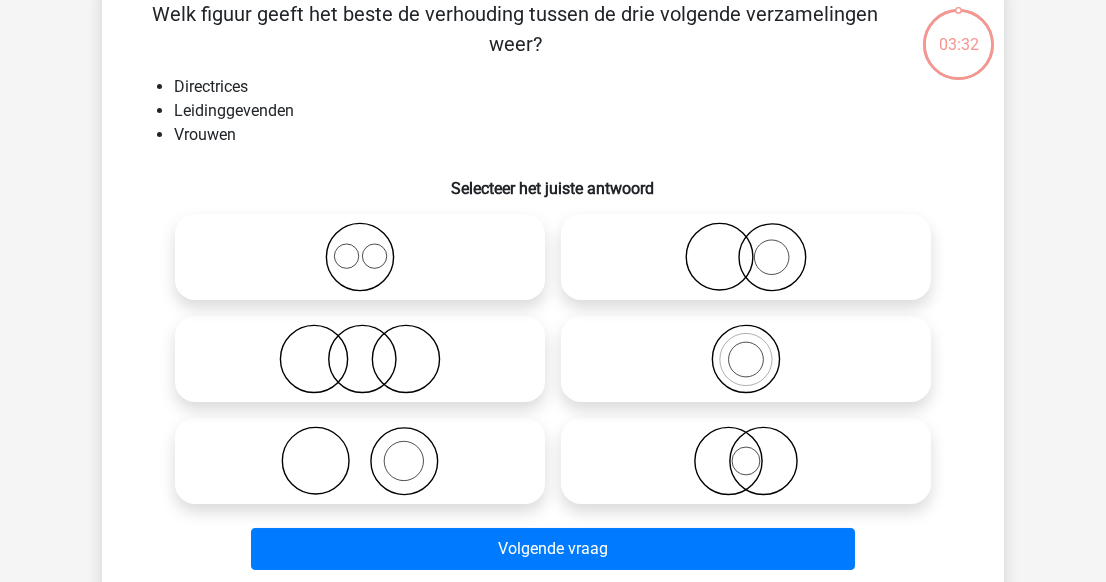 click 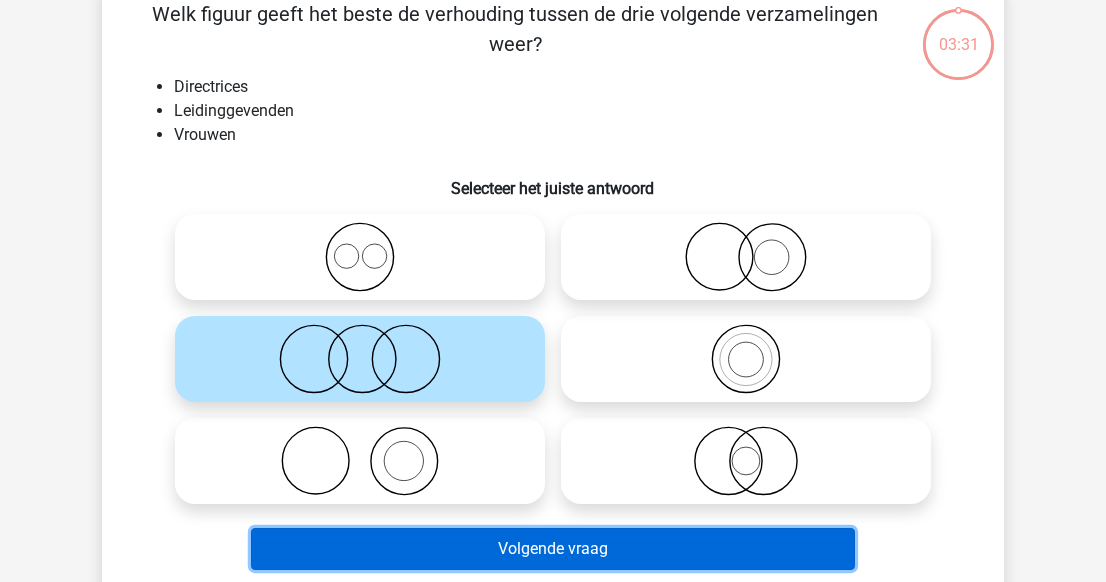 click on "Volgende vraag" at bounding box center [553, 549] 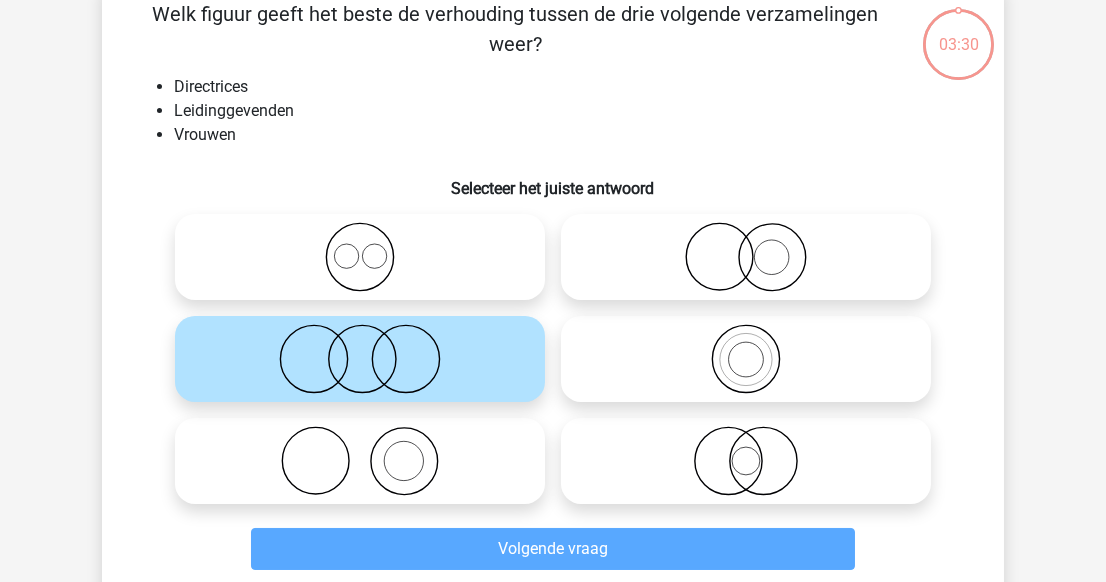 scroll, scrollTop: 92, scrollLeft: 0, axis: vertical 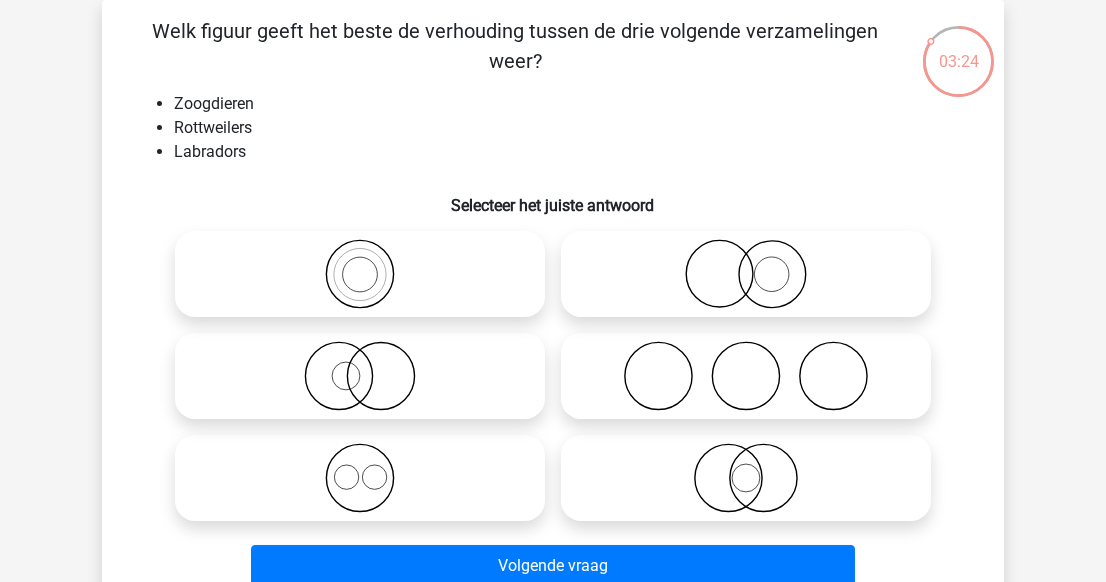 click at bounding box center (366, 461) 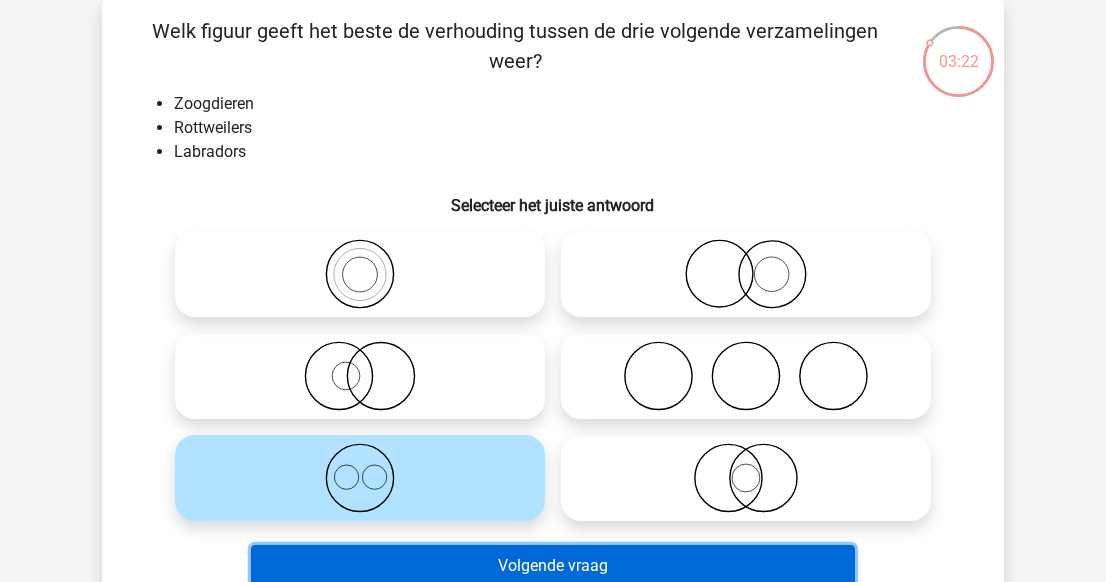 click on "Volgende vraag" at bounding box center [553, 566] 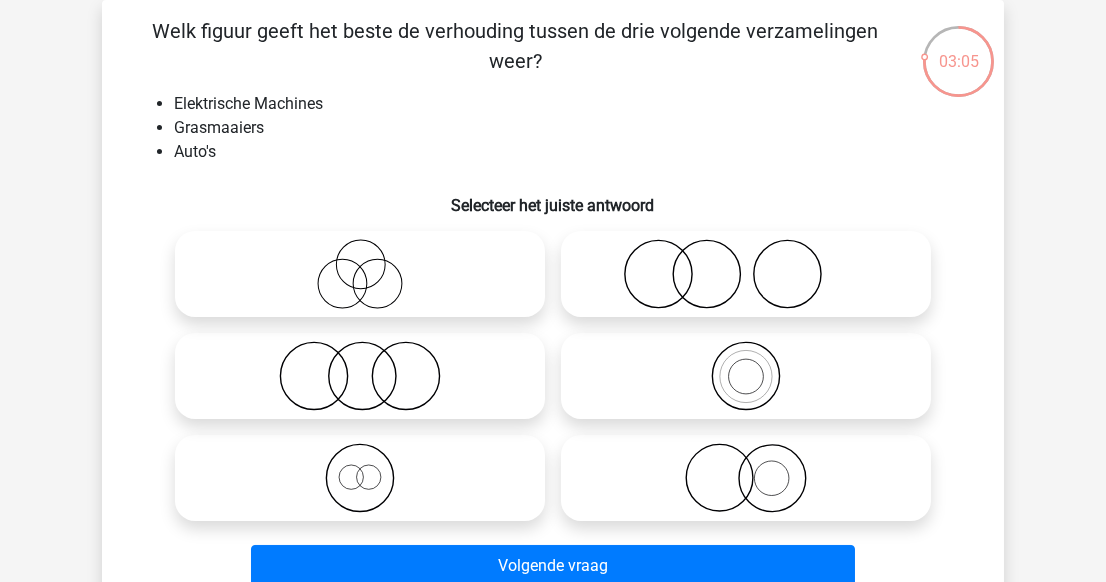 click 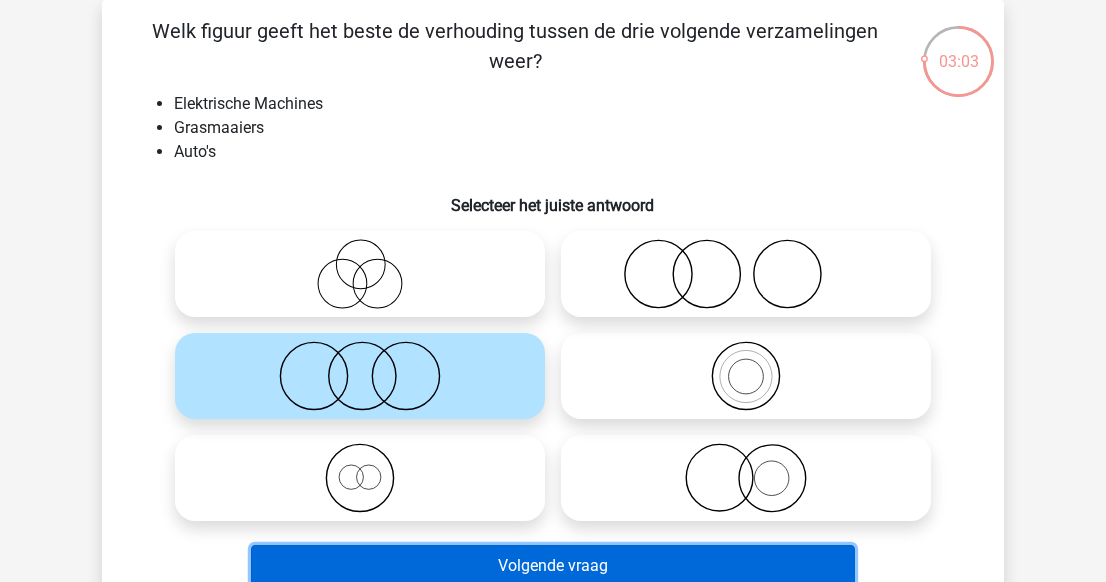 click on "Volgende vraag" at bounding box center [553, 566] 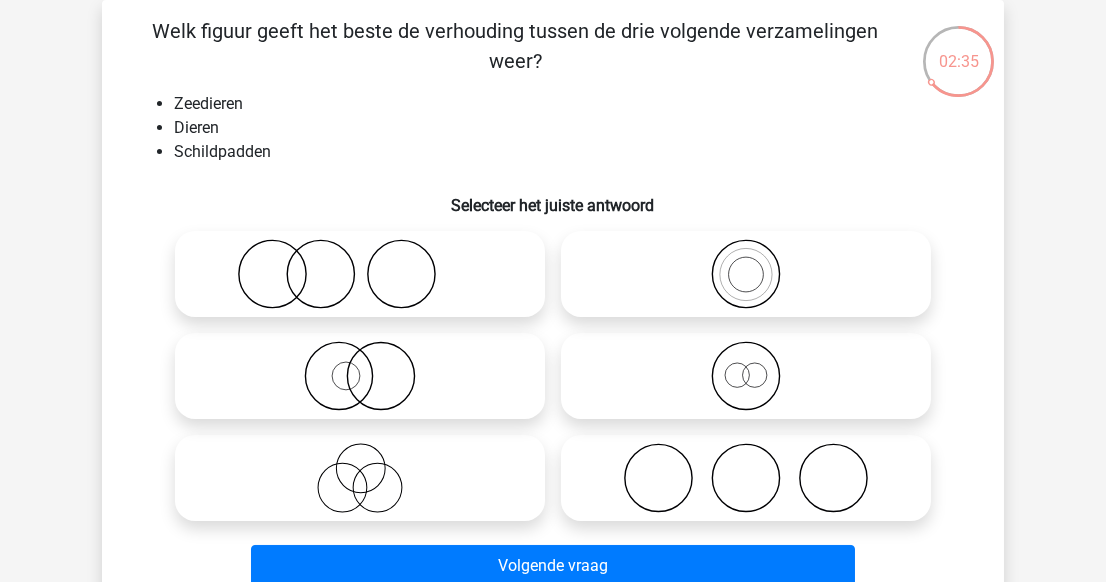 click 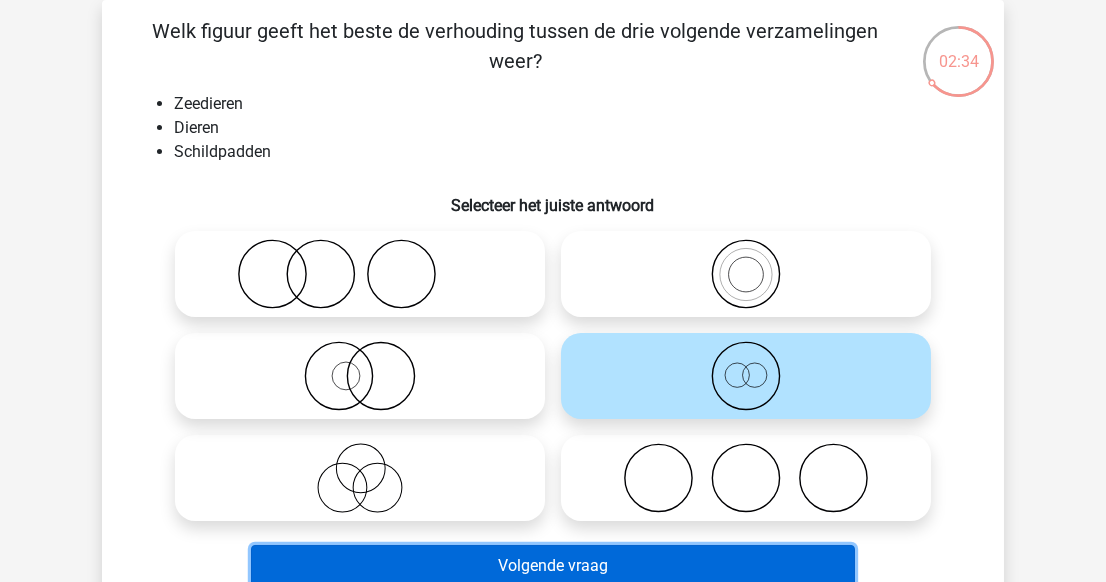 click on "Volgende vraag" at bounding box center [553, 566] 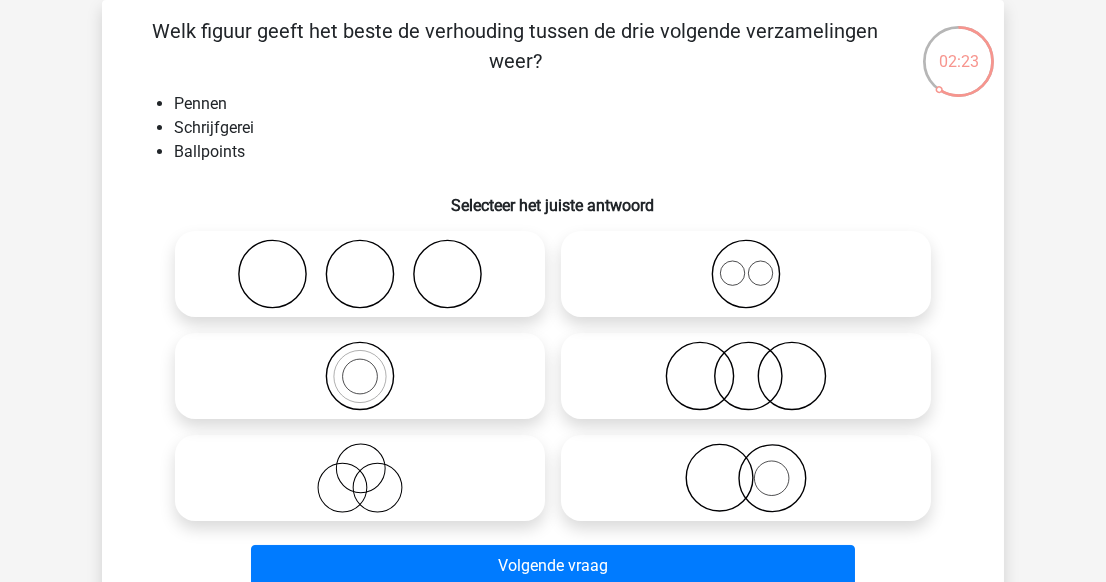 click 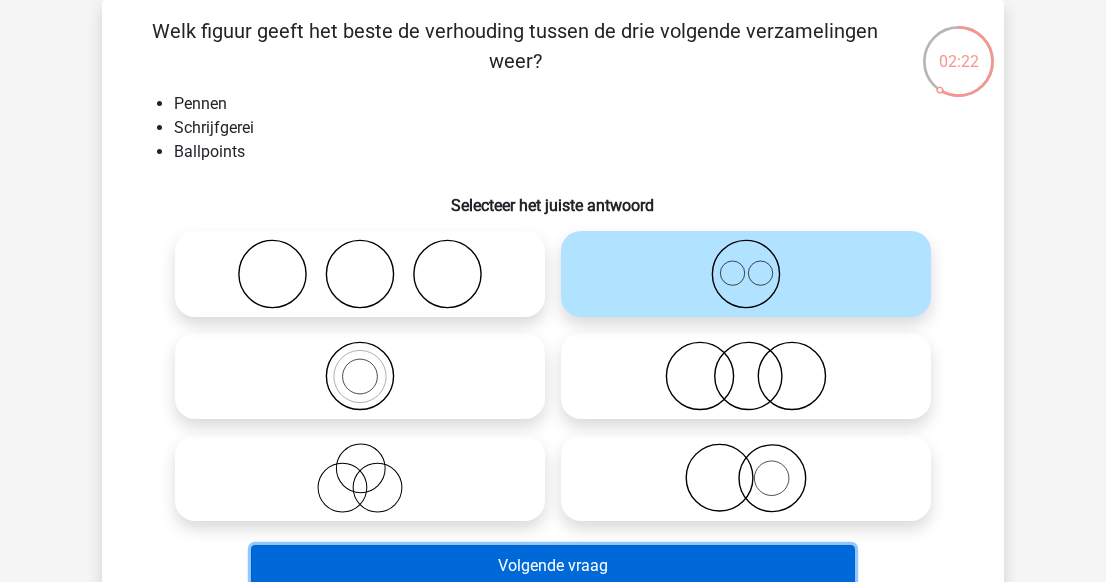 click on "Volgende vraag" at bounding box center [553, 566] 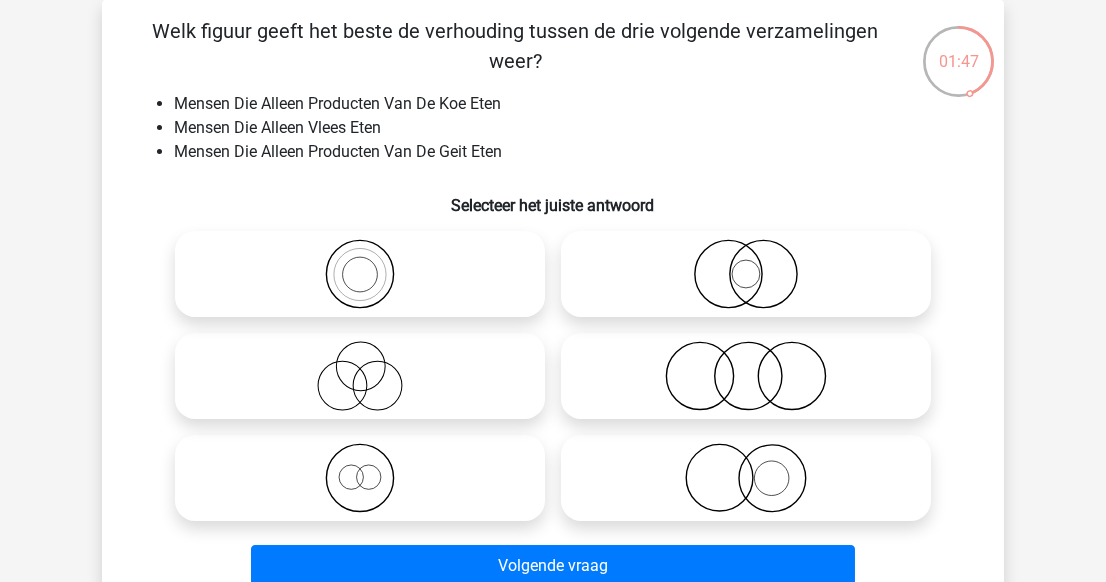 click 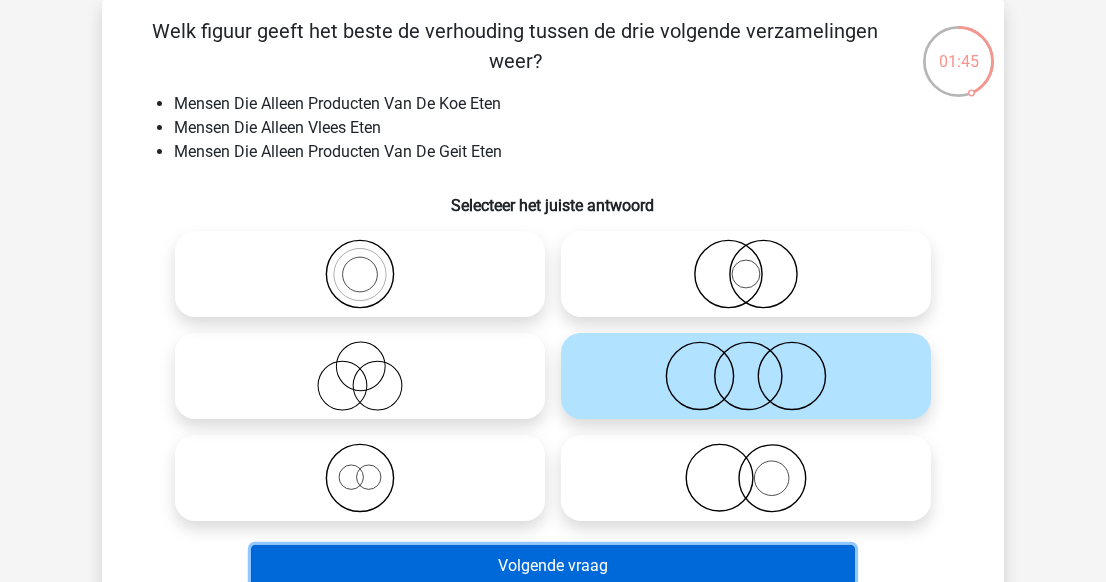 click on "Volgende vraag" at bounding box center (553, 566) 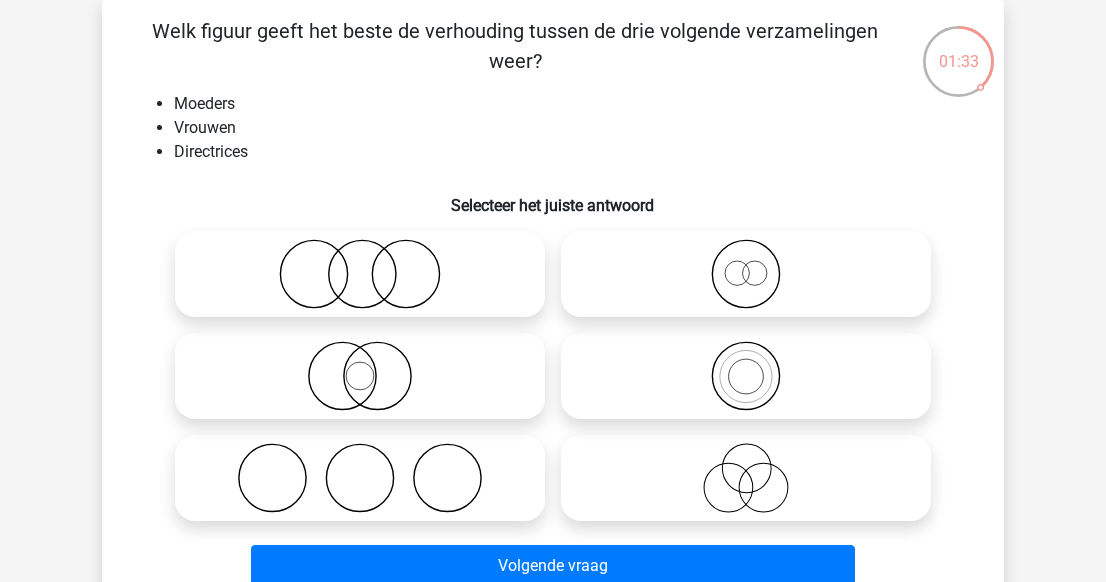 click 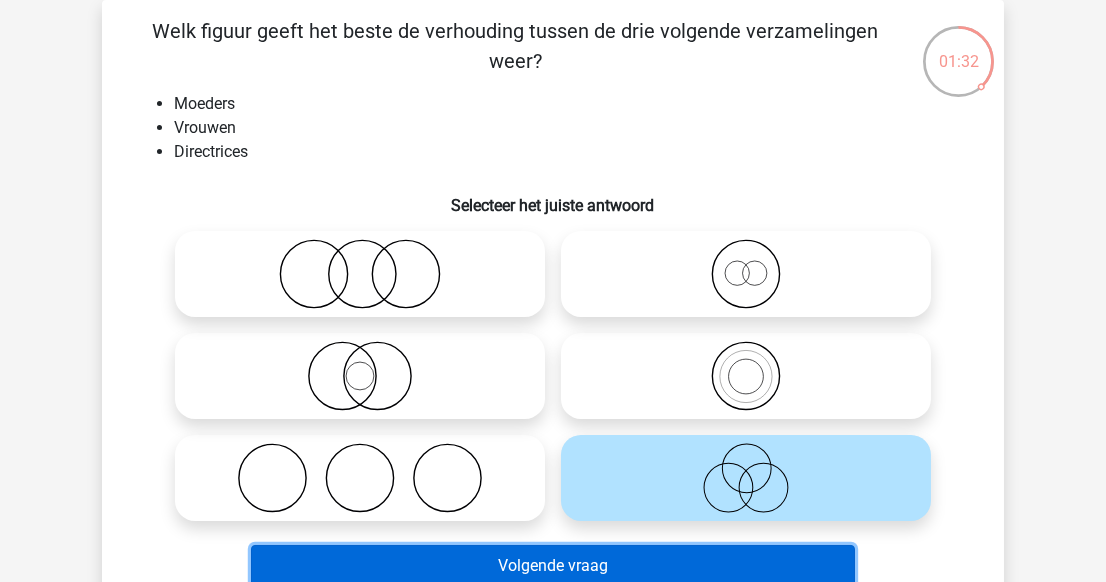 click on "Volgende vraag" at bounding box center [553, 566] 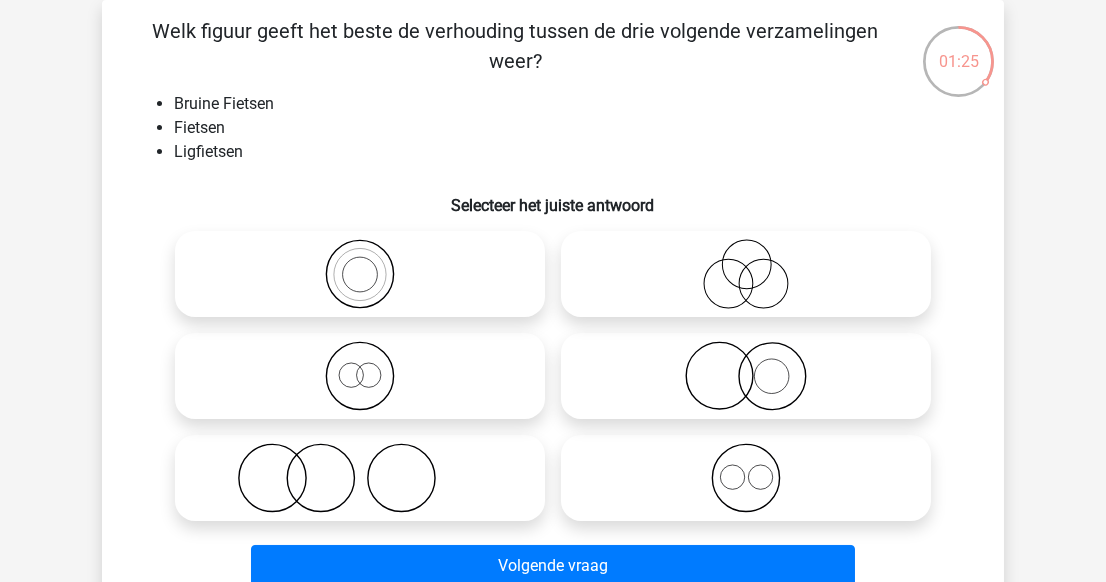 click 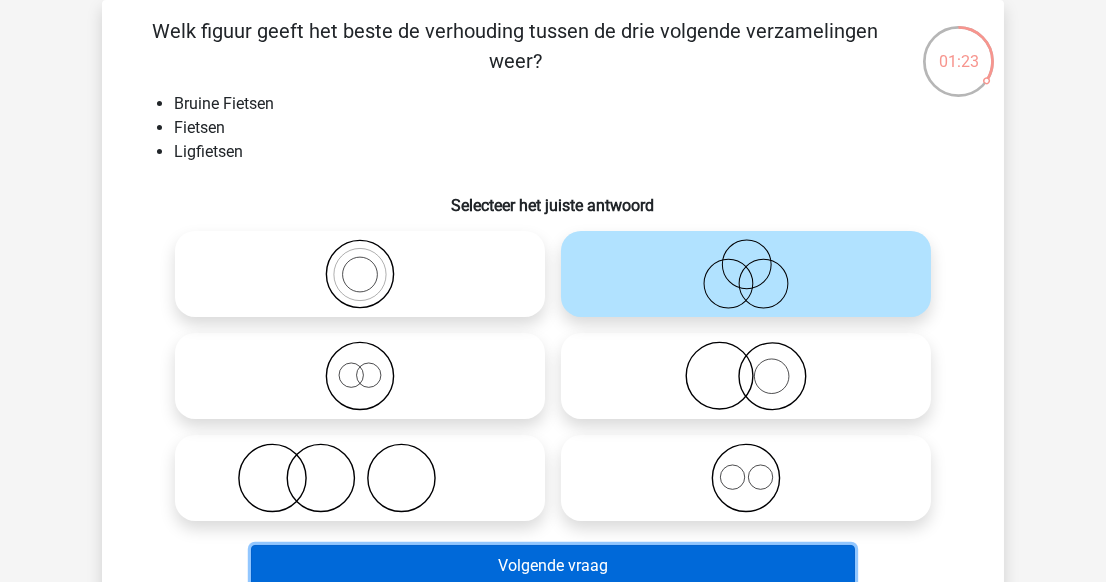 click on "Volgende vraag" at bounding box center (553, 566) 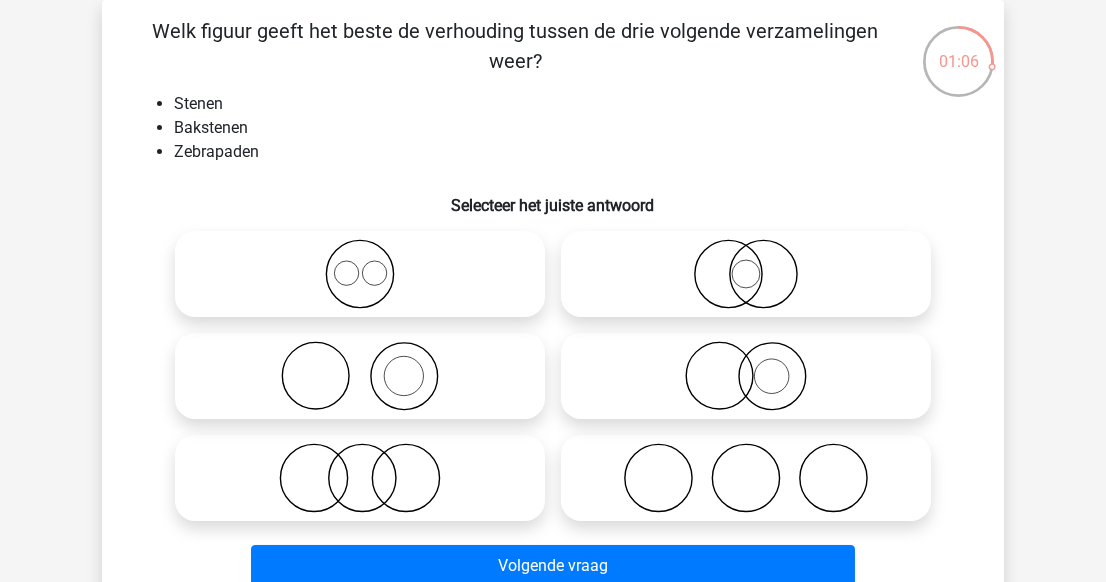 click 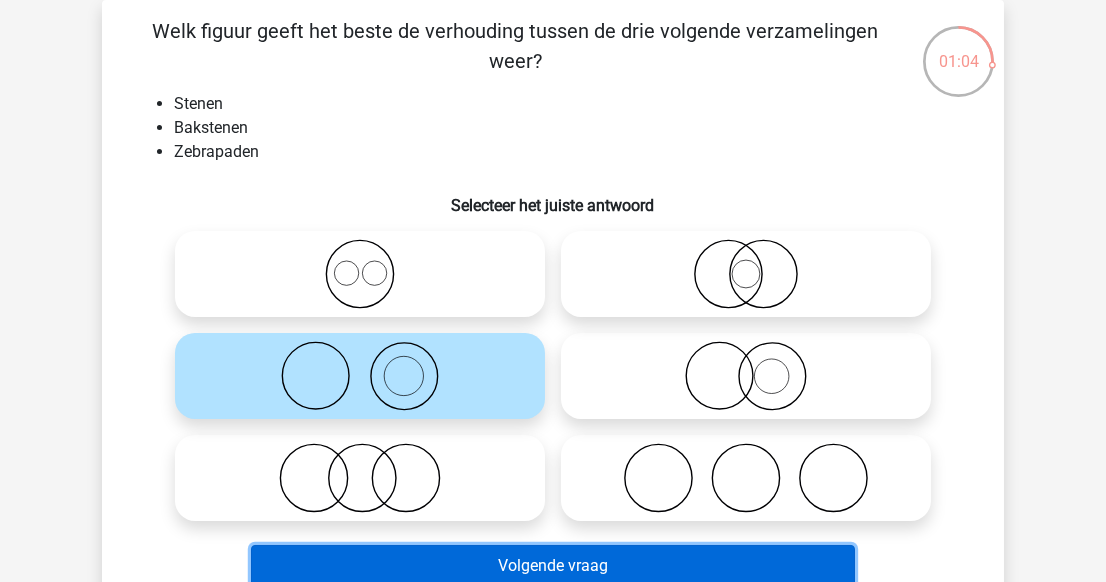 click on "Volgende vraag" at bounding box center [553, 566] 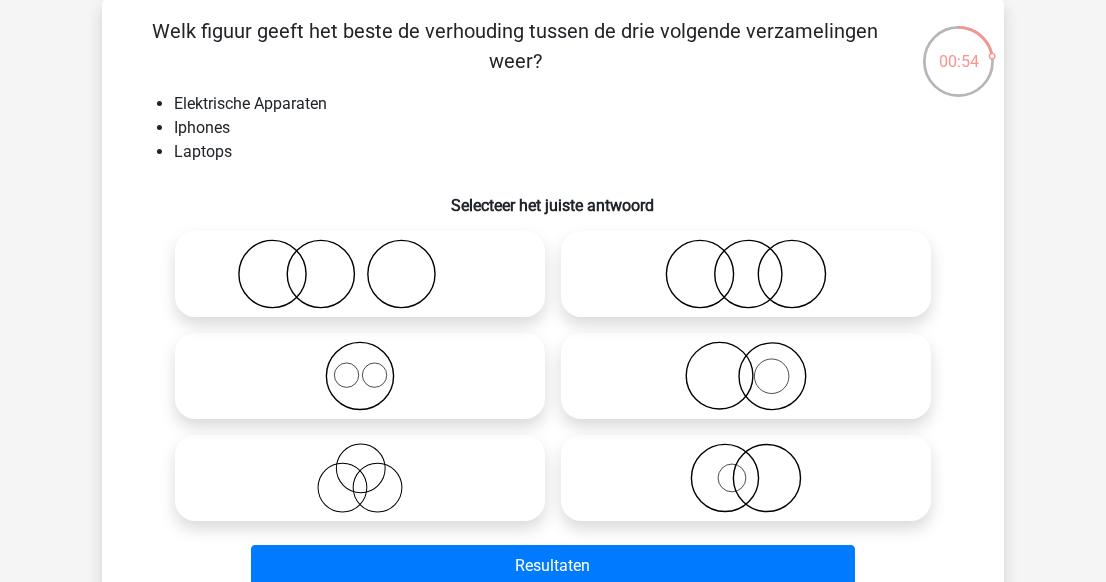 click 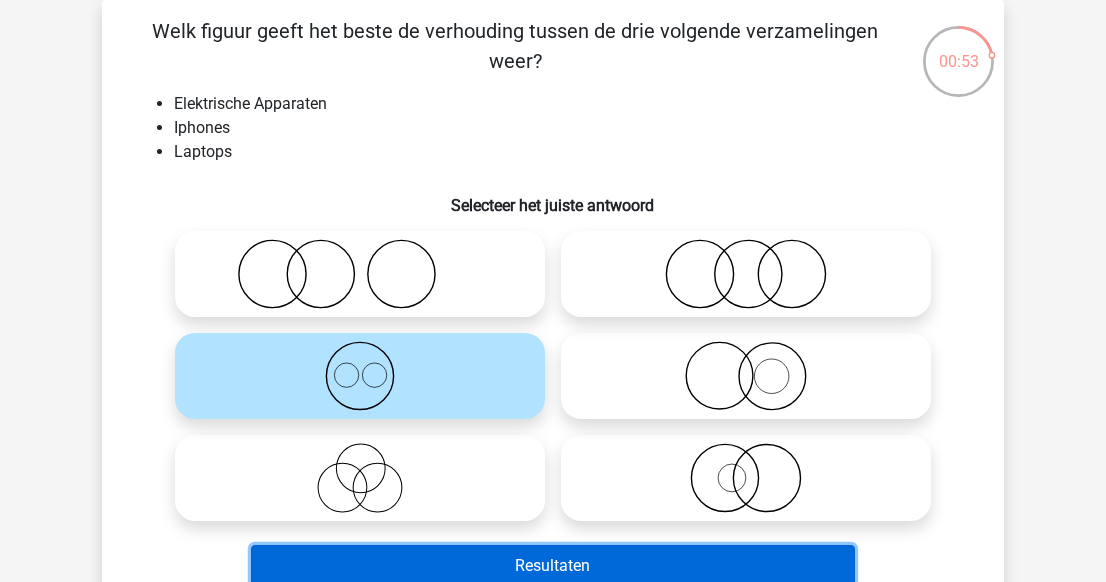 click on "Resultaten" at bounding box center (553, 566) 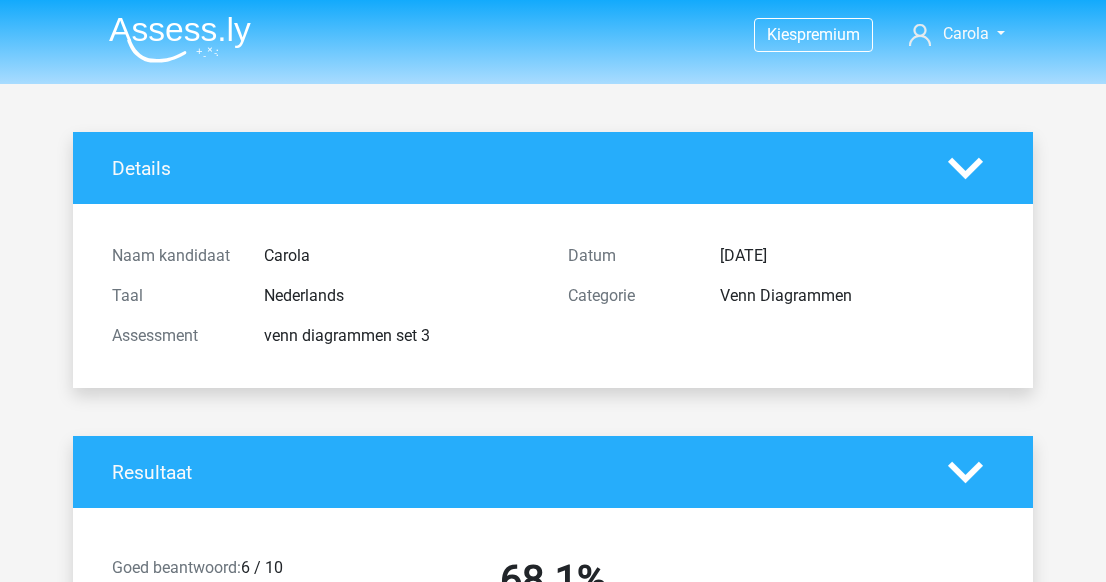scroll, scrollTop: 0, scrollLeft: 0, axis: both 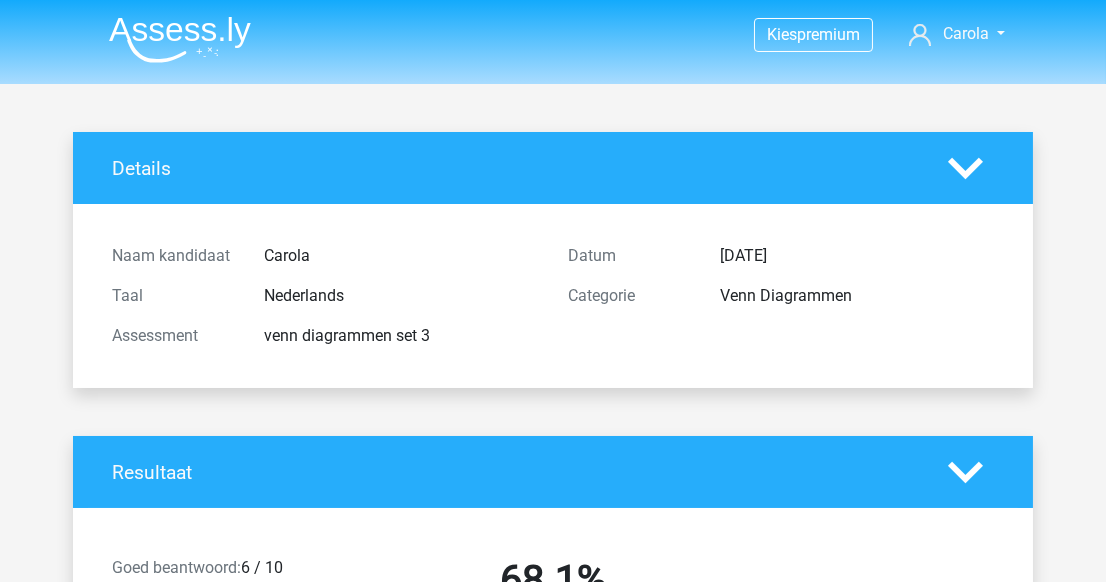 click on "Kies  premium
Carola
[EMAIL_ADDRESS][DOMAIN_NAME]" at bounding box center [553, 2304] 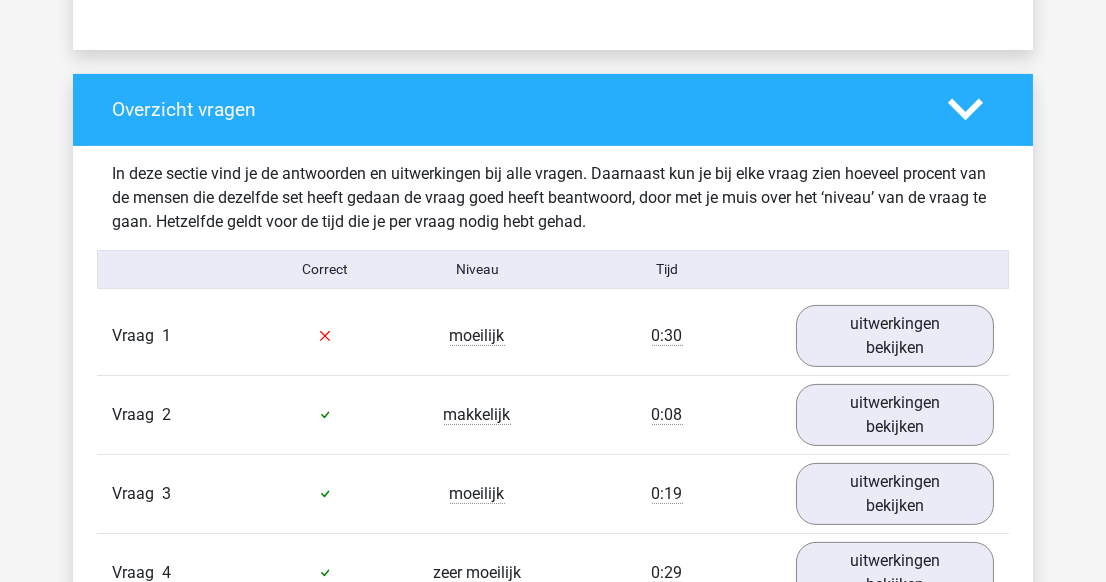 scroll, scrollTop: 1454, scrollLeft: 0, axis: vertical 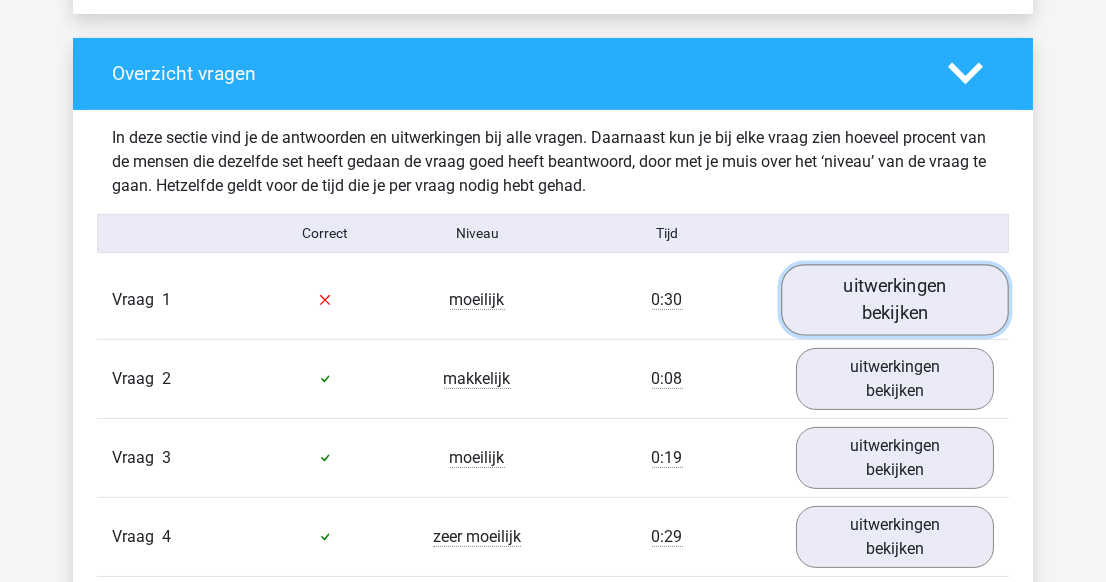 click on "uitwerkingen bekijken" at bounding box center (895, 299) 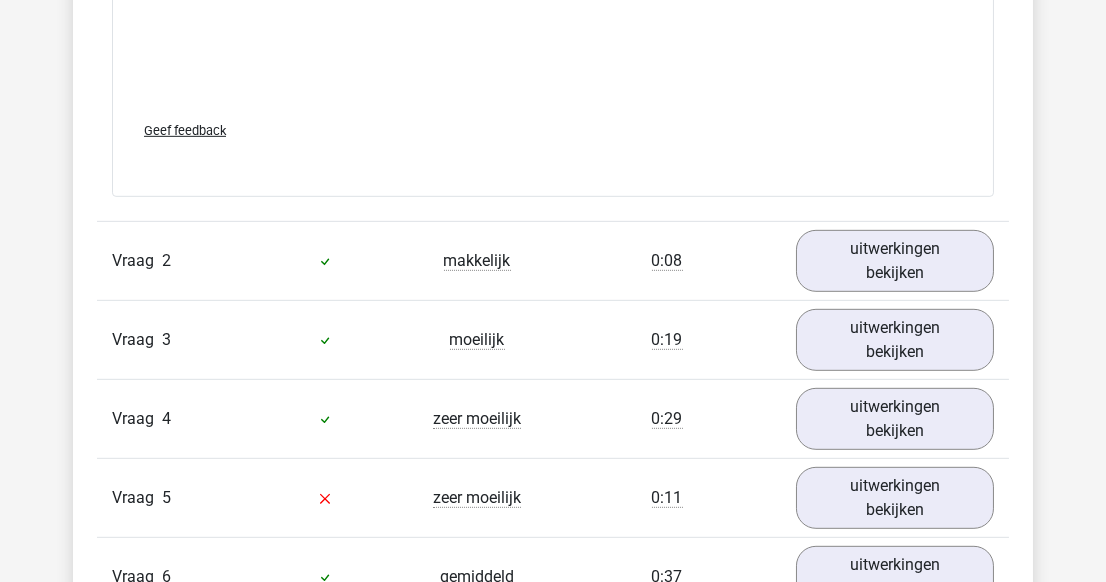 scroll, scrollTop: 2909, scrollLeft: 0, axis: vertical 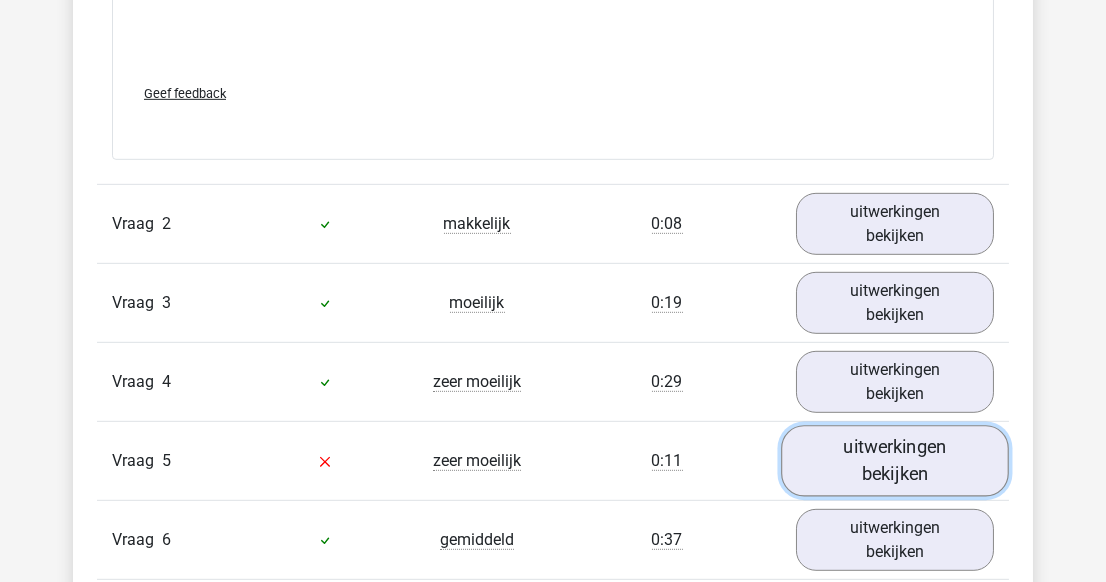click on "uitwerkingen bekijken" at bounding box center [895, 460] 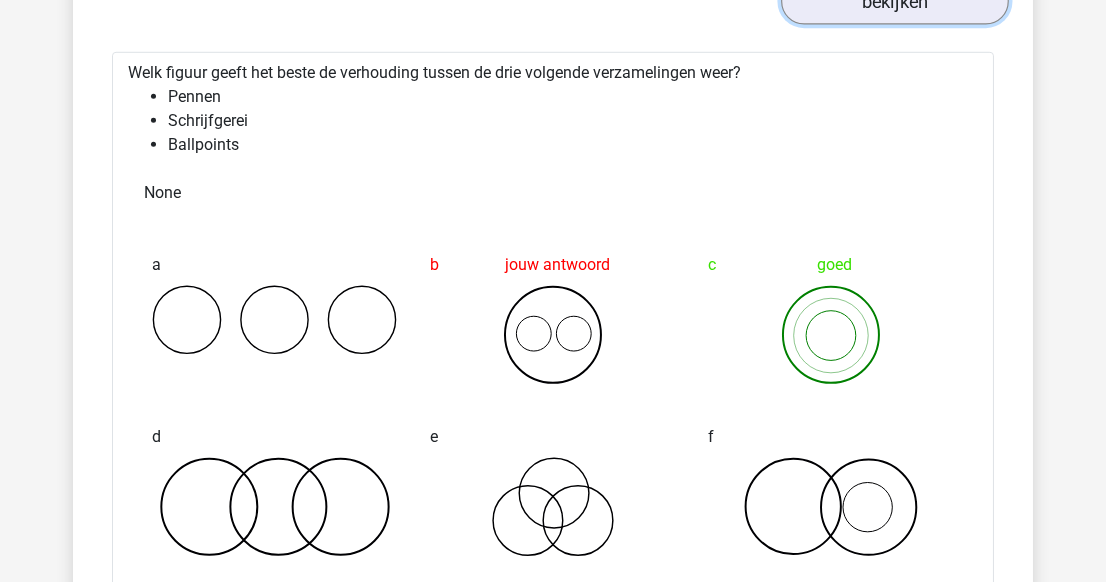 scroll, scrollTop: 3345, scrollLeft: 0, axis: vertical 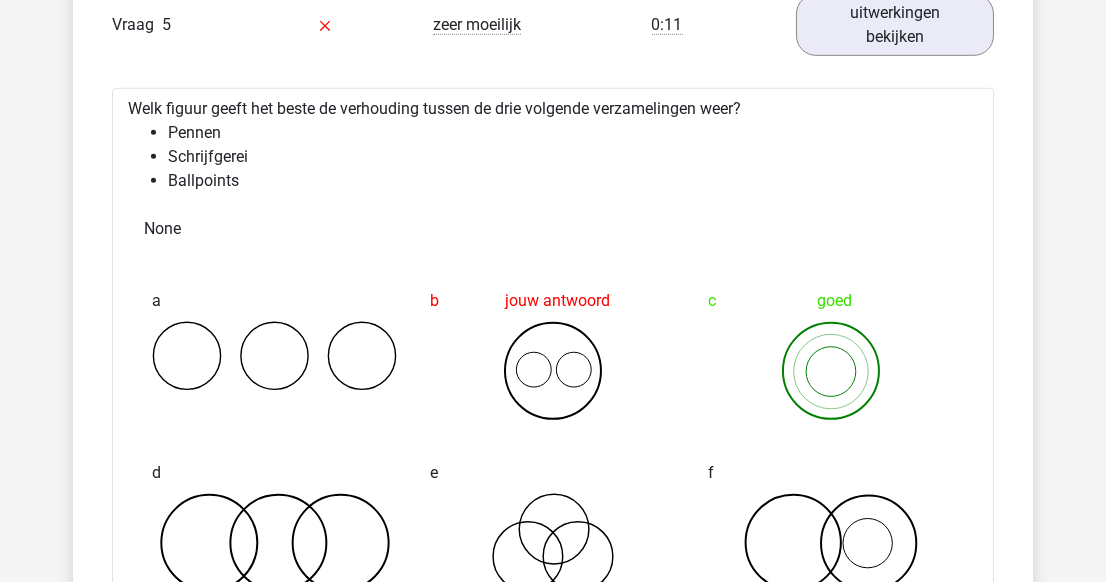 click on "Kies  premium
Carola
caroladoodeman@hotmail.com" at bounding box center (553, 271) 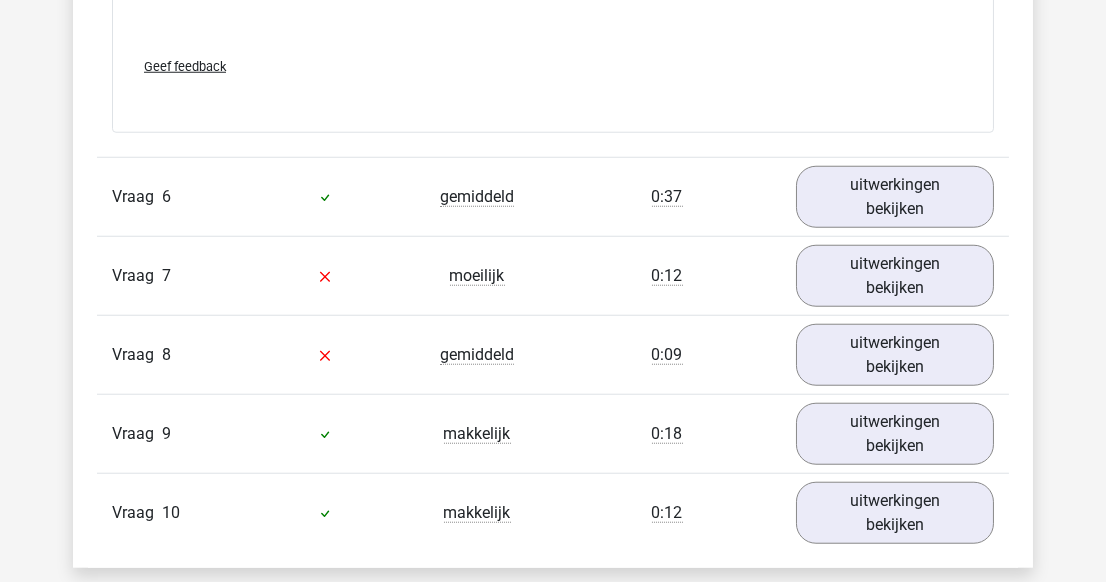 scroll, scrollTop: 4581, scrollLeft: 0, axis: vertical 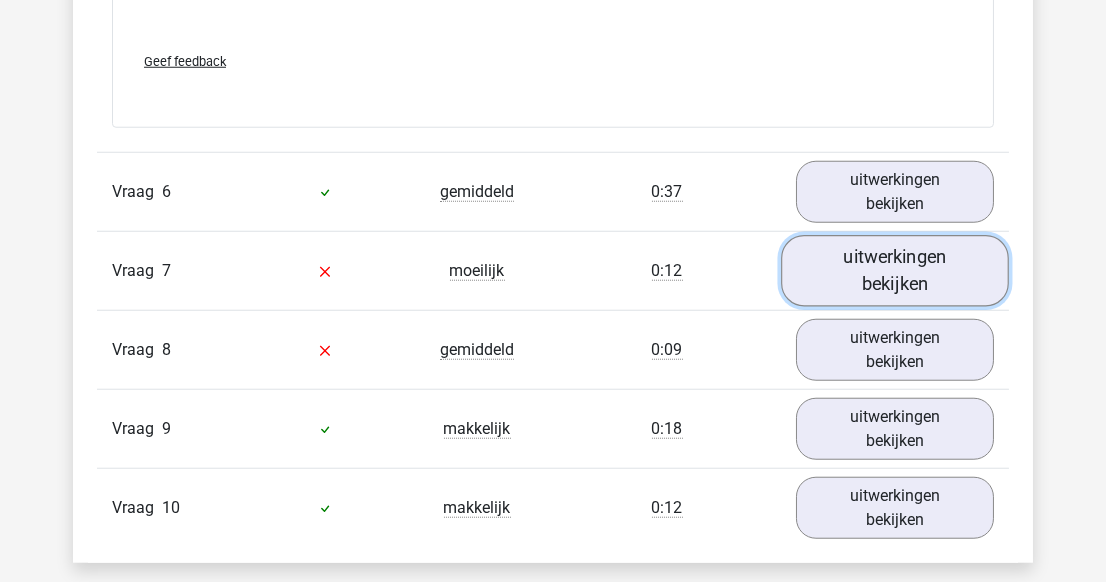 click on "uitwerkingen bekijken" at bounding box center [895, 270] 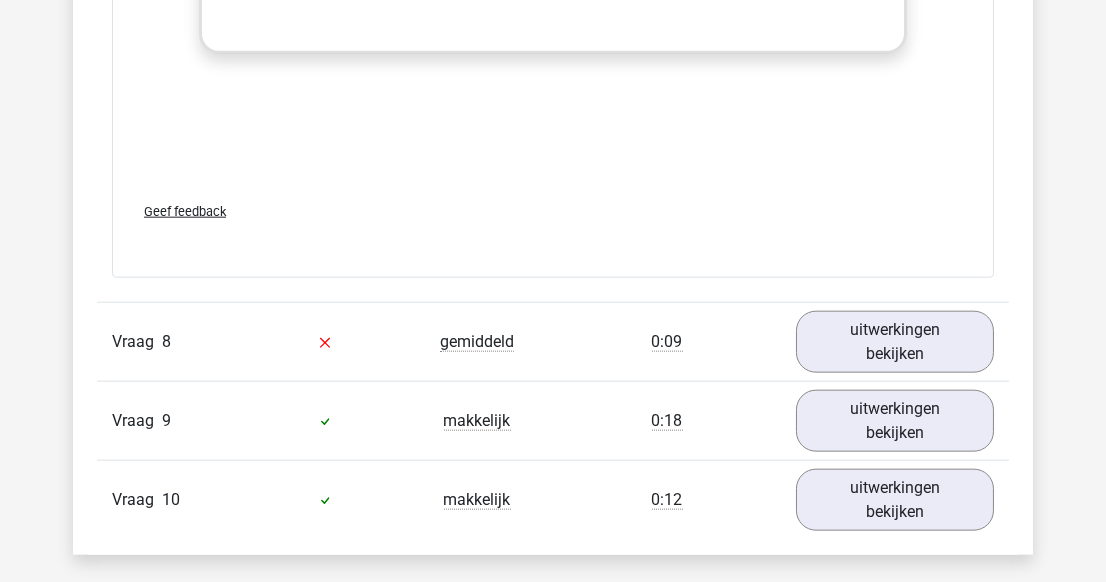 scroll, scrollTop: 5890, scrollLeft: 0, axis: vertical 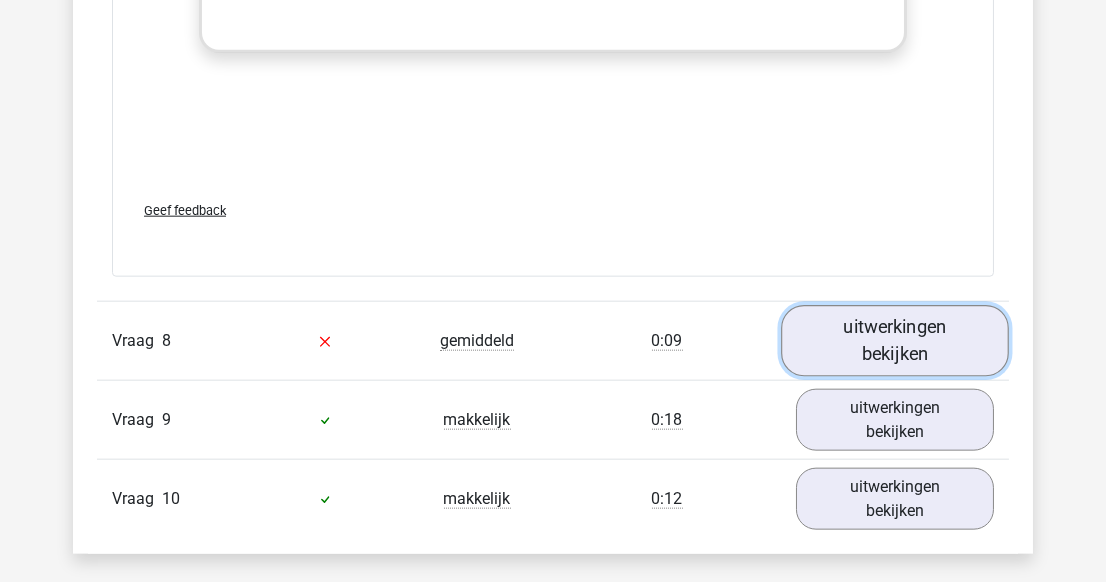 click on "uitwerkingen bekijken" at bounding box center (895, 341) 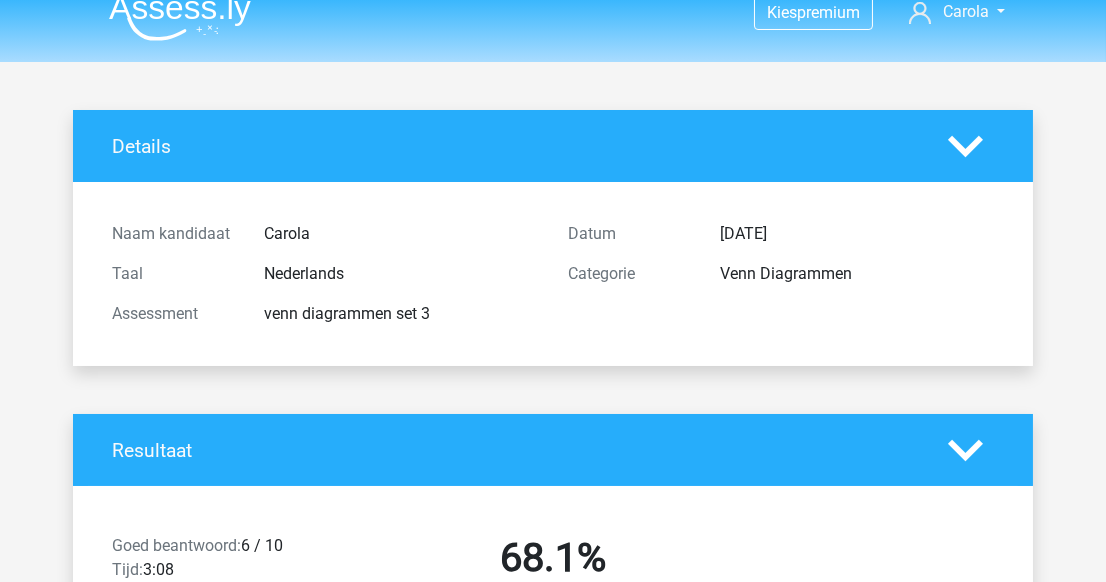 scroll, scrollTop: 0, scrollLeft: 0, axis: both 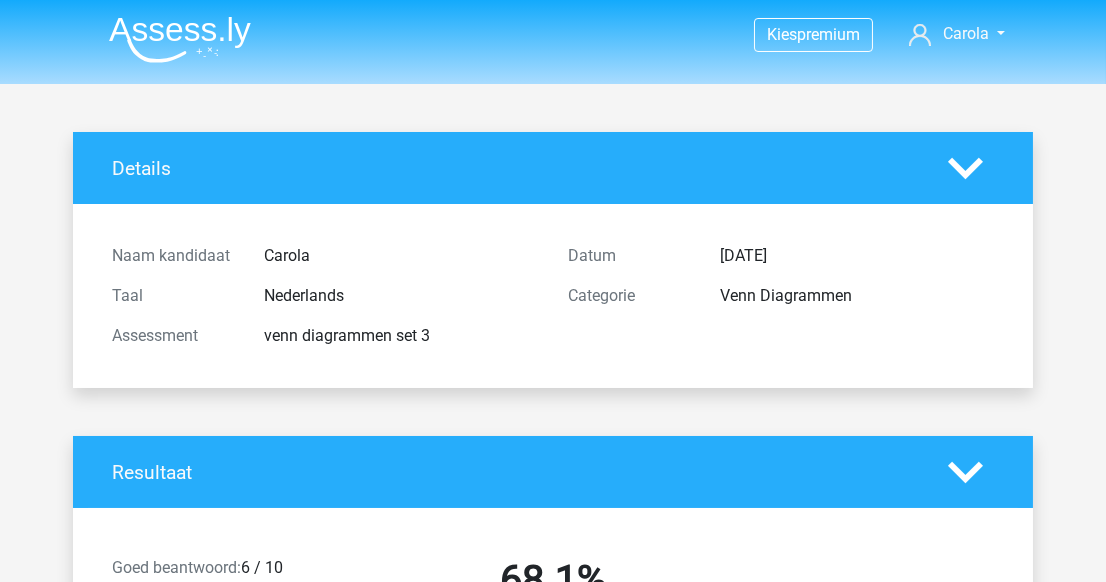 click at bounding box center (180, 39) 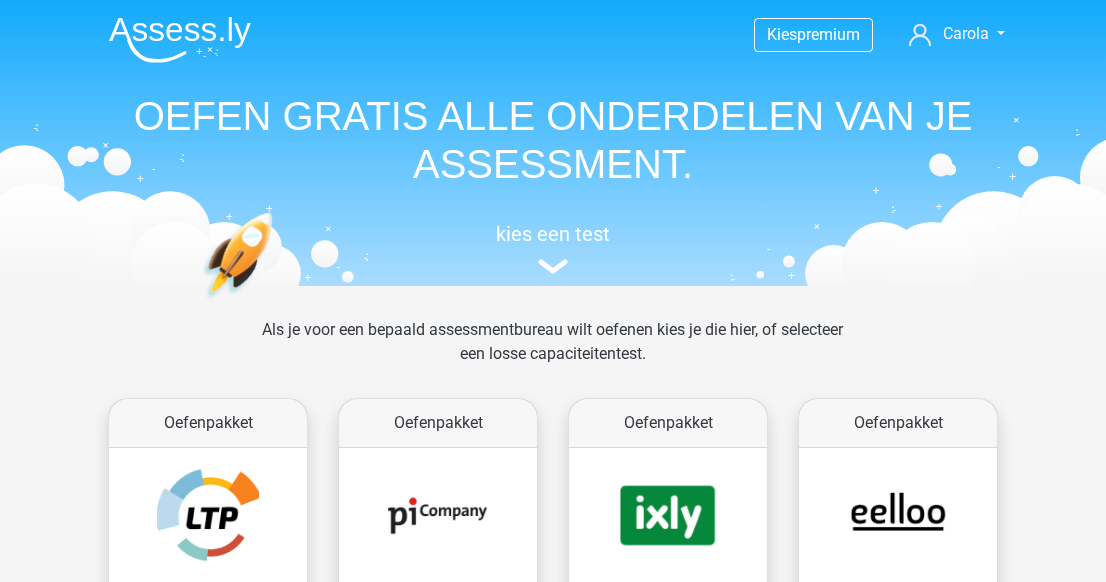 scroll, scrollTop: 0, scrollLeft: 0, axis: both 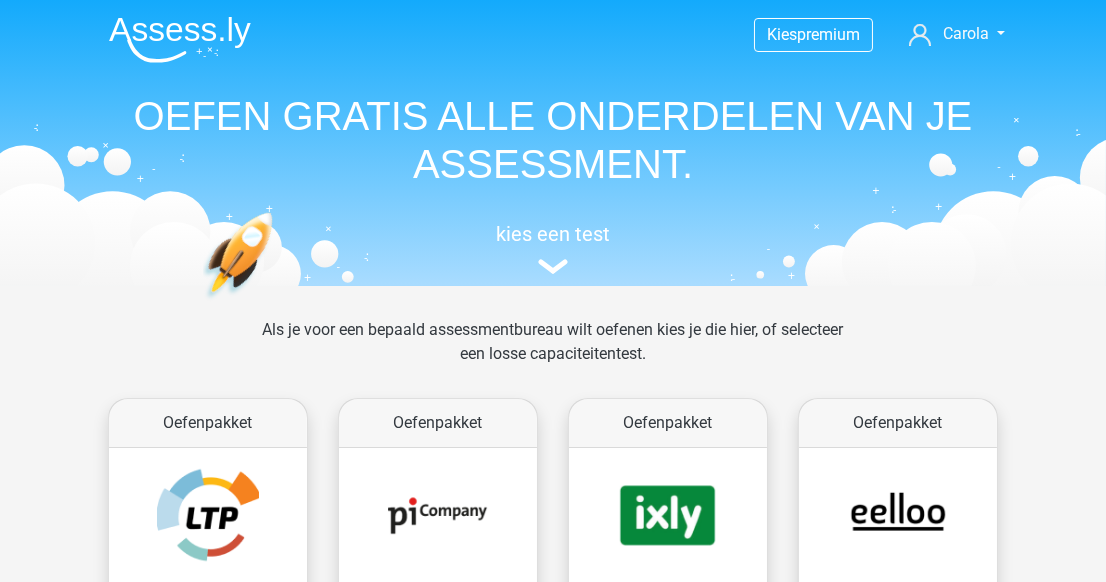 click on "Kies  premium
Carola
[EMAIL_ADDRESS][DOMAIN_NAME]" at bounding box center [553, 143] 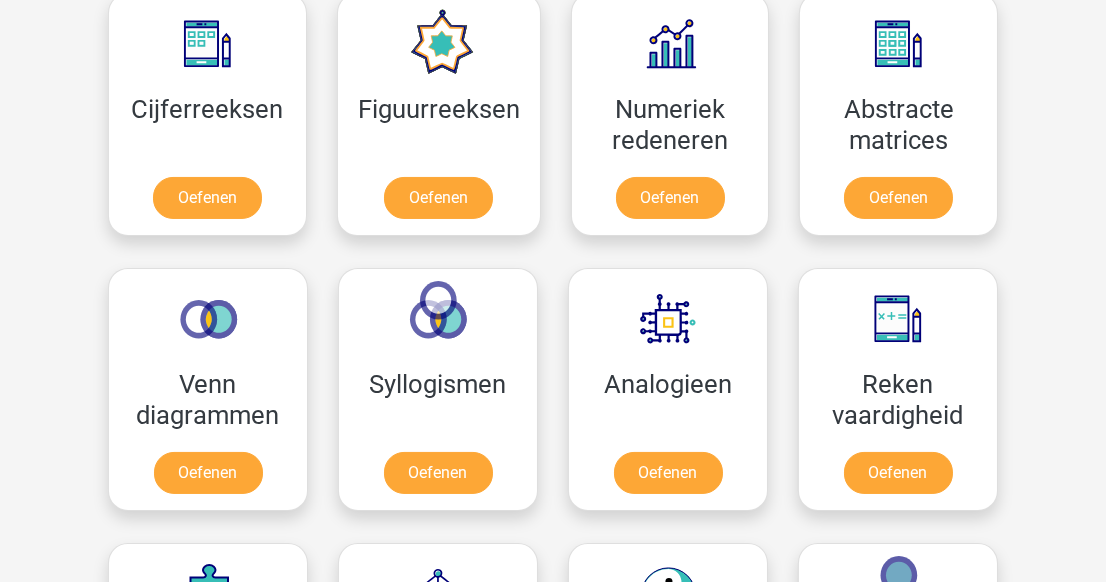 scroll, scrollTop: 981, scrollLeft: 0, axis: vertical 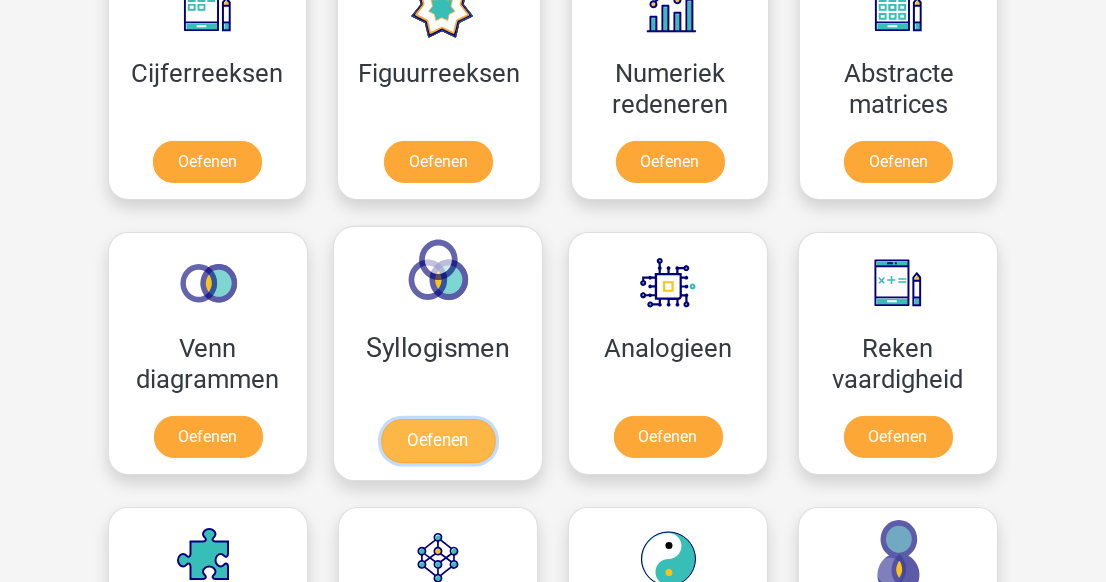 click on "Oefenen" at bounding box center [438, 441] 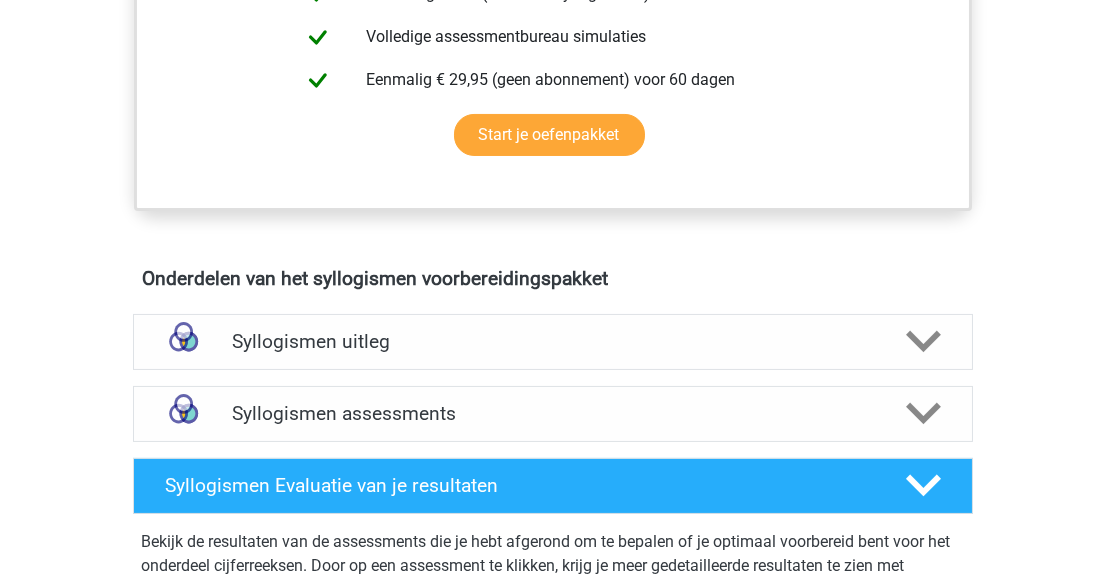scroll, scrollTop: 909, scrollLeft: 0, axis: vertical 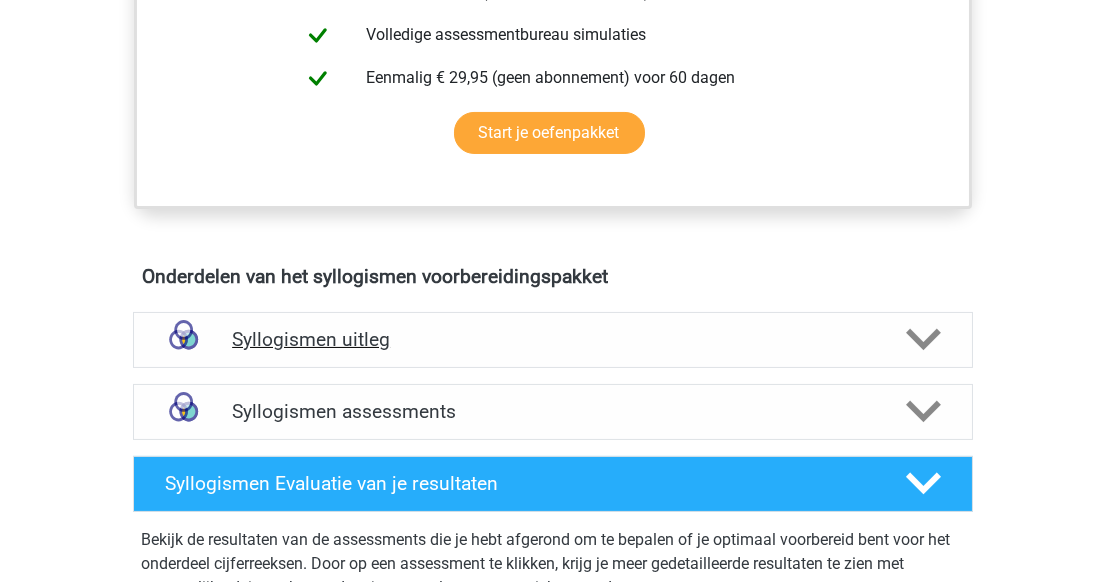 click on "Syllogismen uitleg" at bounding box center (553, 339) 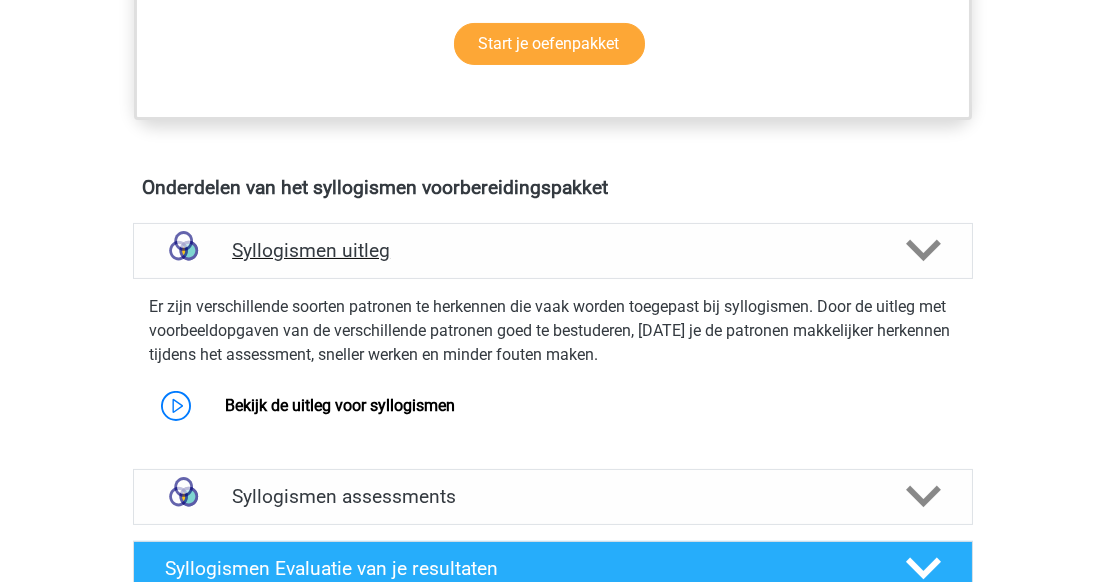 scroll, scrollTop: 1018, scrollLeft: 0, axis: vertical 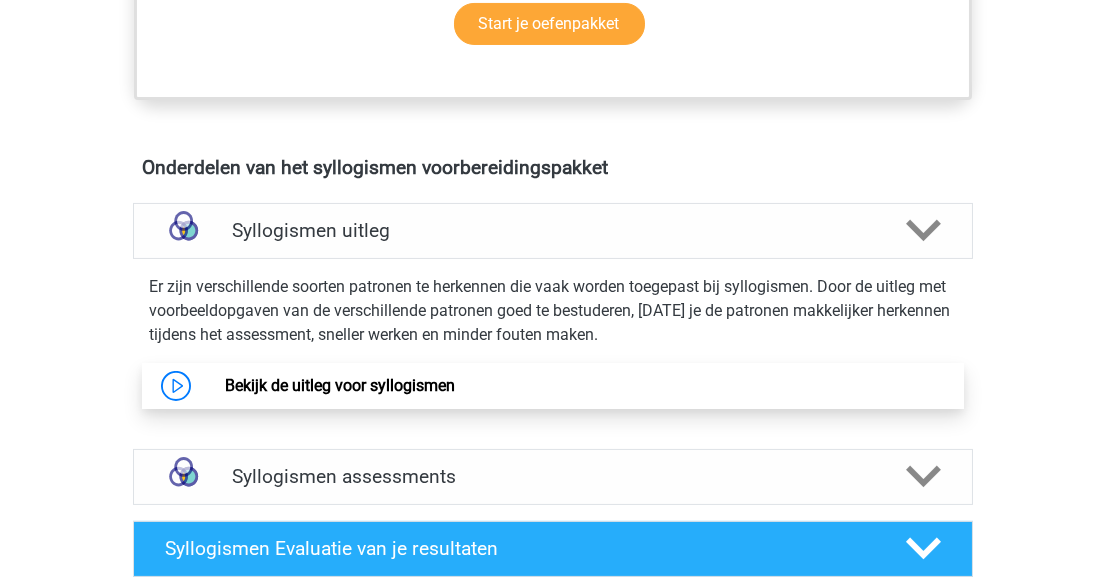 click on "Bekijk de uitleg voor
syllogismen" at bounding box center [340, 385] 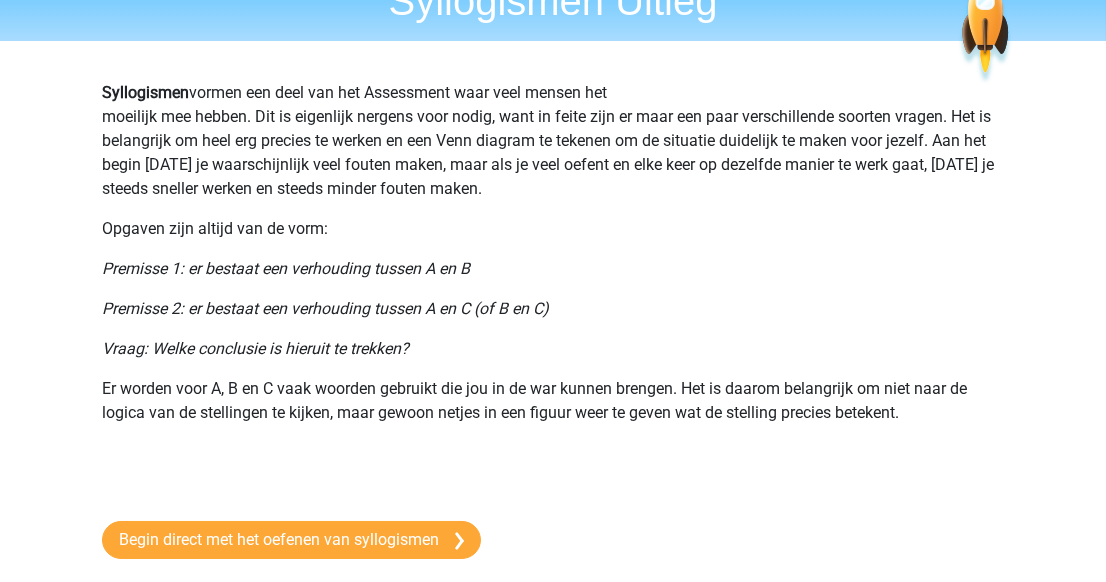 scroll, scrollTop: 0, scrollLeft: 0, axis: both 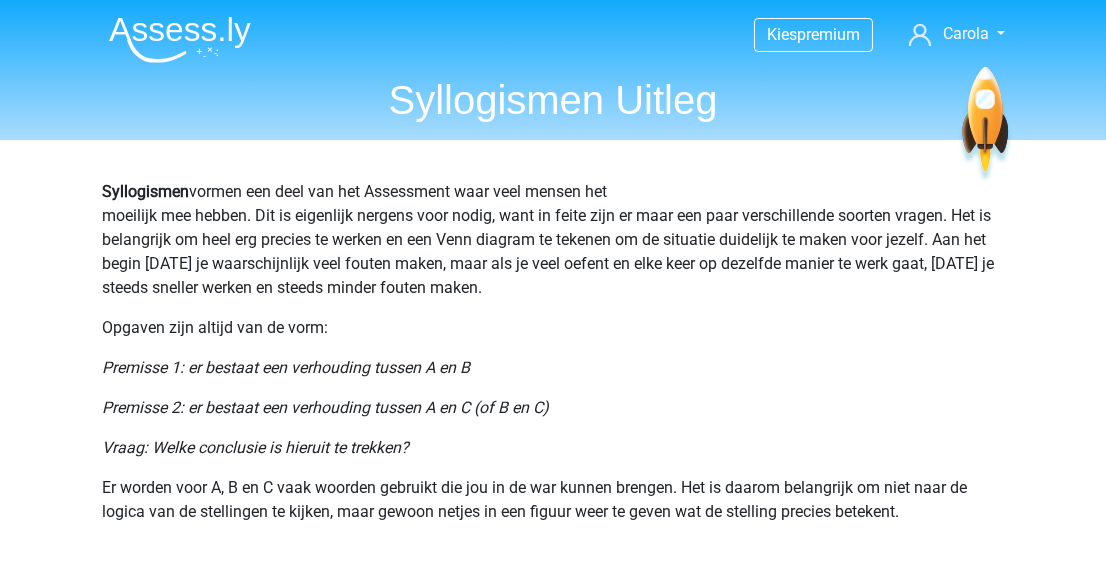 click at bounding box center (180, 39) 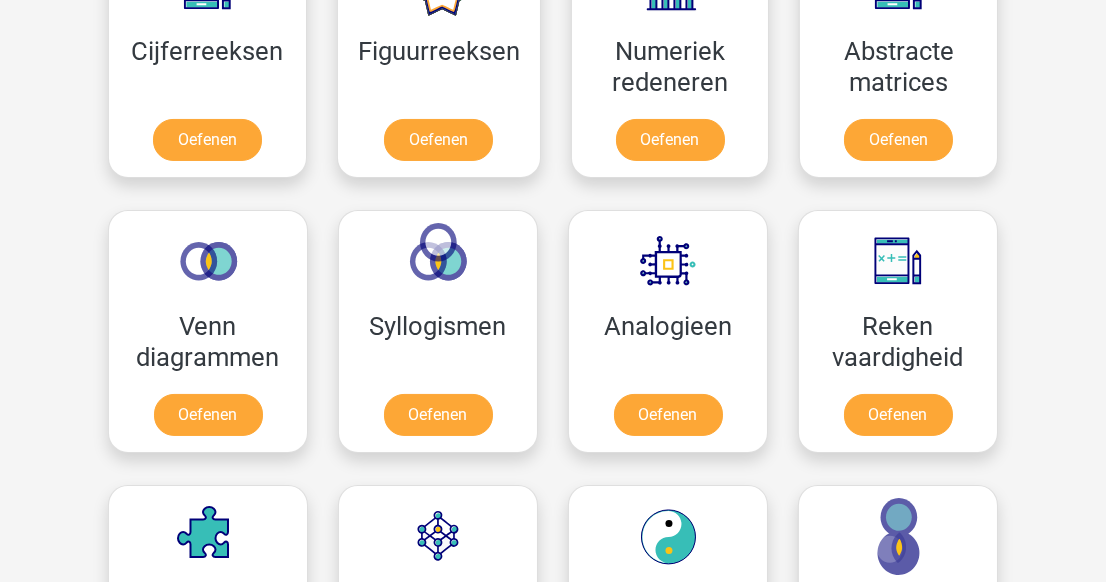 scroll, scrollTop: 1018, scrollLeft: 0, axis: vertical 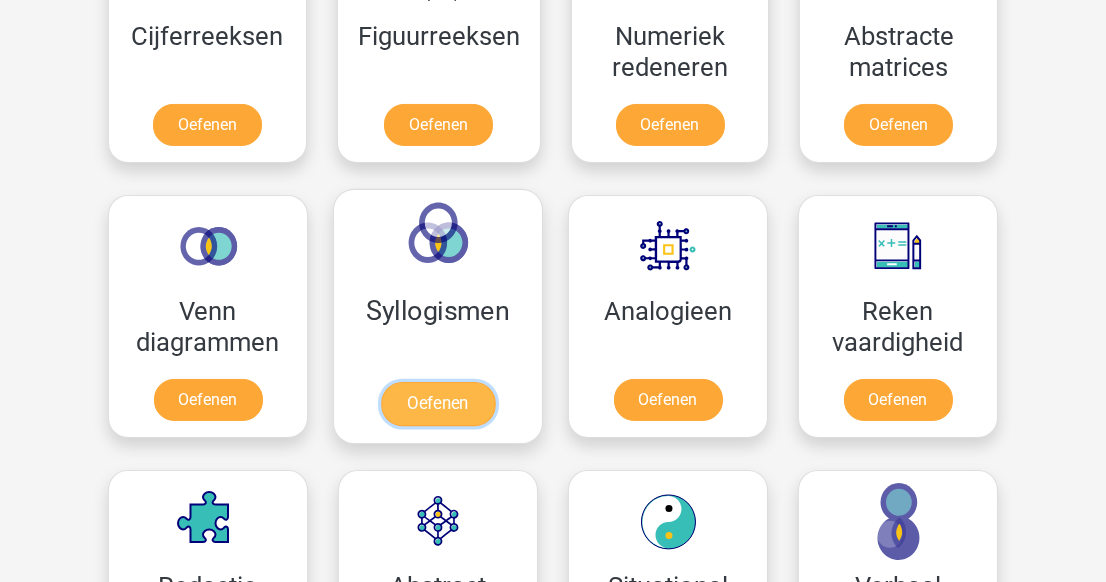 click on "Oefenen" at bounding box center [438, 404] 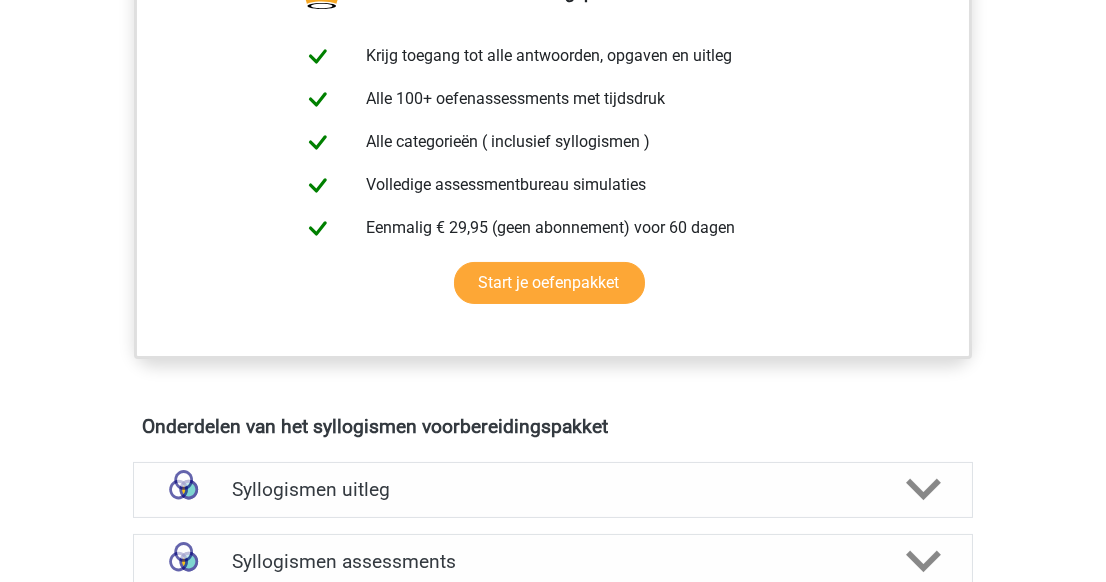 scroll, scrollTop: 909, scrollLeft: 0, axis: vertical 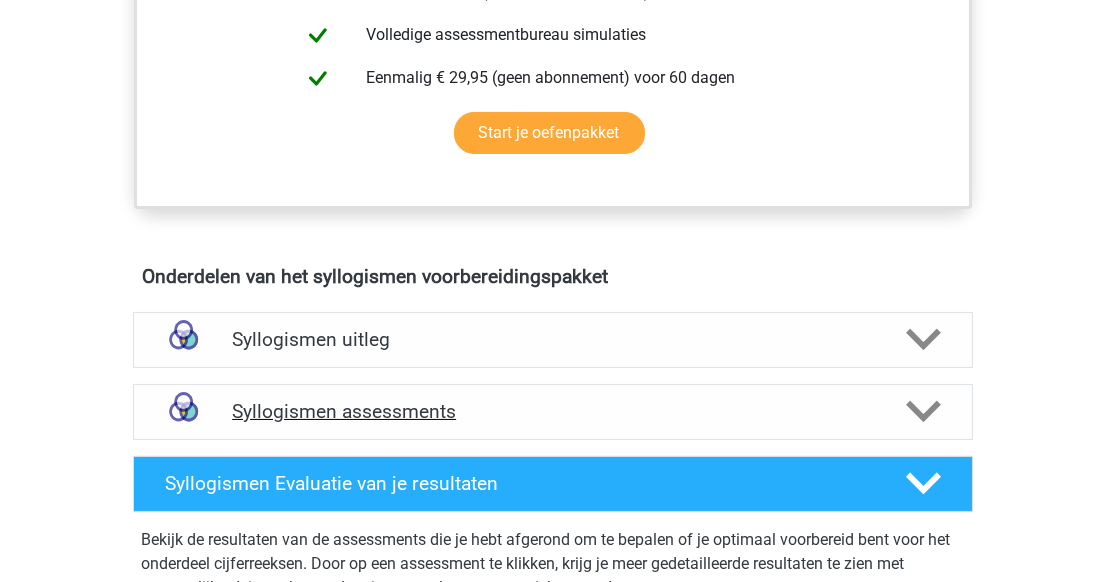 click on "Syllogismen assessments" at bounding box center (553, 411) 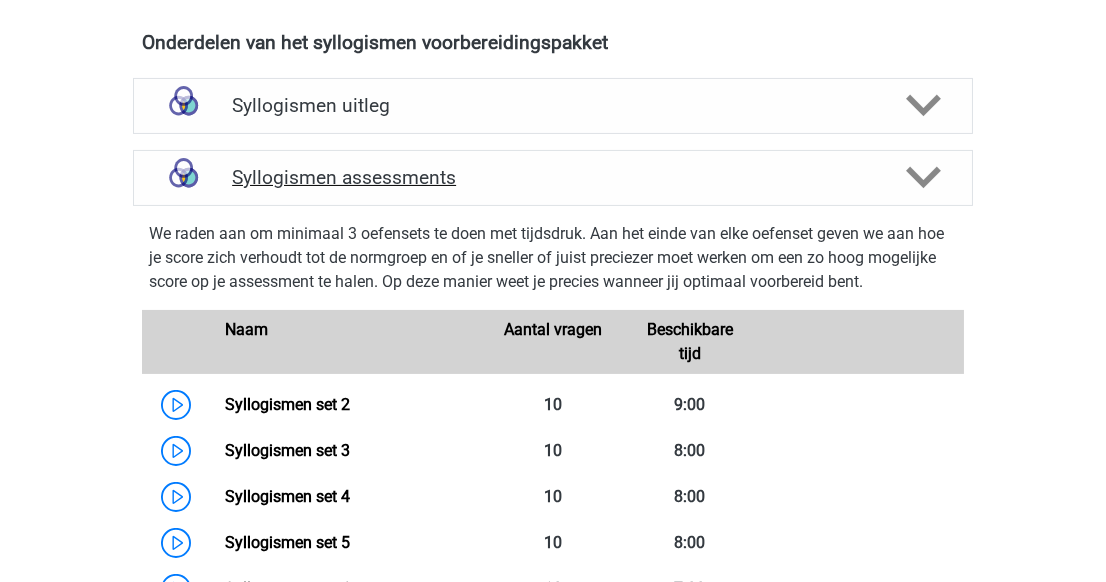 scroll, scrollTop: 1199, scrollLeft: 0, axis: vertical 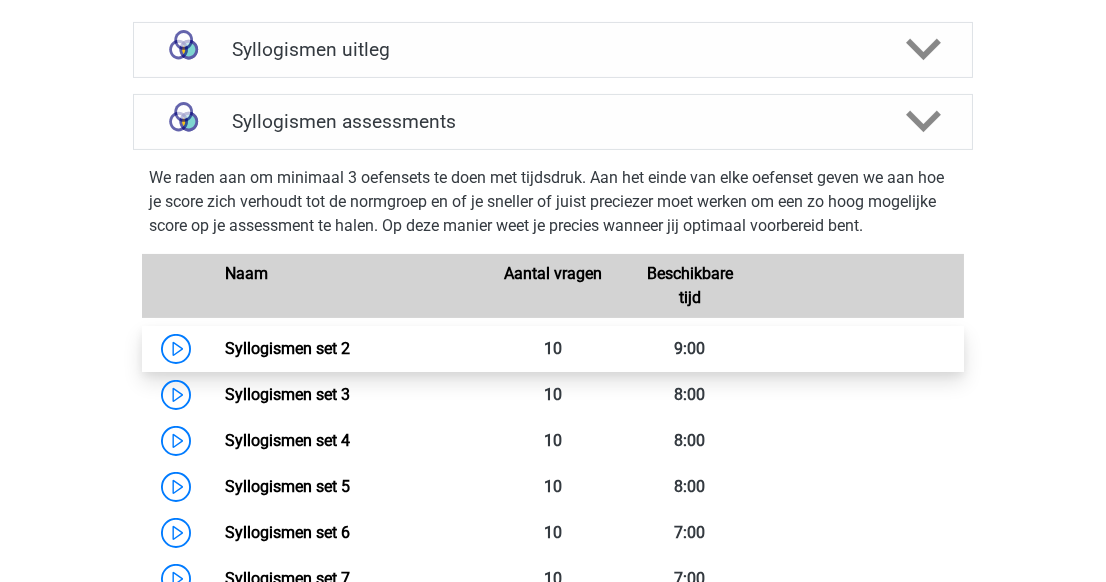 click on "Syllogismen
set 2" at bounding box center (287, 348) 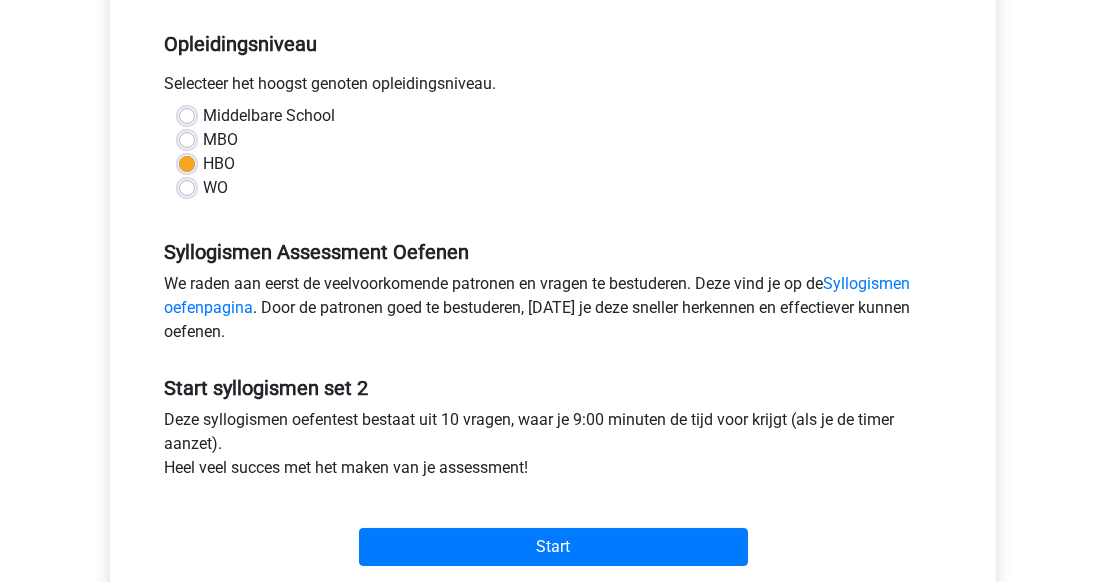 scroll, scrollTop: 399, scrollLeft: 0, axis: vertical 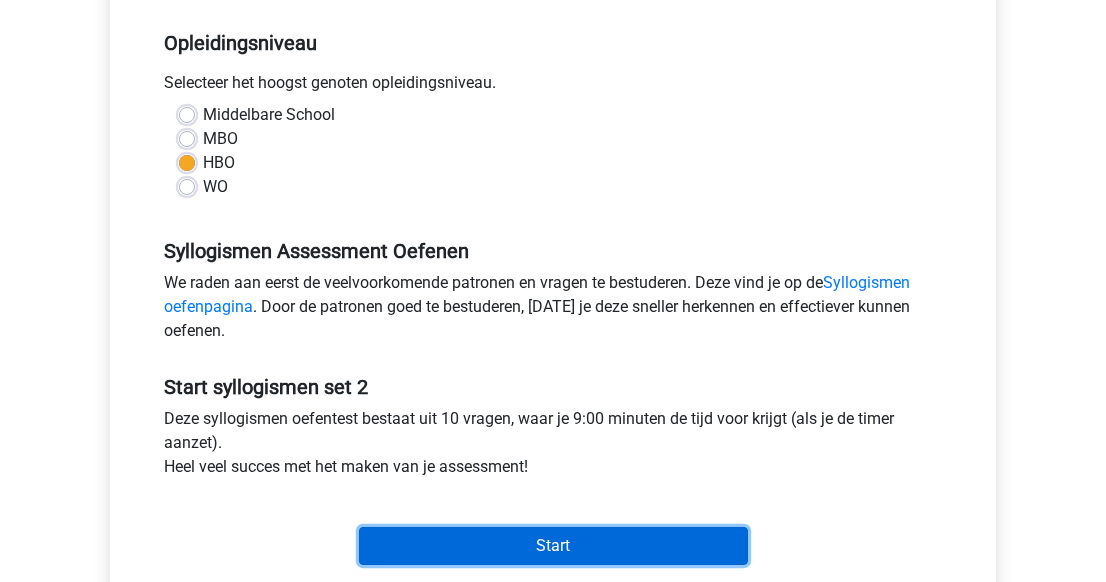 click on "Start" at bounding box center (553, 546) 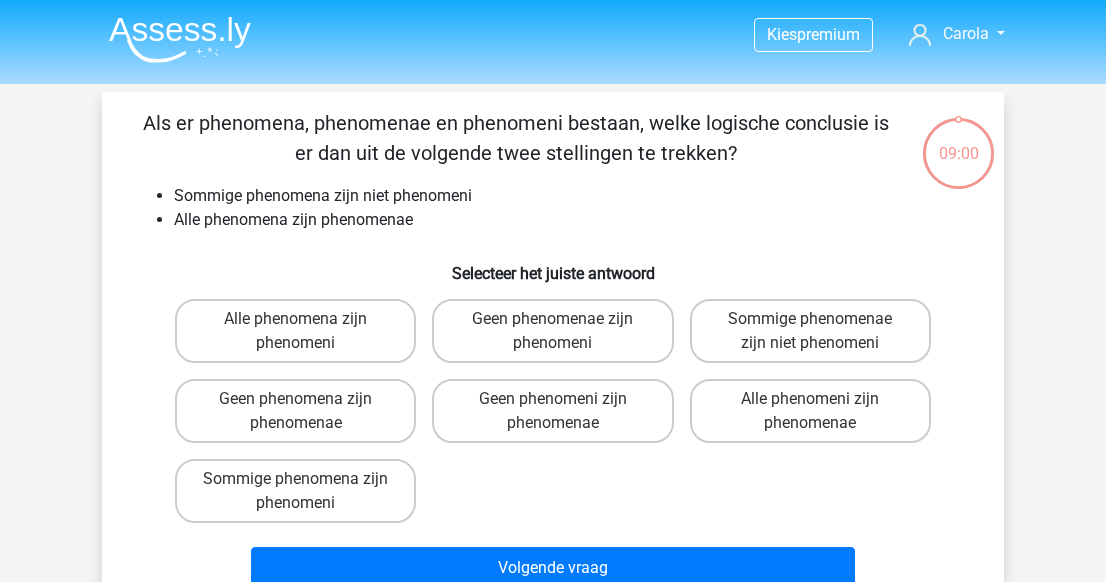 scroll, scrollTop: 0, scrollLeft: 0, axis: both 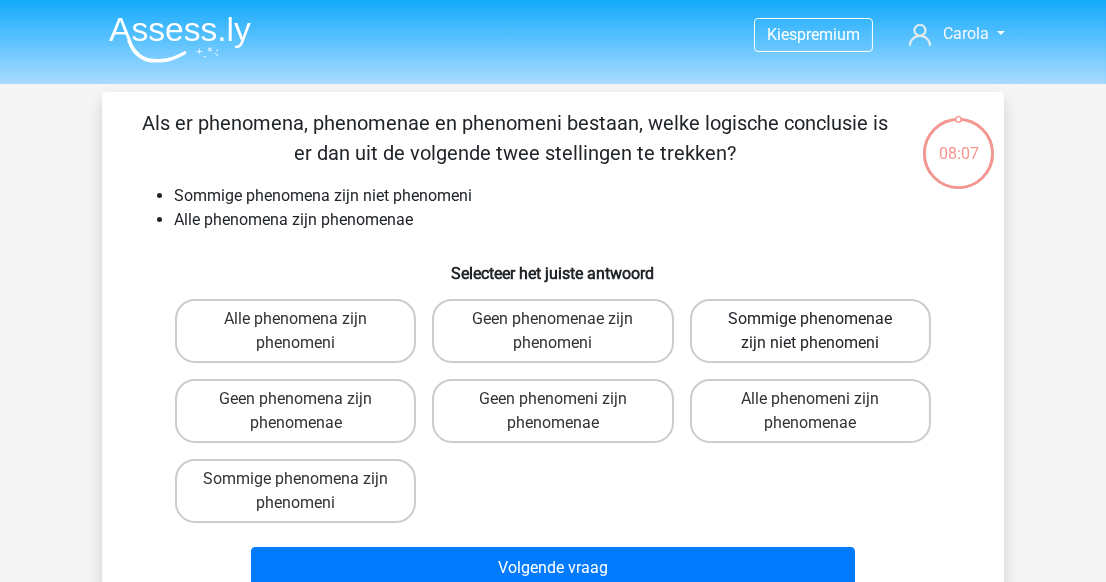 click on "Sommige phenomenae zijn niet phenomeni" at bounding box center (810, 331) 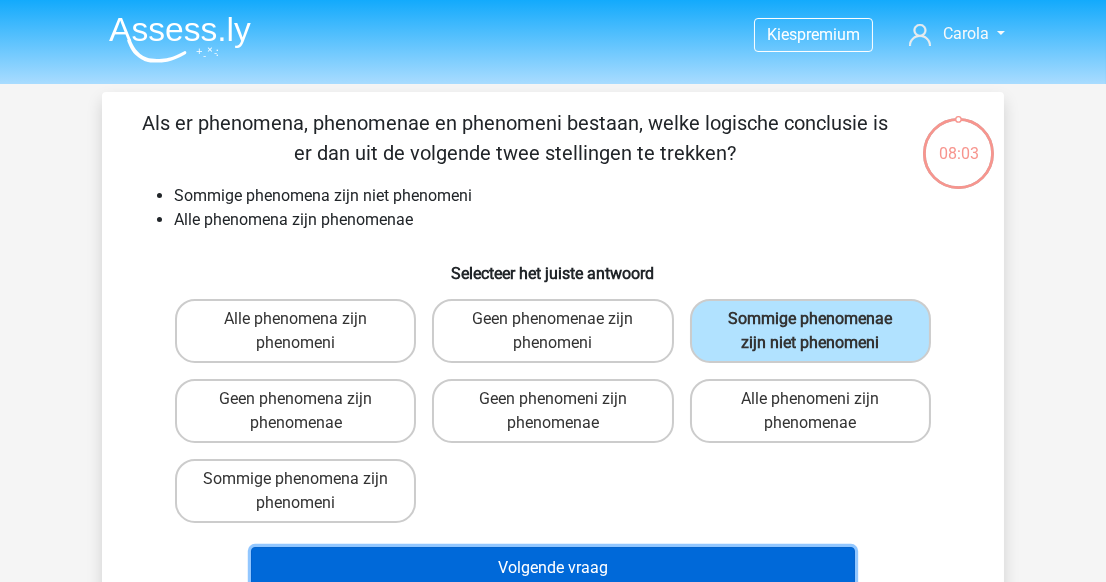 click on "Volgende vraag" at bounding box center (553, 568) 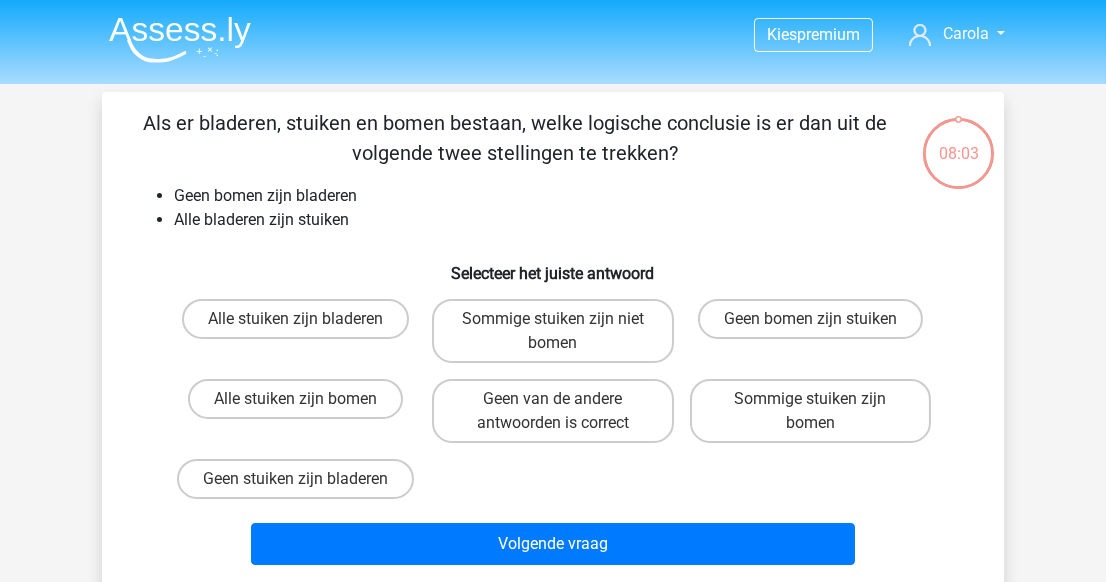 scroll, scrollTop: 92, scrollLeft: 0, axis: vertical 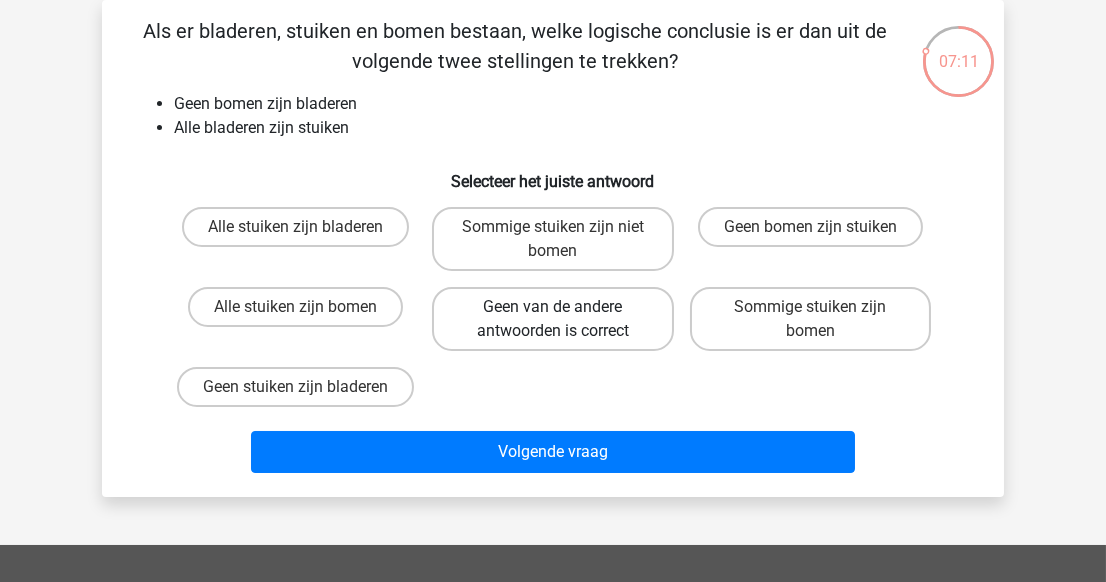 click on "Geen van de andere antwoorden is correct" at bounding box center [552, 319] 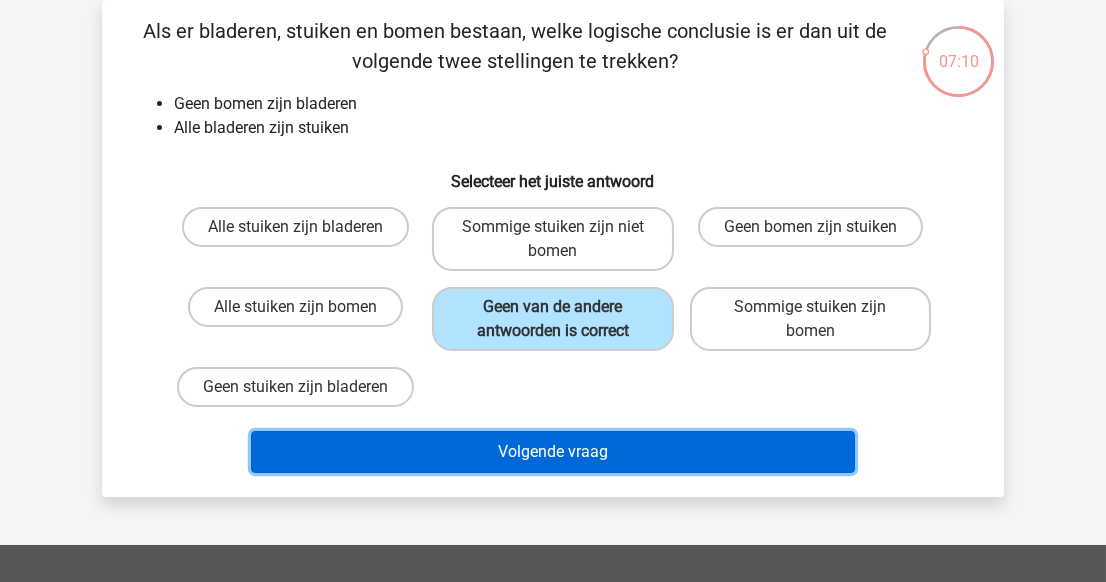 click on "Volgende vraag" at bounding box center (553, 452) 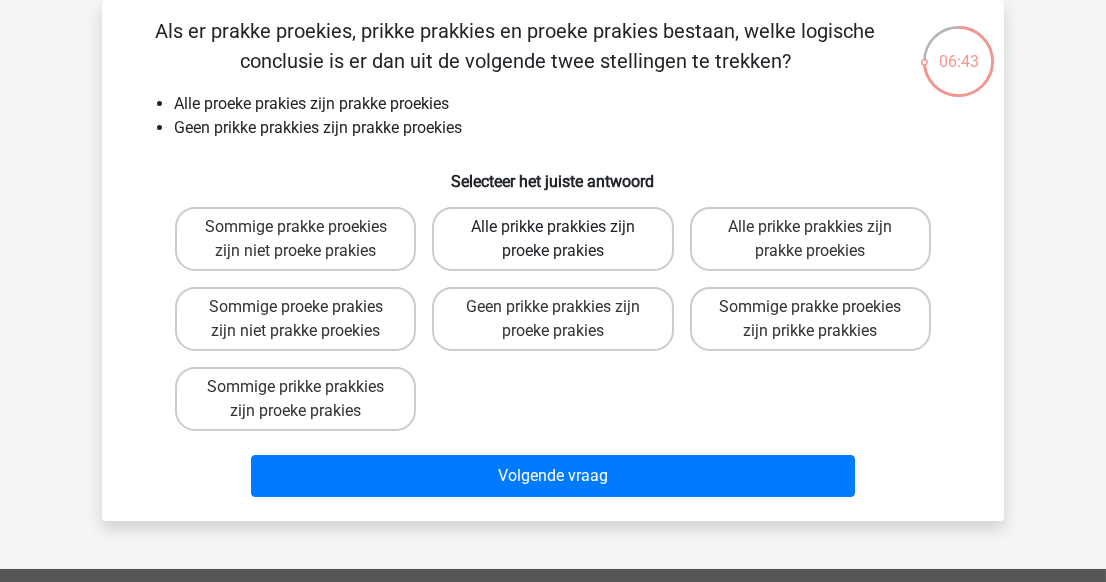 click on "Alle prikke prakkies zijn proeke prakies" at bounding box center (552, 239) 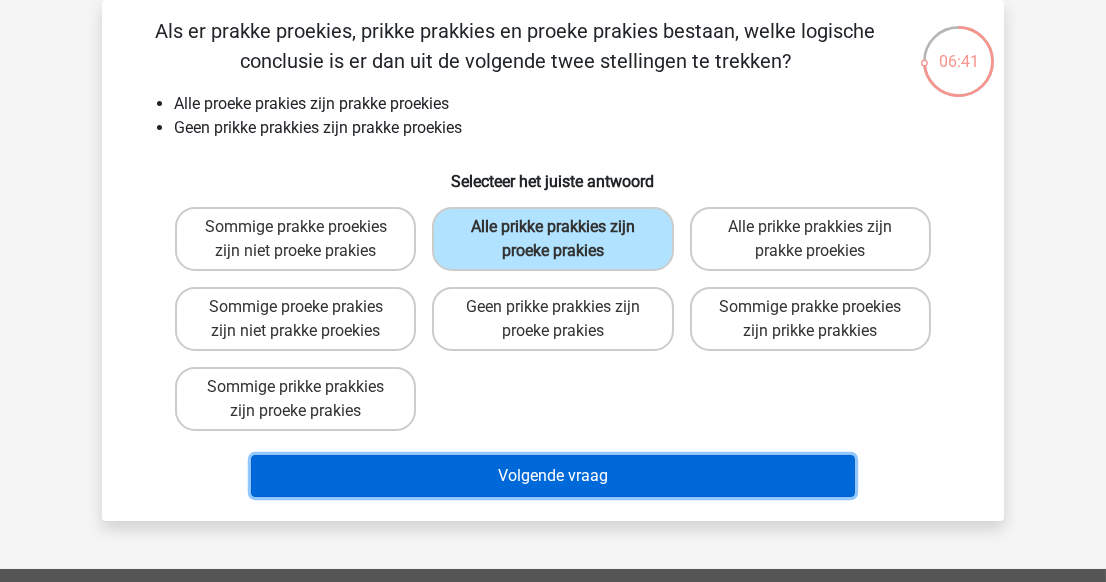 click on "Volgende vraag" at bounding box center [553, 476] 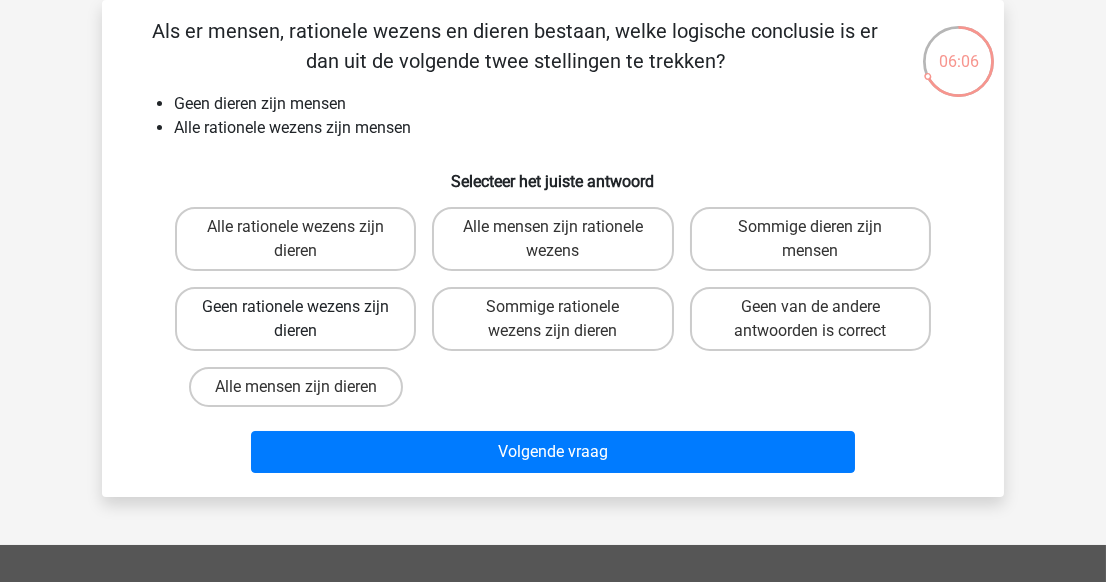 click on "Geen rationele wezens zijn dieren" at bounding box center (295, 319) 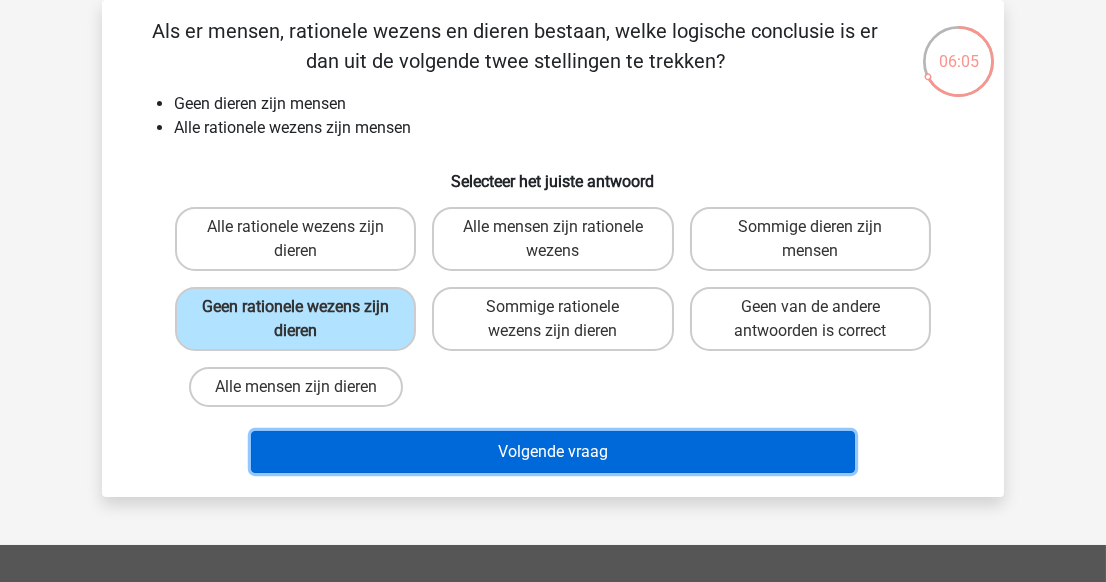 click on "Volgende vraag" at bounding box center [553, 452] 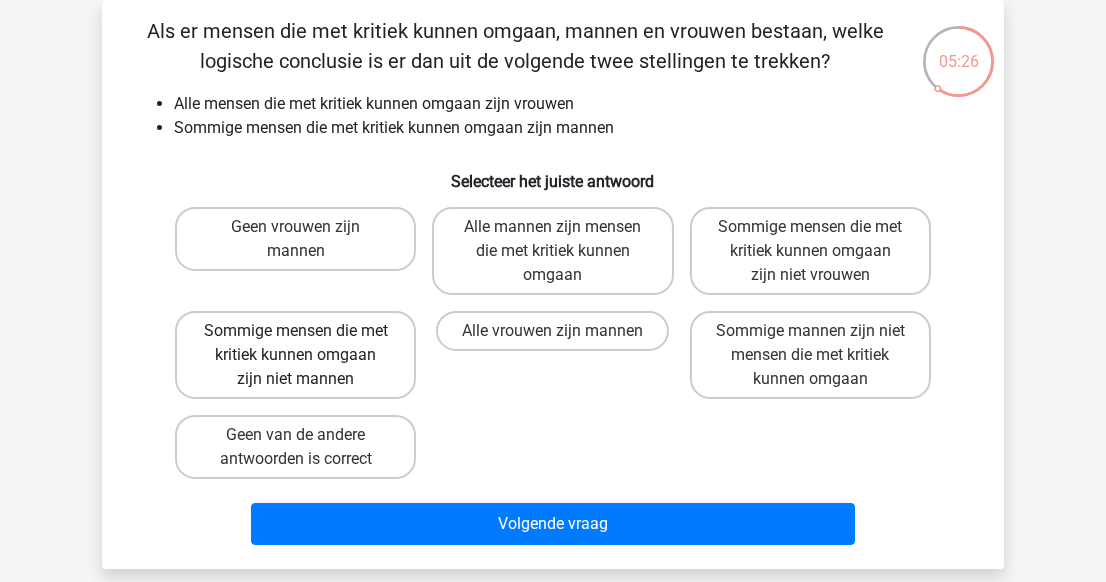 click on "Sommige mensen die met kritiek kunnen omgaan zijn niet mannen" at bounding box center (295, 355) 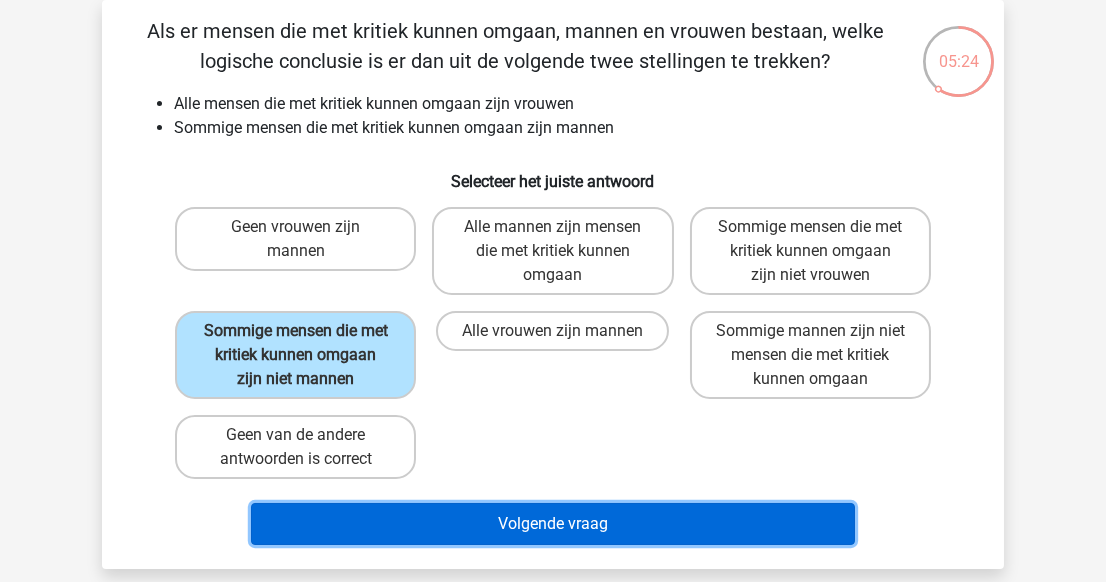 click on "Volgende vraag" at bounding box center [553, 524] 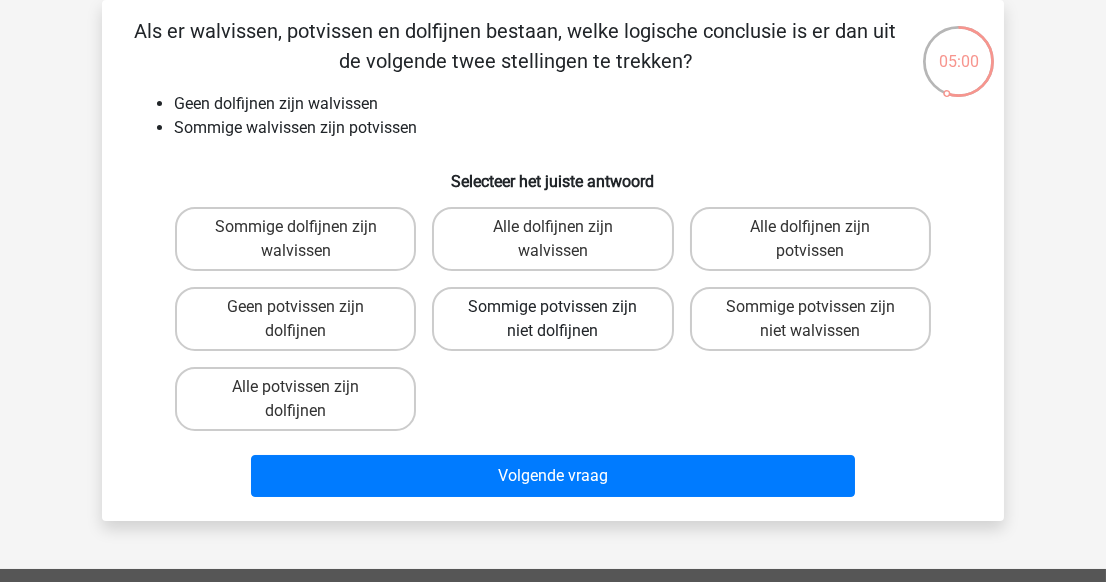 click on "Sommige potvissen zijn niet dolfijnen" at bounding box center (552, 319) 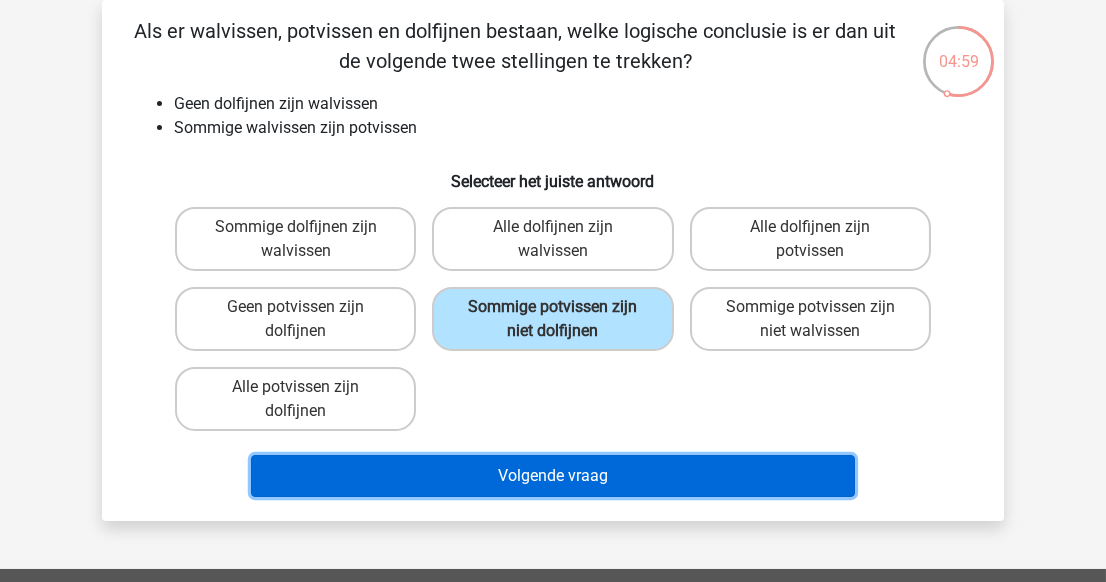 click on "Volgende vraag" at bounding box center (553, 476) 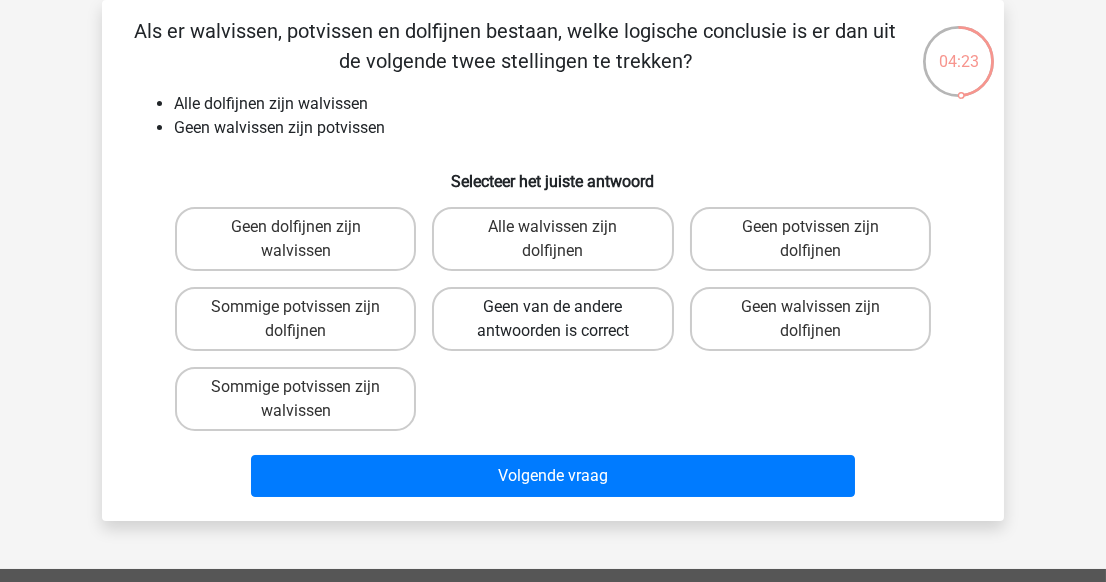 click on "Geen van de andere antwoorden is correct" at bounding box center (552, 319) 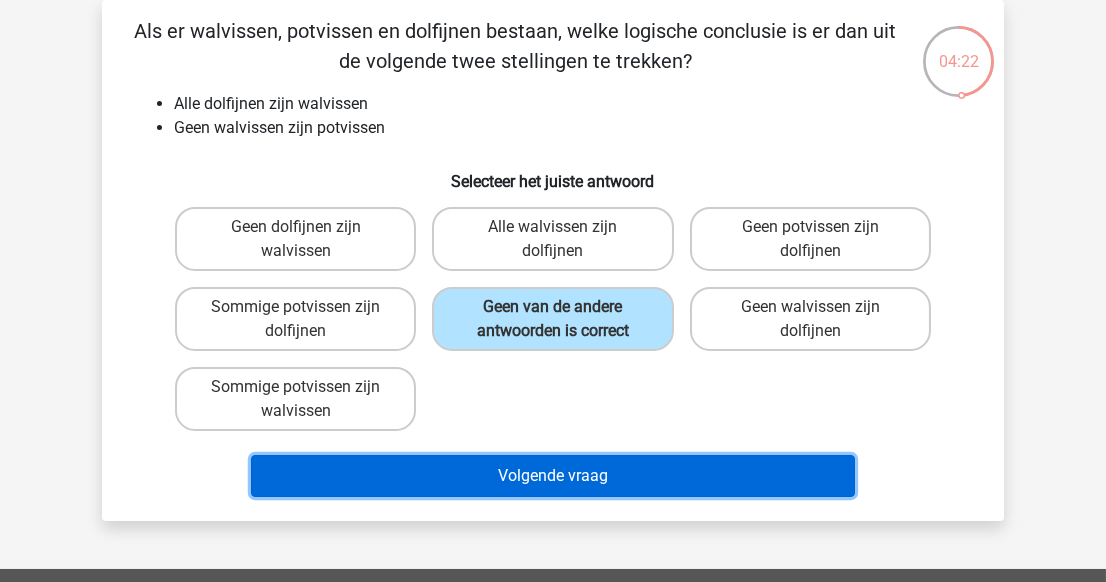 click on "Volgende vraag" at bounding box center (553, 476) 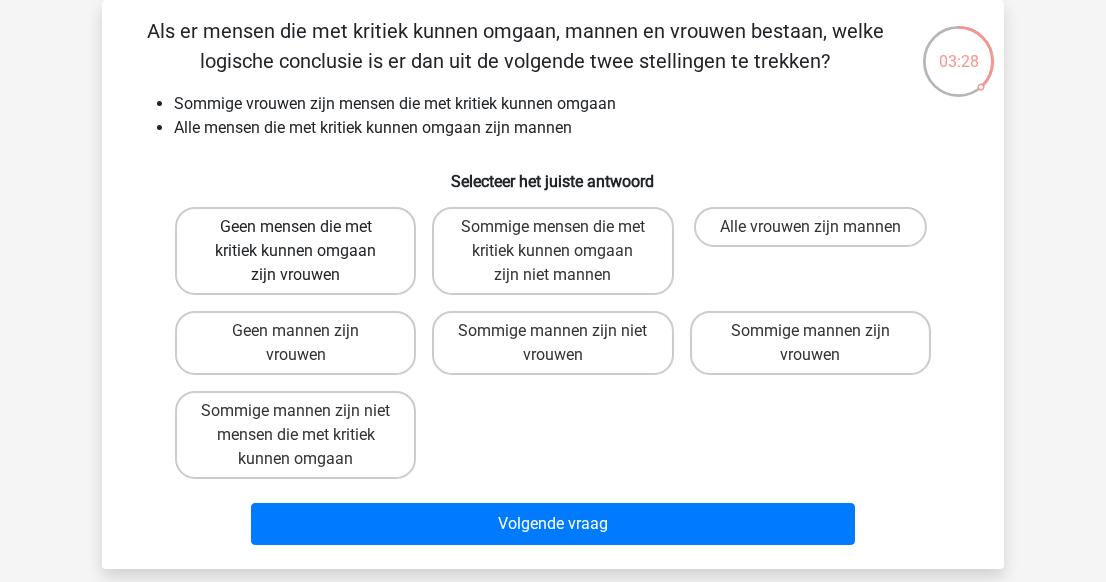 click on "Geen mensen die met kritiek kunnen omgaan zijn vrouwen" at bounding box center [295, 251] 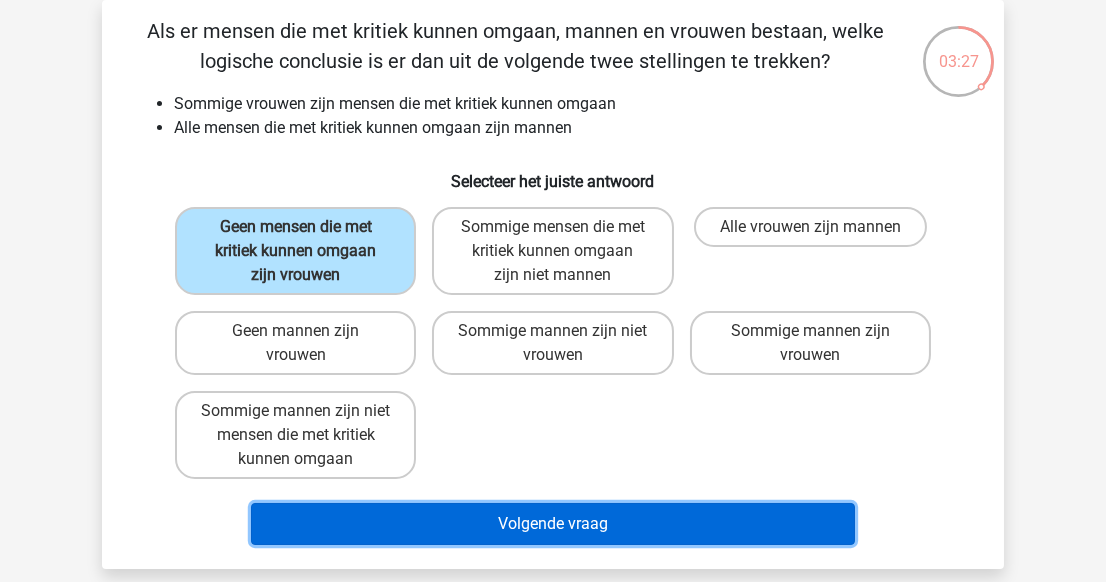 click on "Volgende vraag" at bounding box center [553, 524] 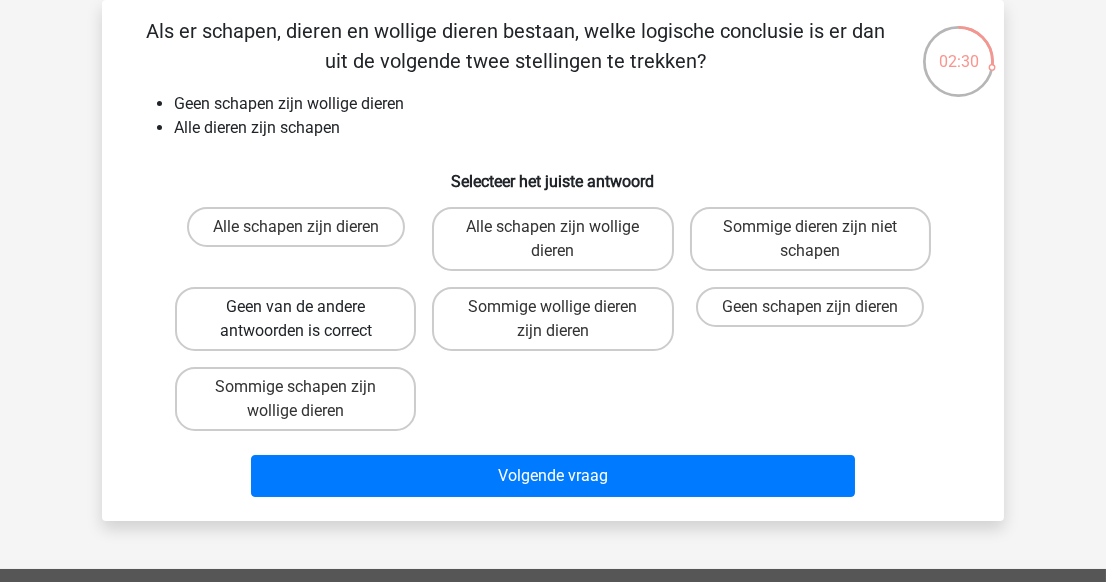 click on "Geen van de andere antwoorden is correct" at bounding box center [295, 319] 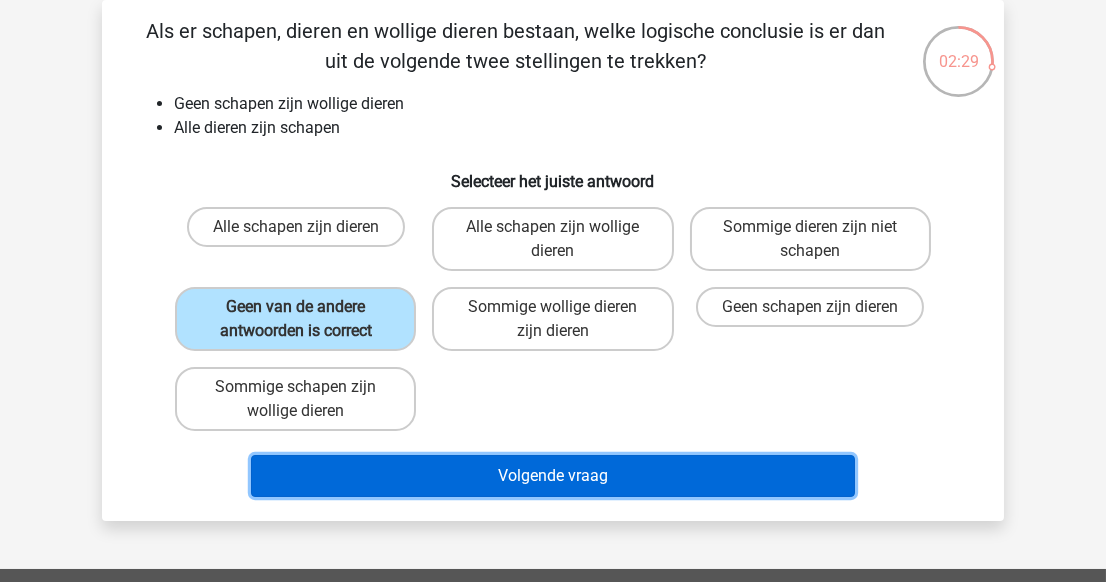 click on "Volgende vraag" at bounding box center [553, 476] 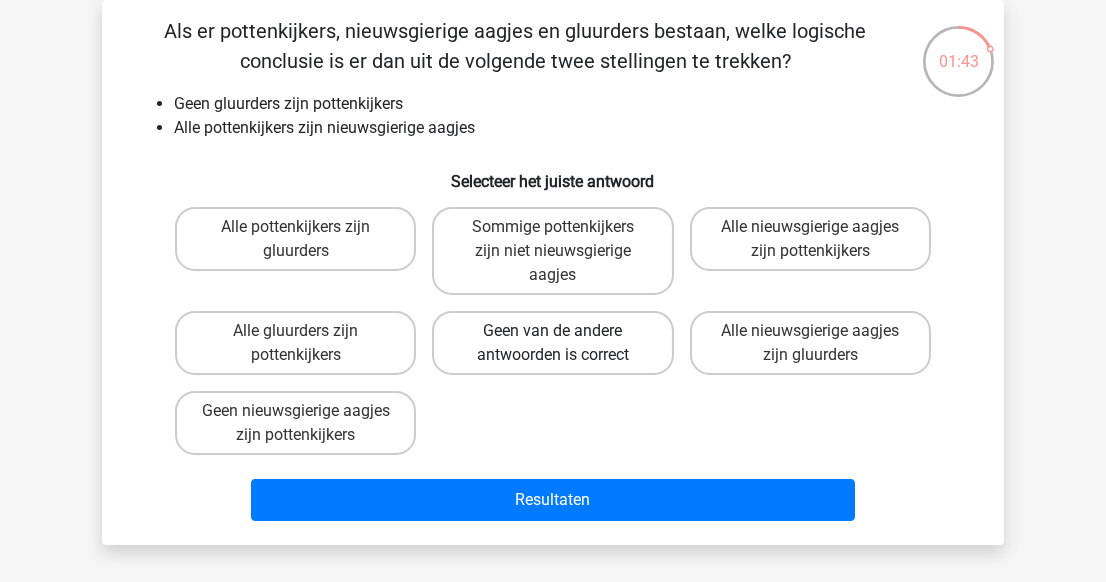 click on "Geen van de andere antwoorden is correct" at bounding box center (552, 343) 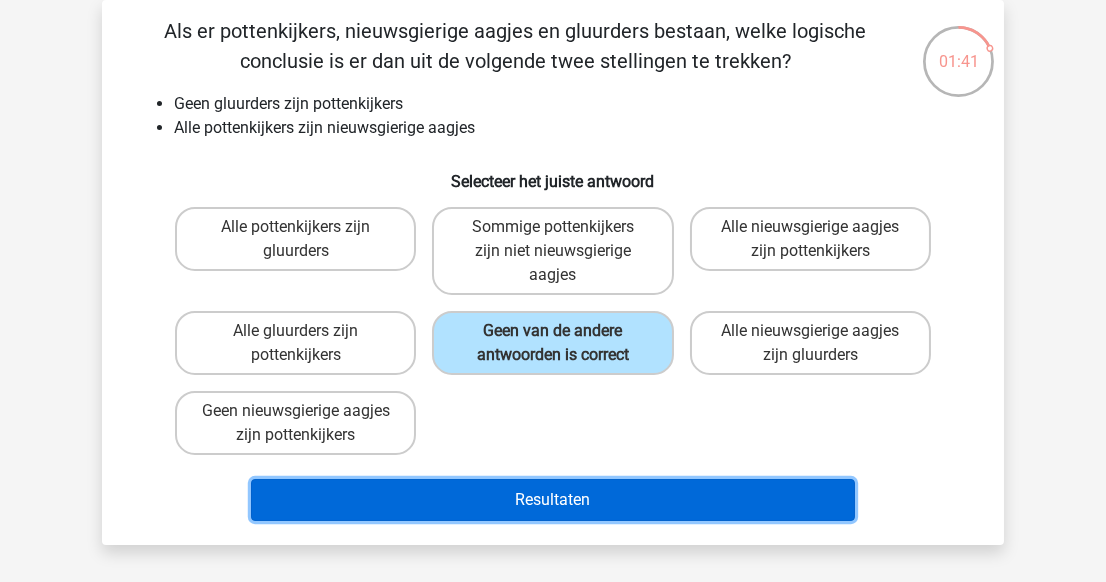 click on "Resultaten" at bounding box center (553, 500) 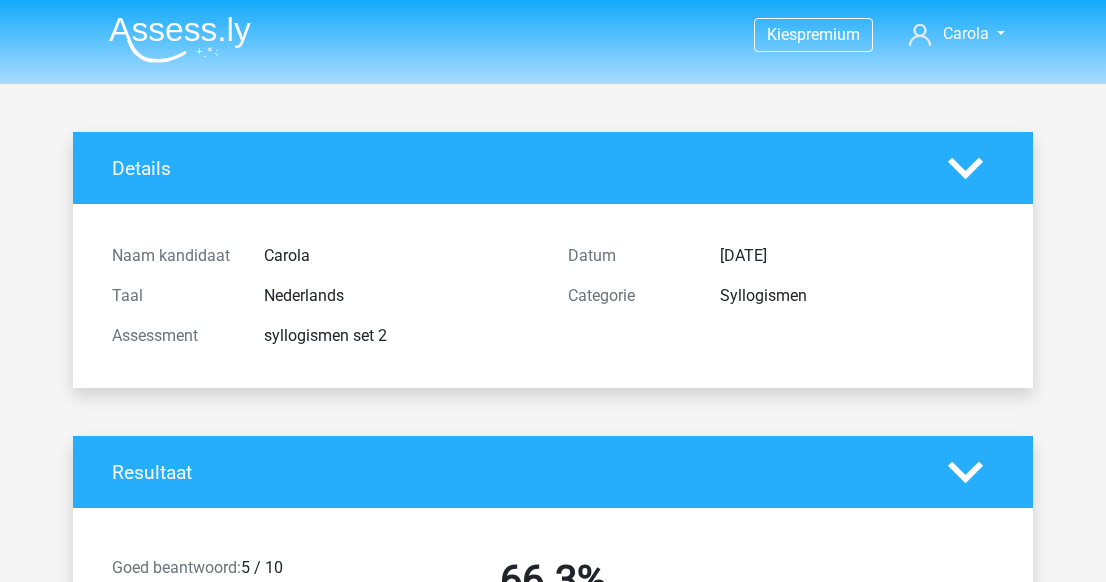 scroll, scrollTop: 0, scrollLeft: 0, axis: both 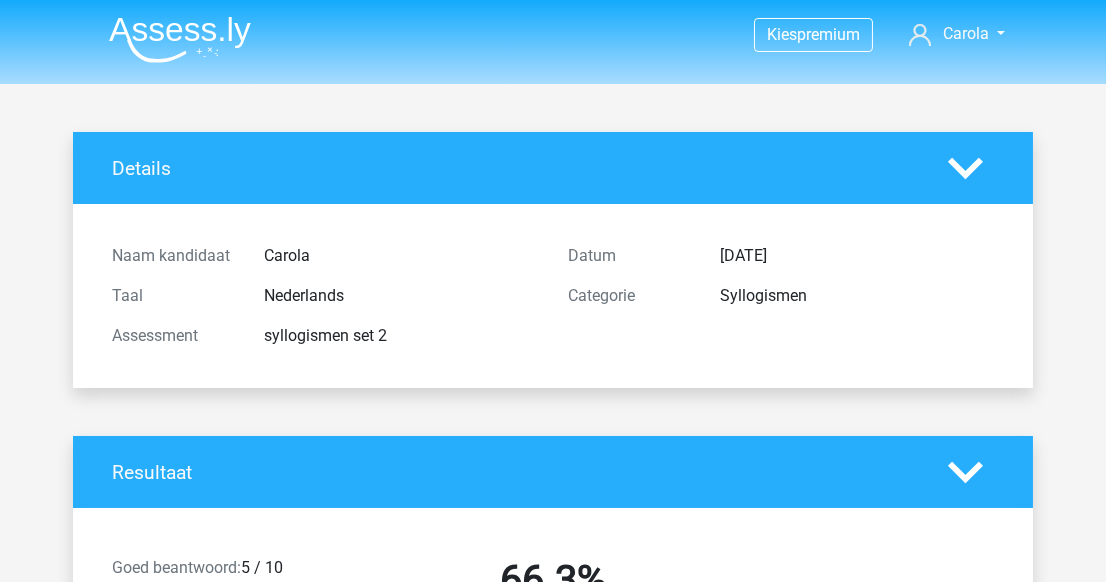 click on "Kies  premium
Carola
[EMAIL_ADDRESS][DOMAIN_NAME]" at bounding box center (553, 2304) 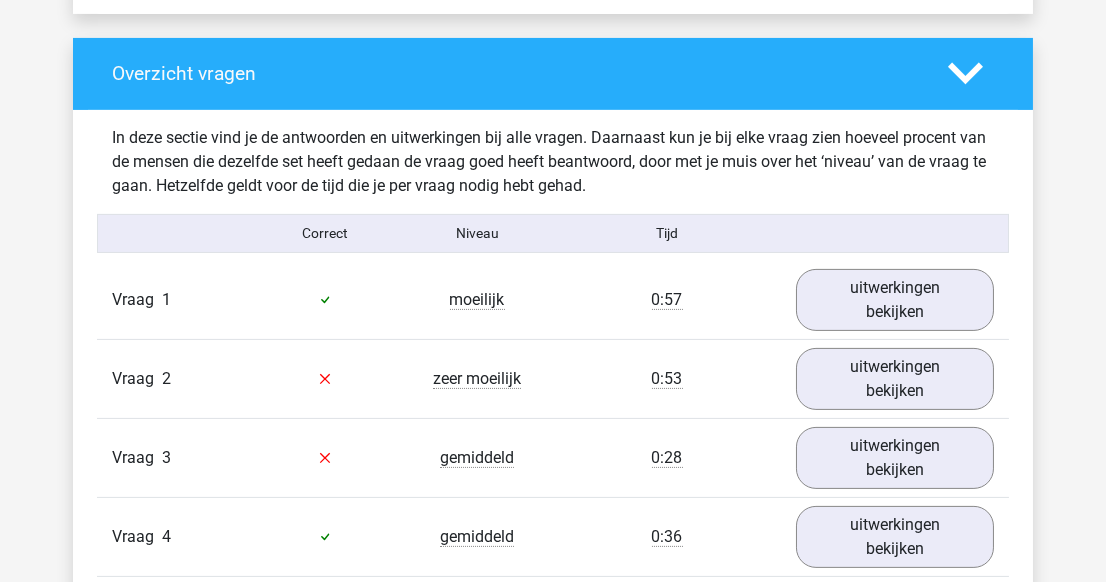 scroll, scrollTop: 1490, scrollLeft: 0, axis: vertical 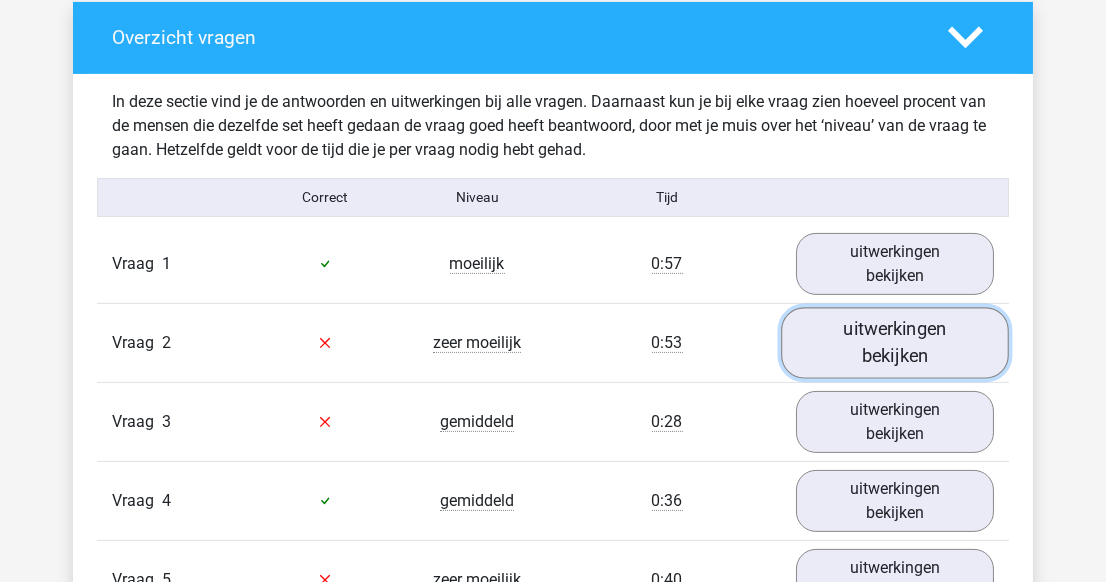 click on "uitwerkingen bekijken" at bounding box center (895, 342) 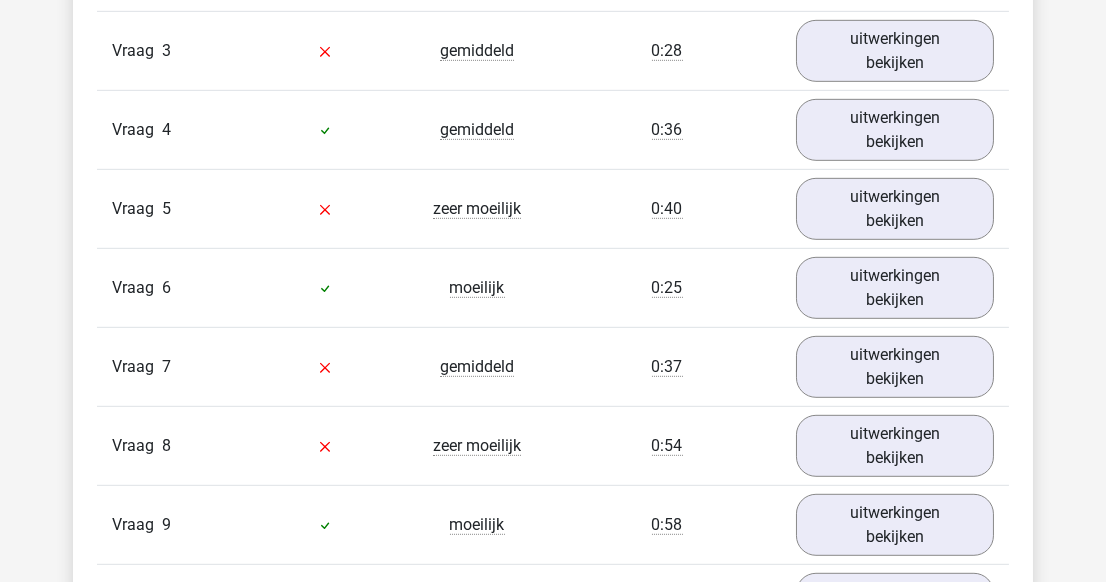 scroll, scrollTop: 2909, scrollLeft: 0, axis: vertical 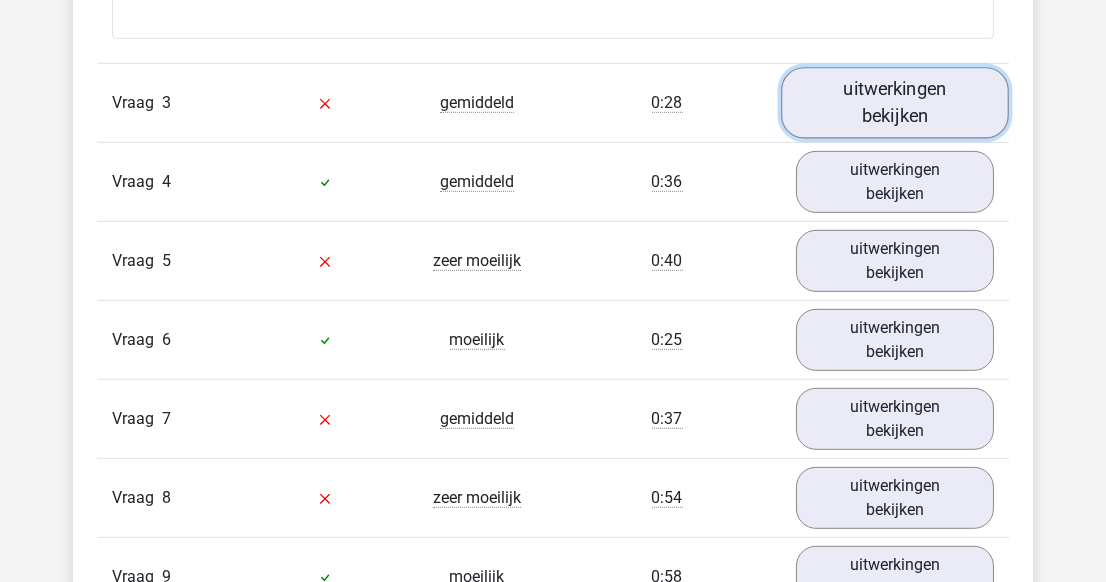 click on "uitwerkingen bekijken" at bounding box center (895, 102) 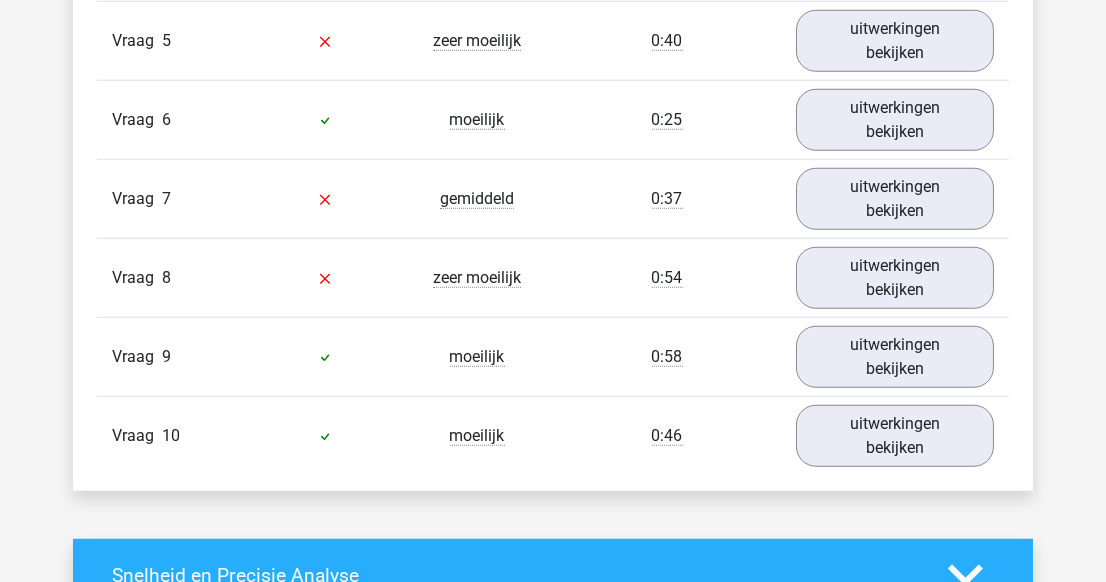 scroll, scrollTop: 4254, scrollLeft: 0, axis: vertical 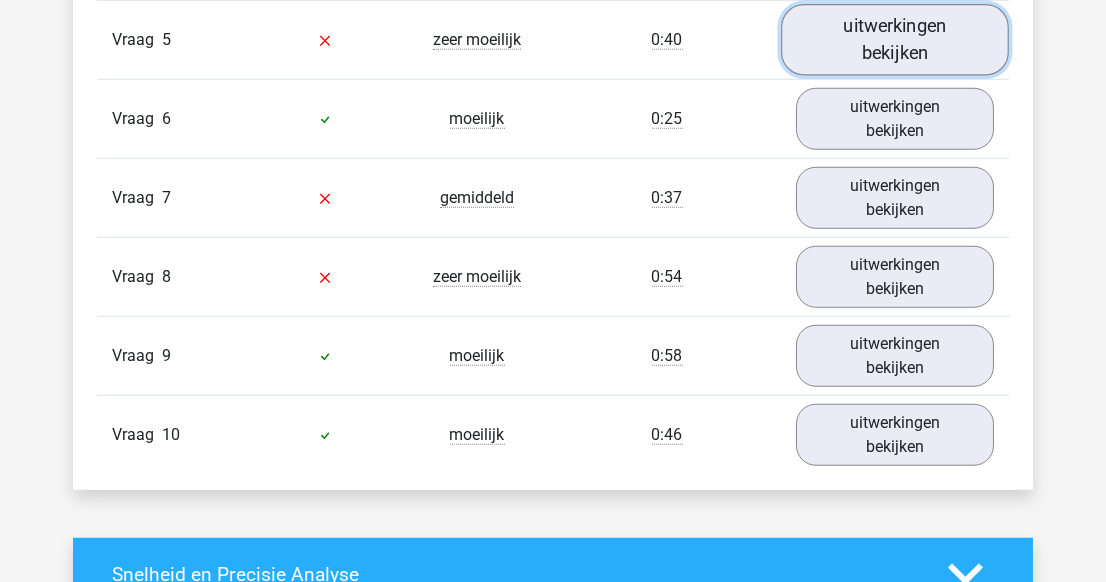 click on "uitwerkingen bekijken" at bounding box center (895, 39) 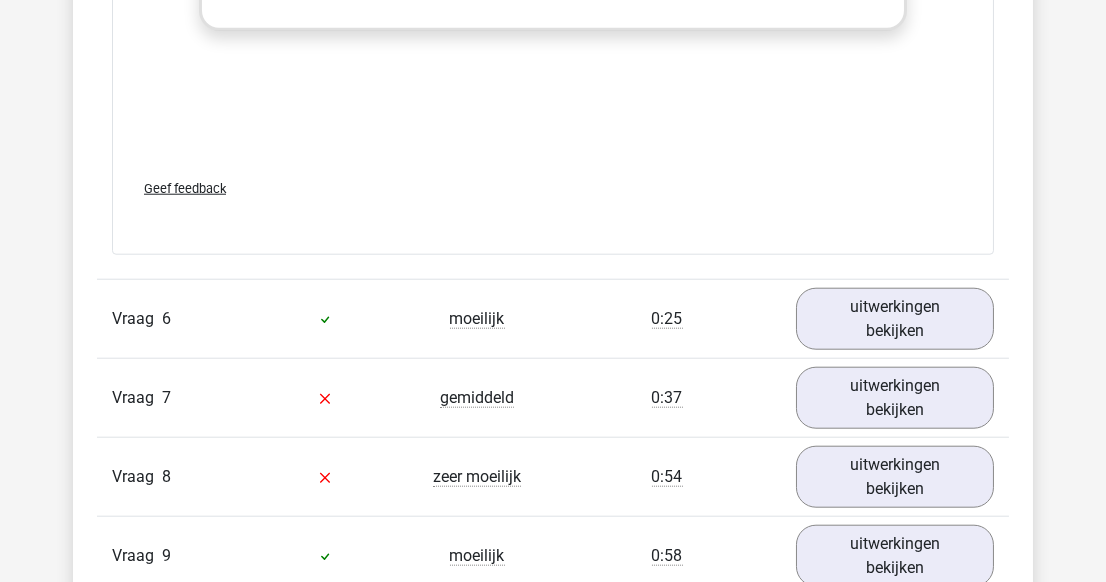scroll, scrollTop: 5199, scrollLeft: 0, axis: vertical 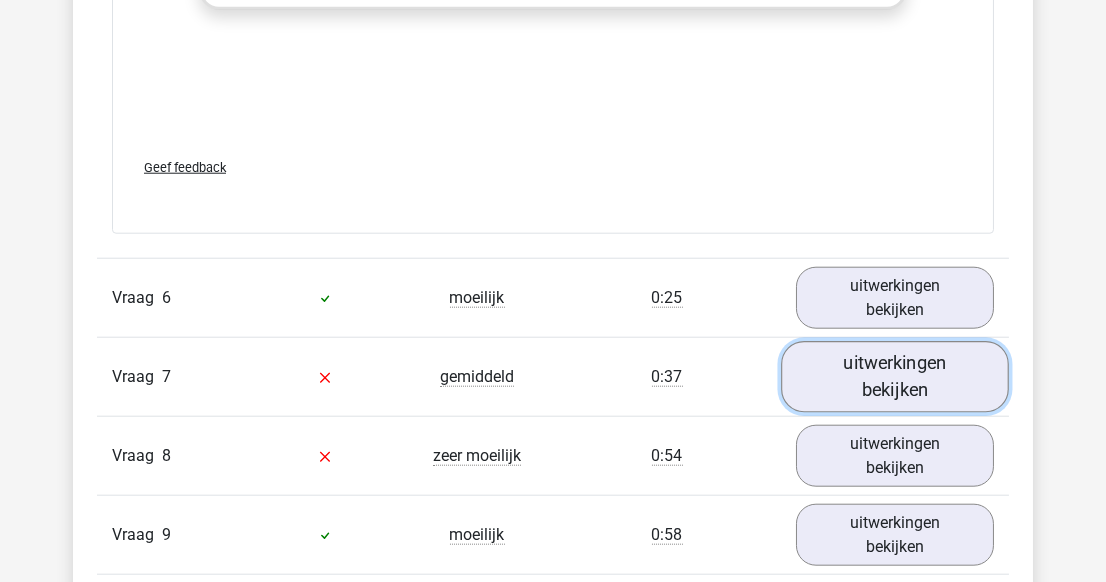 click on "uitwerkingen bekijken" at bounding box center [895, 377] 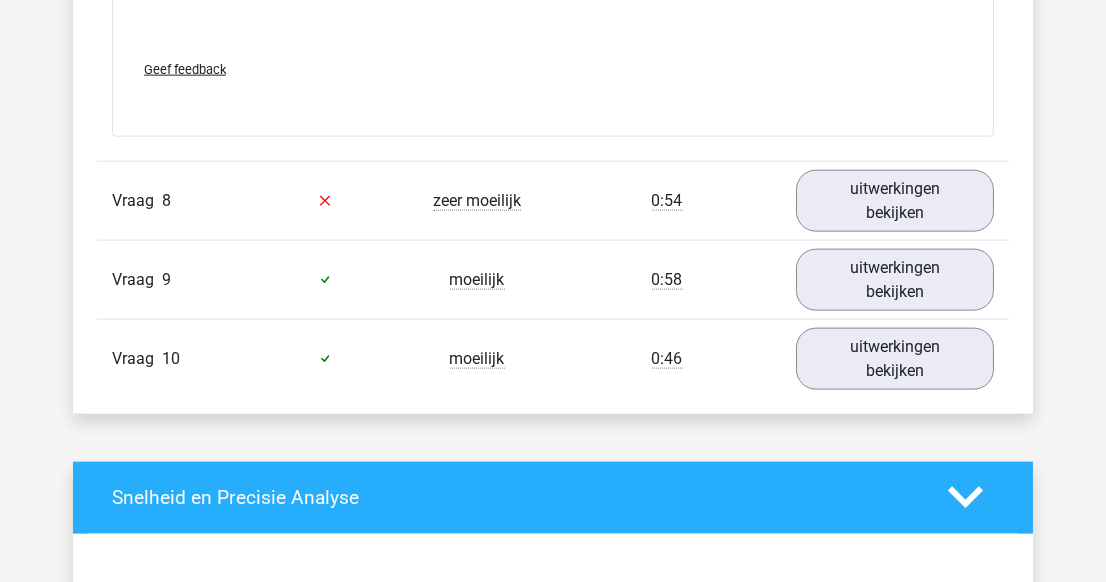 scroll, scrollTop: 6581, scrollLeft: 0, axis: vertical 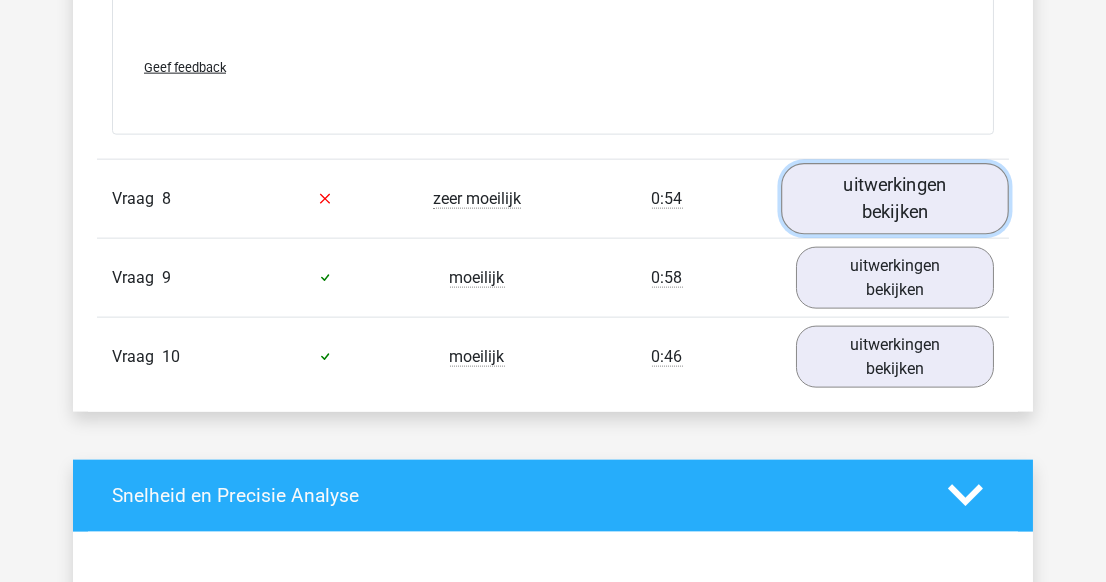 click on "uitwerkingen bekijken" at bounding box center (895, 198) 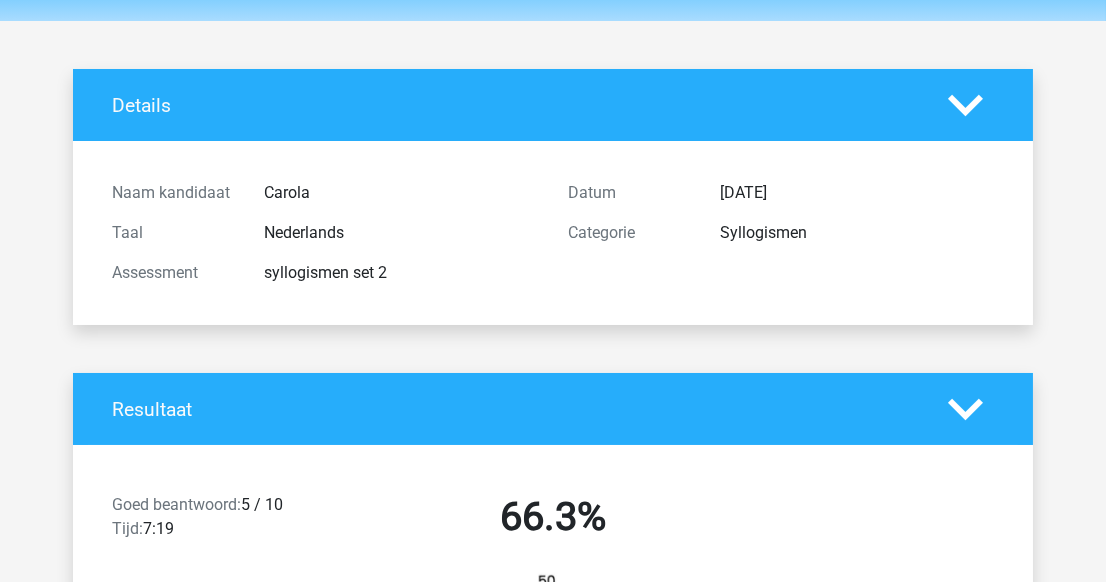 scroll, scrollTop: 0, scrollLeft: 0, axis: both 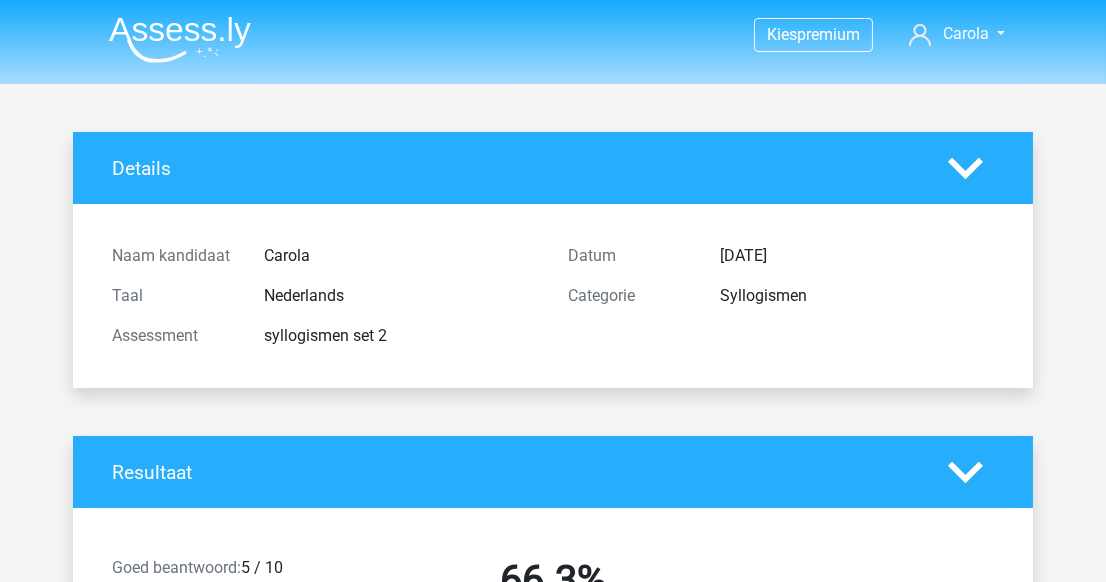 click at bounding box center [180, 39] 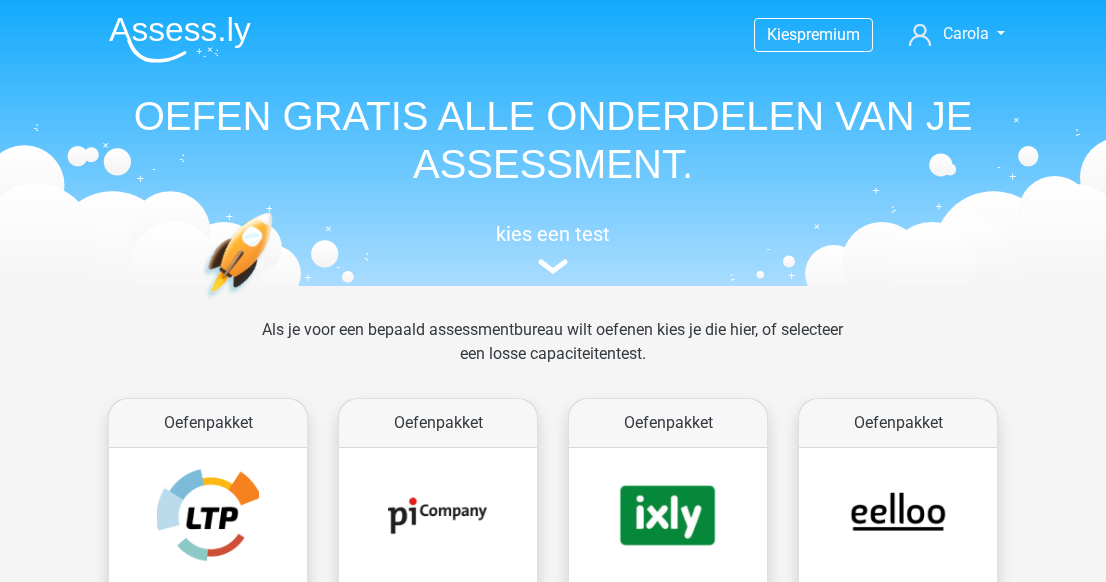 scroll, scrollTop: 0, scrollLeft: 0, axis: both 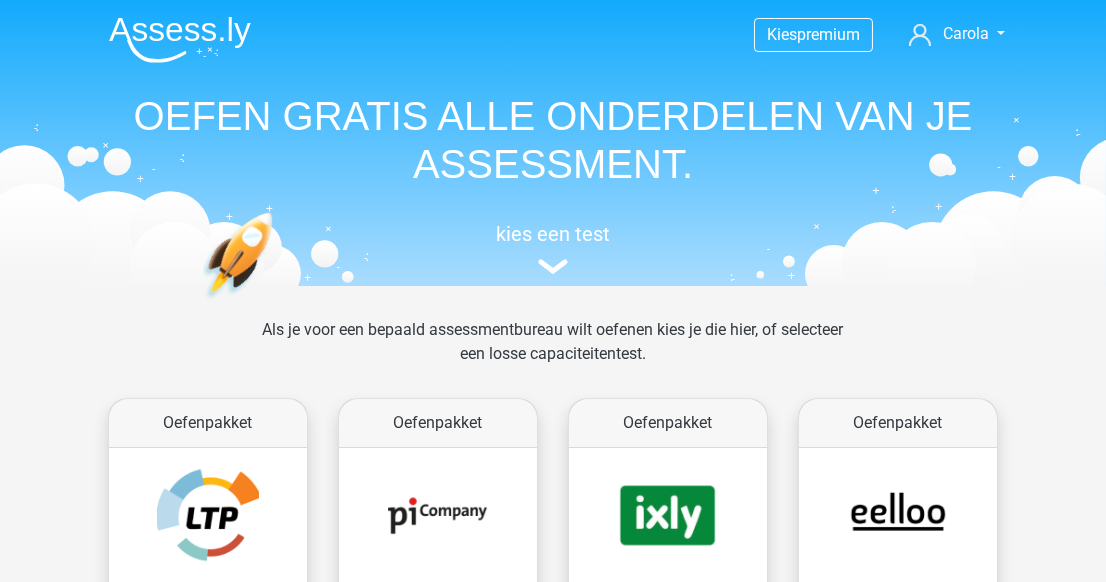 click on "Kies  premium
Carola
[EMAIL_ADDRESS][DOMAIN_NAME]" at bounding box center [553, 1586] 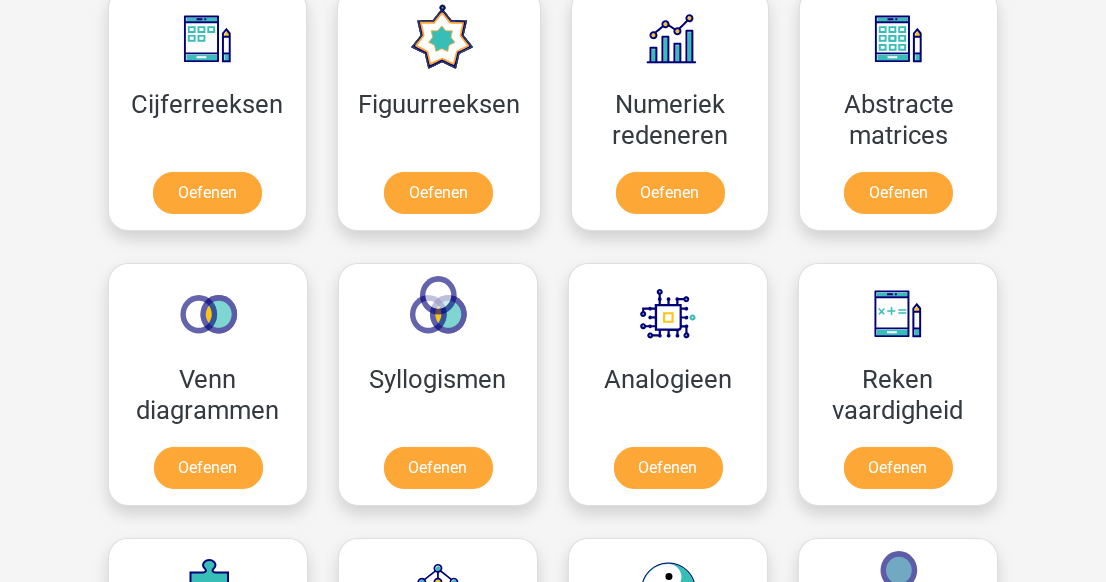 scroll, scrollTop: 1018, scrollLeft: 0, axis: vertical 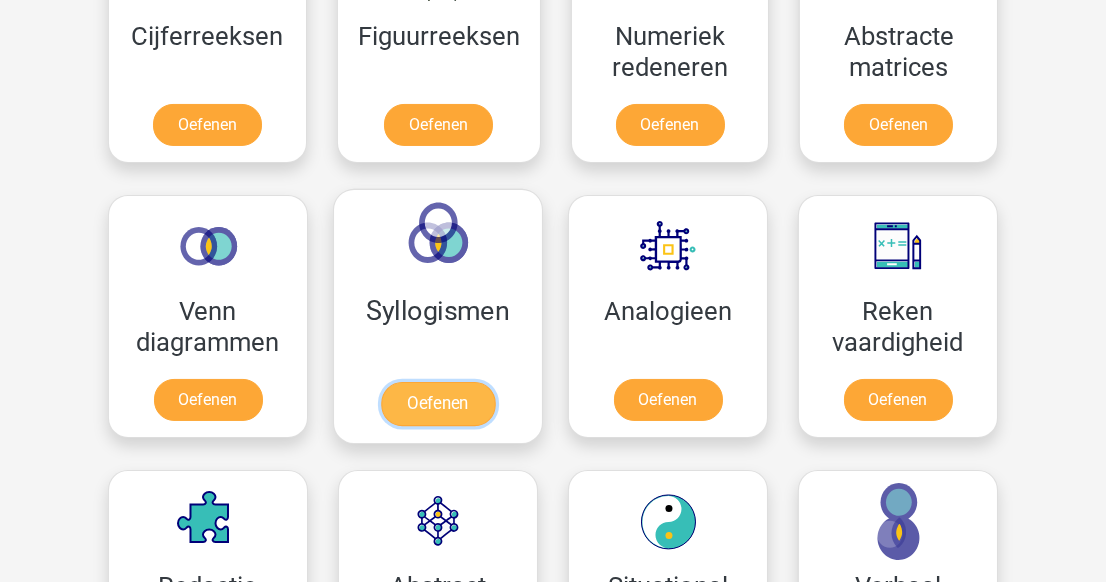 click on "Oefenen" at bounding box center (438, 404) 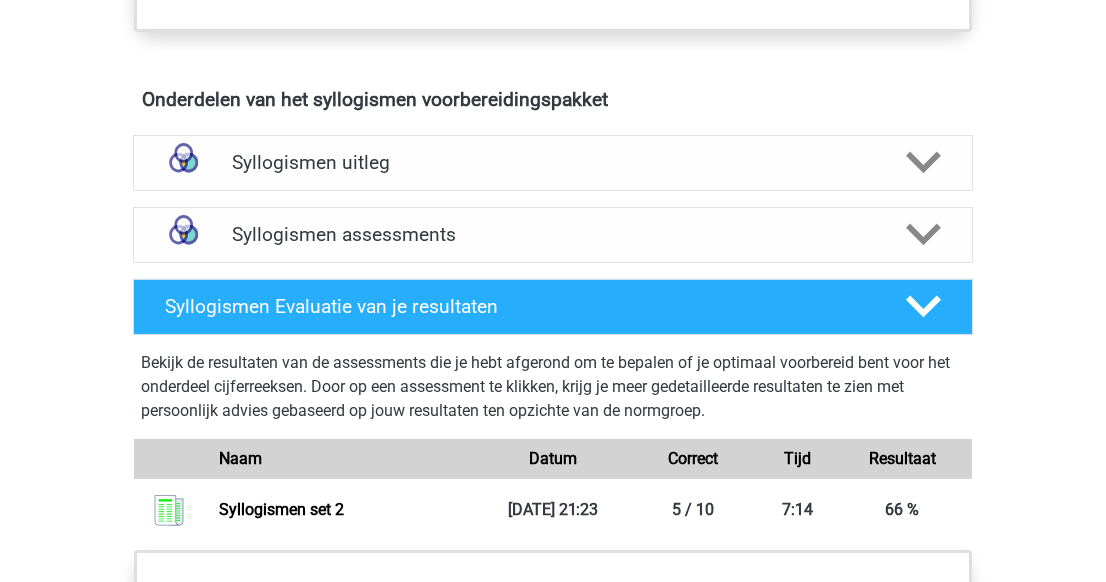 scroll, scrollTop: 1090, scrollLeft: 0, axis: vertical 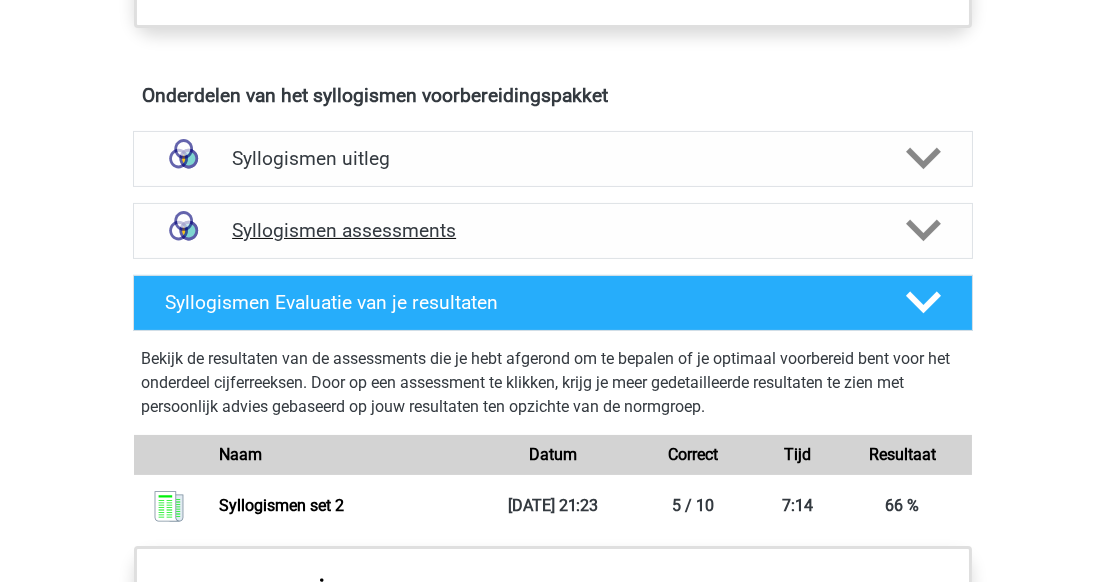 click on "Syllogismen assessments" at bounding box center [553, 230] 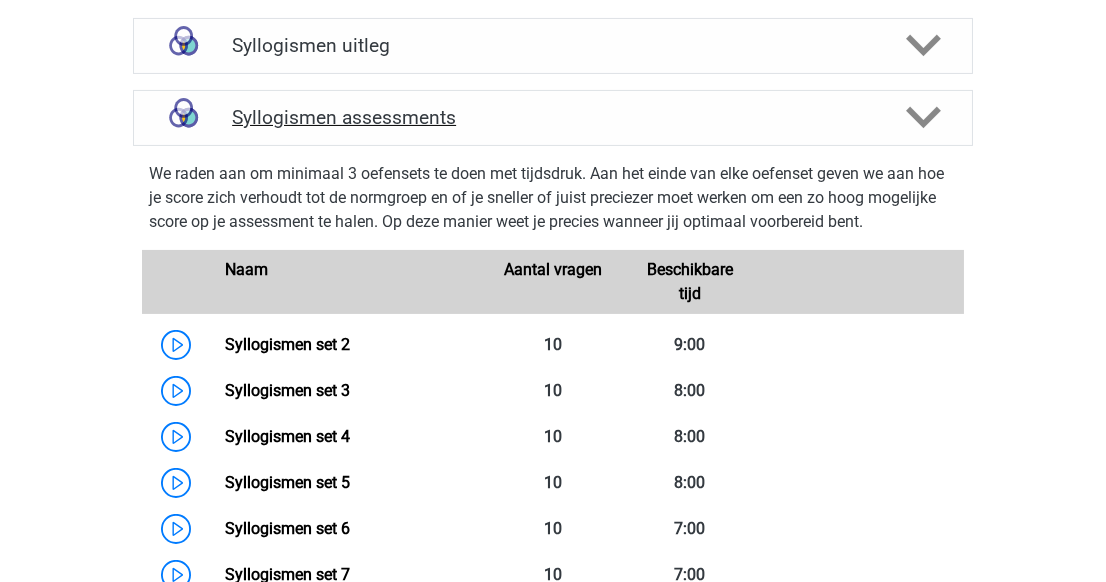 scroll, scrollTop: 1236, scrollLeft: 0, axis: vertical 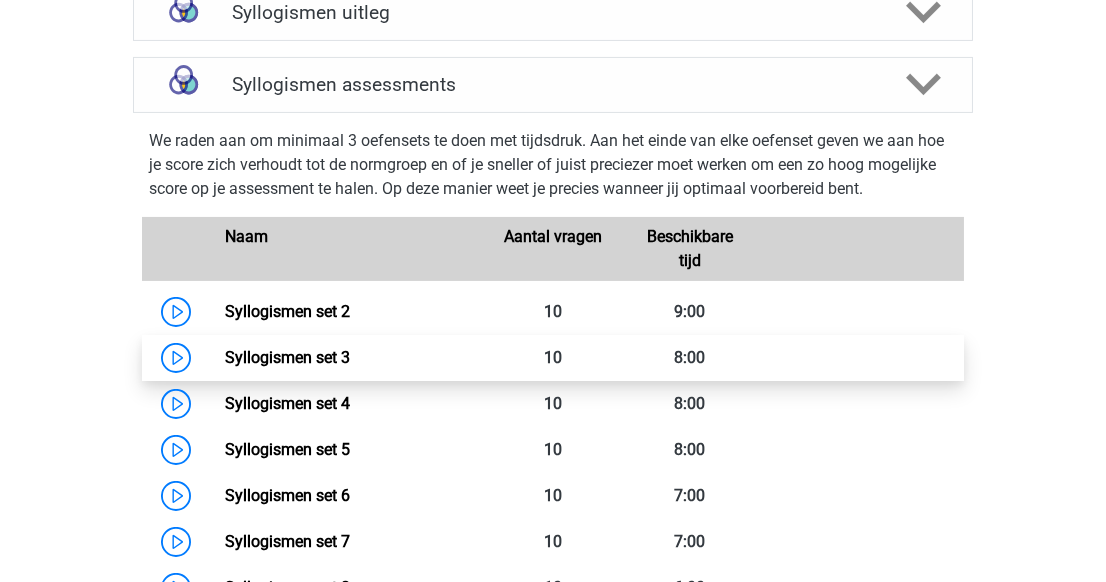 click on "Syllogismen
set 3" at bounding box center [287, 357] 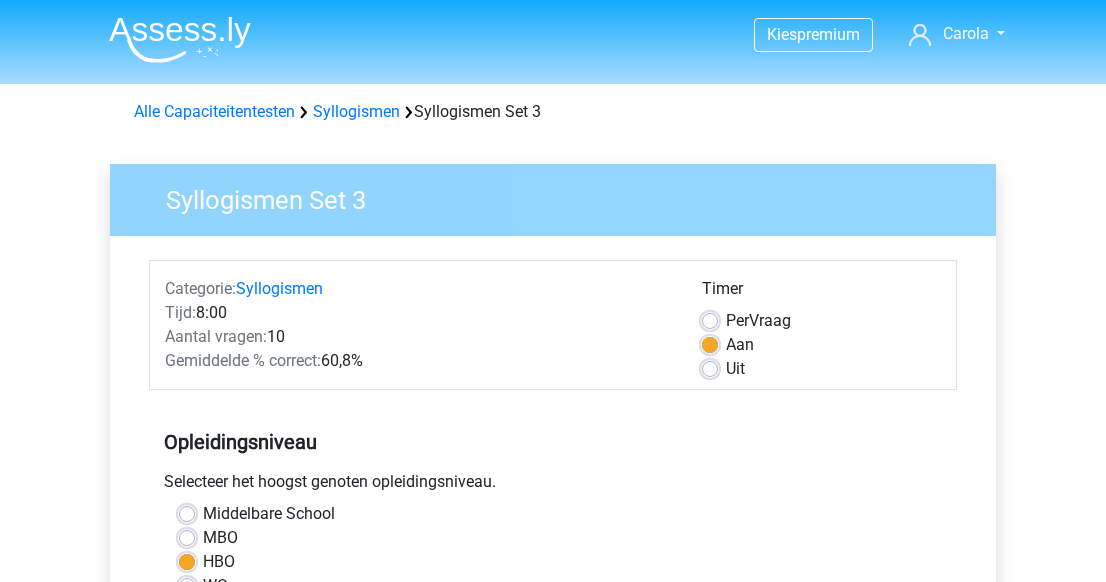 scroll, scrollTop: 0, scrollLeft: 0, axis: both 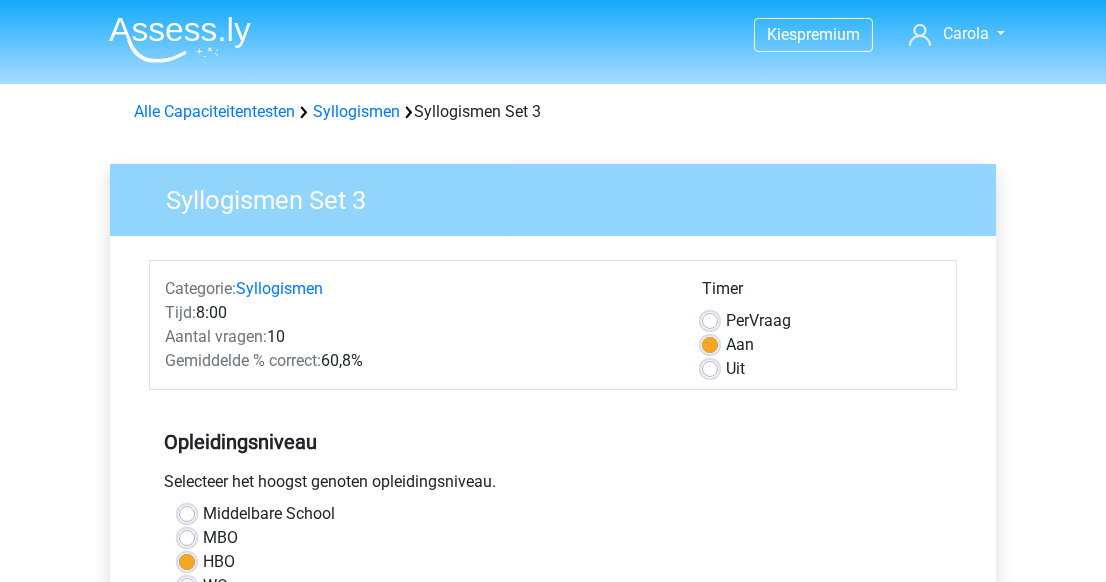 click on "Syllogismen Set 3
Categorie:  Syllogismen
Tijd:  8:00
Aantal vragen:
10
Gemiddelde % correct:
60,8%
Timer
Per  Vraag
Aan
Uit MBO HBO" at bounding box center [553, 592] 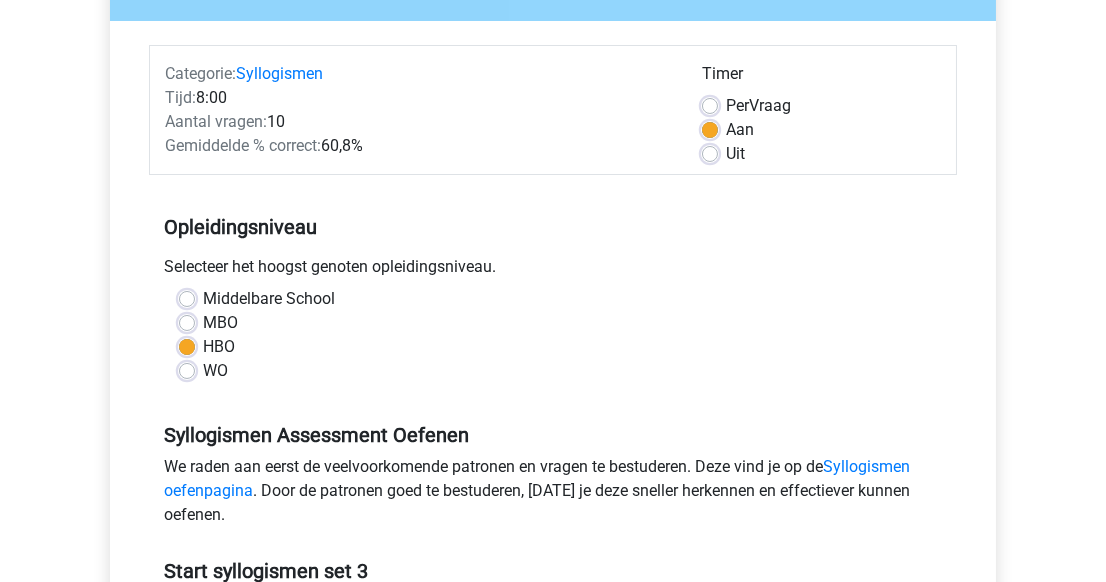 scroll, scrollTop: 436, scrollLeft: 0, axis: vertical 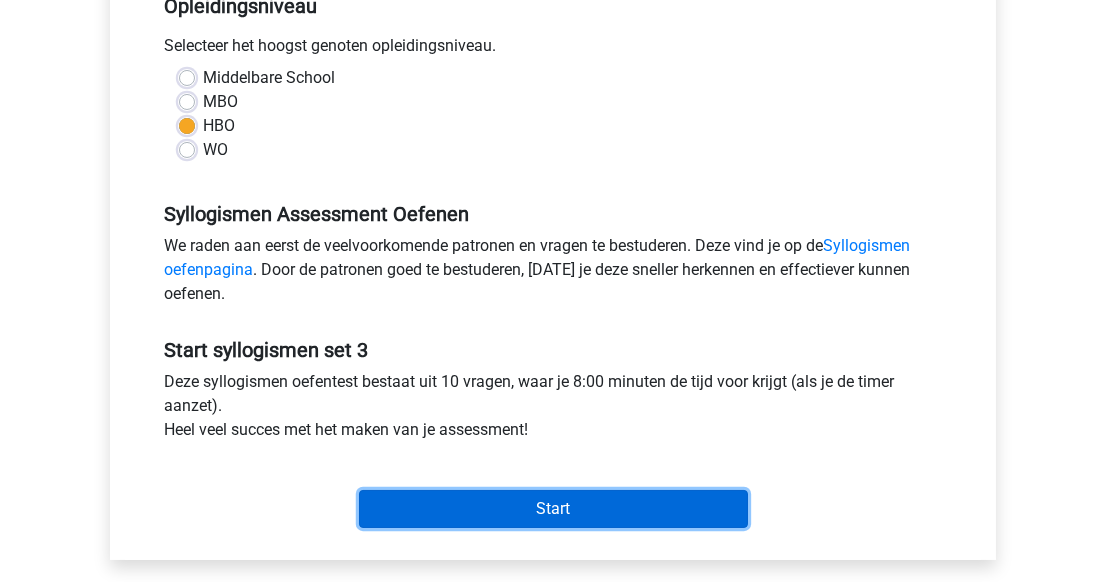 click on "Start" at bounding box center (553, 509) 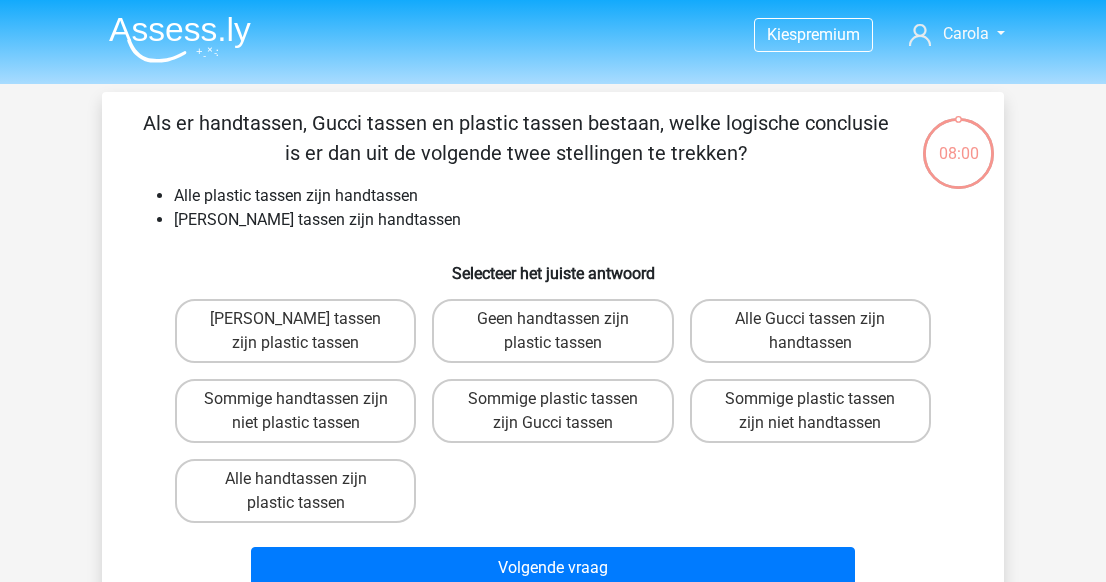 scroll, scrollTop: 0, scrollLeft: 0, axis: both 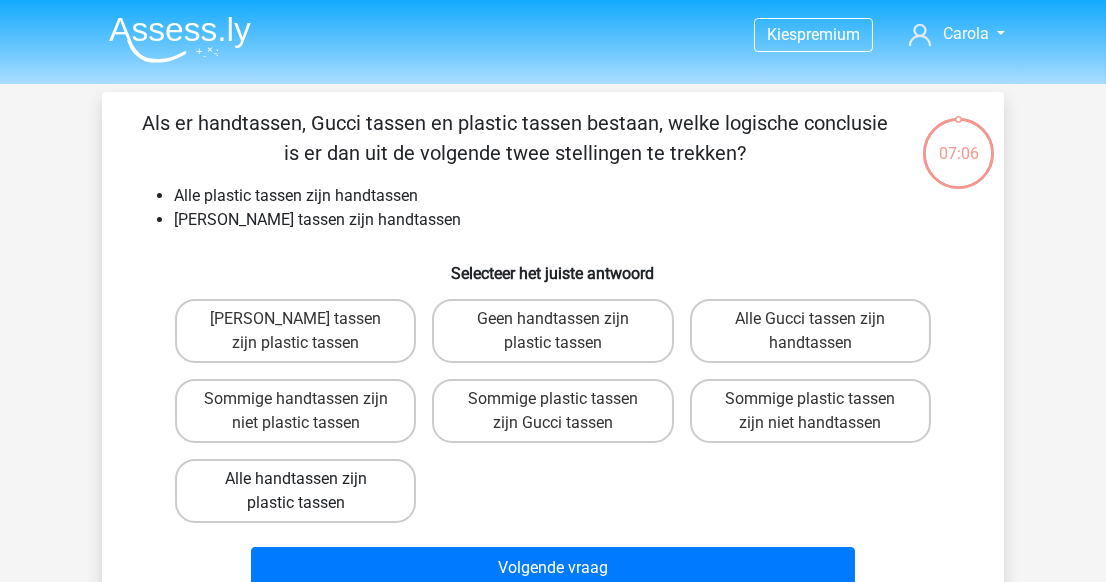 click on "Alle handtassen zijn plastic tassen" at bounding box center [295, 491] 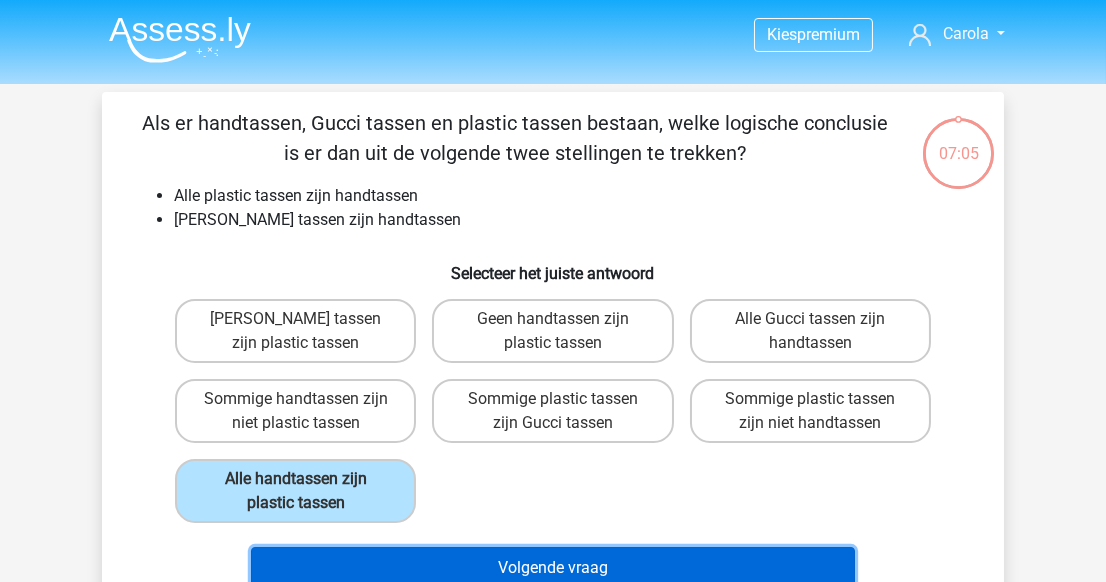 click on "Volgende vraag" at bounding box center (553, 568) 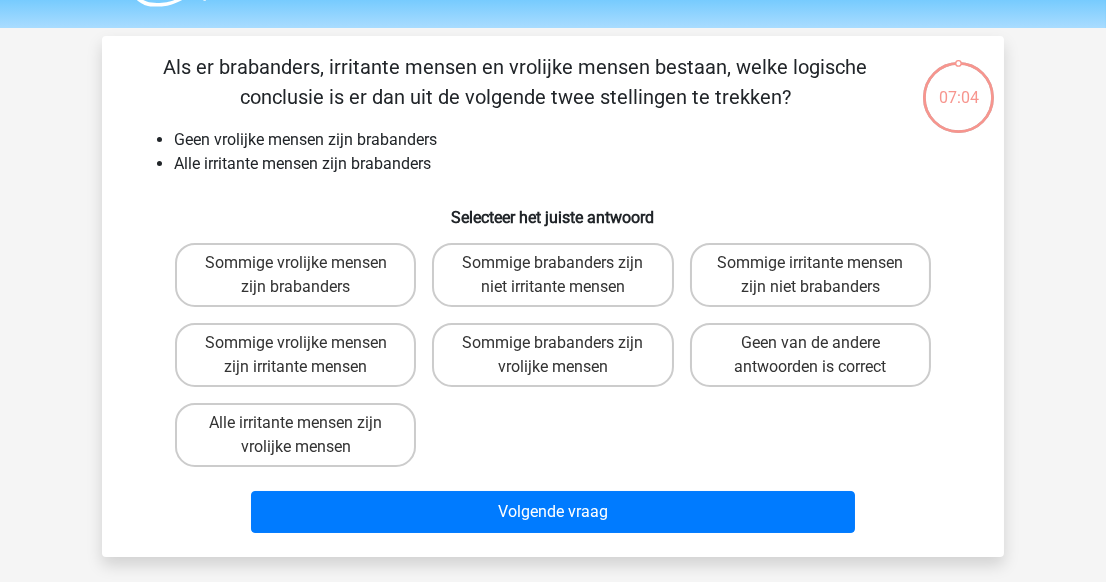 scroll, scrollTop: 92, scrollLeft: 0, axis: vertical 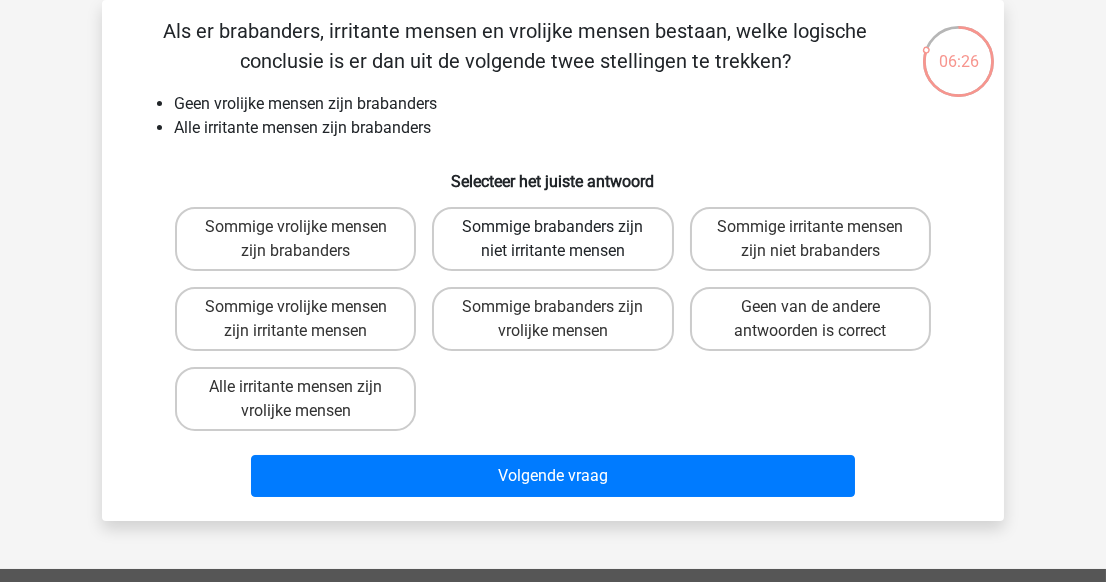click on "Sommige brabanders zijn niet irritante mensen" at bounding box center [552, 239] 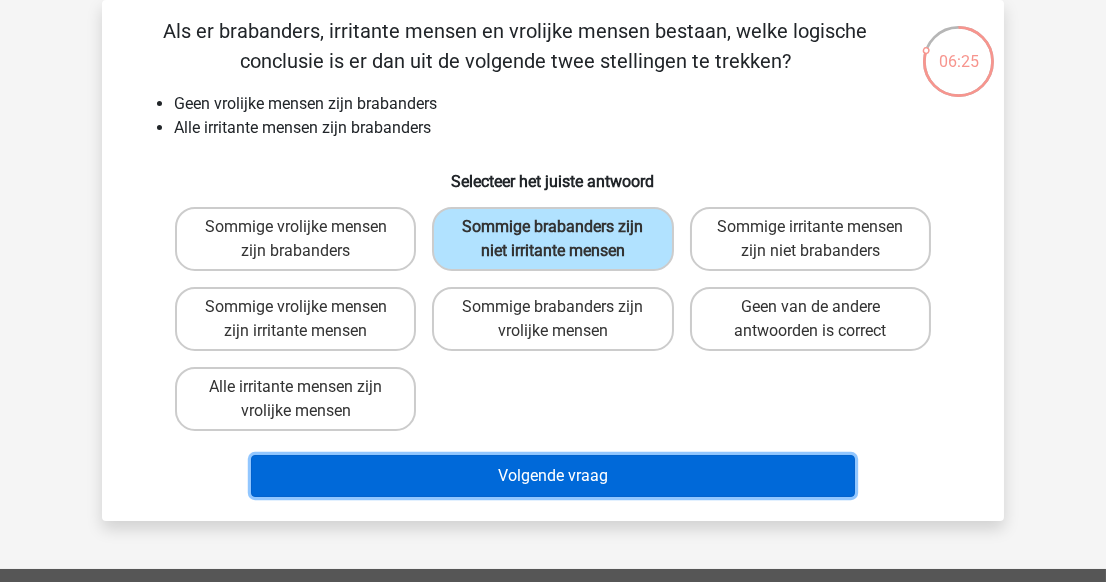 click on "Volgende vraag" at bounding box center (553, 476) 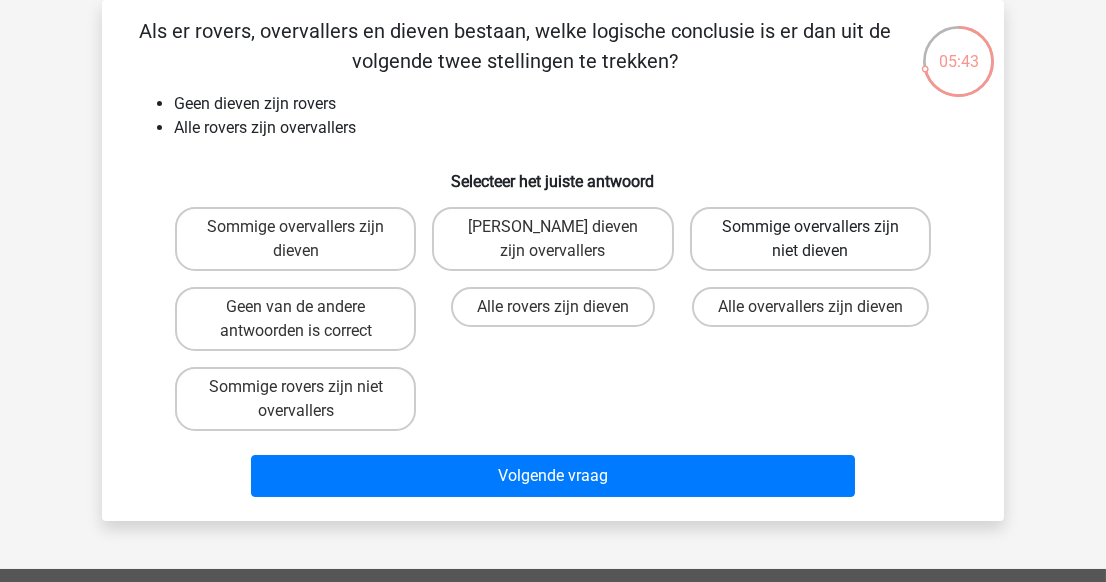 click on "Sommige overvallers zijn niet dieven" at bounding box center [810, 239] 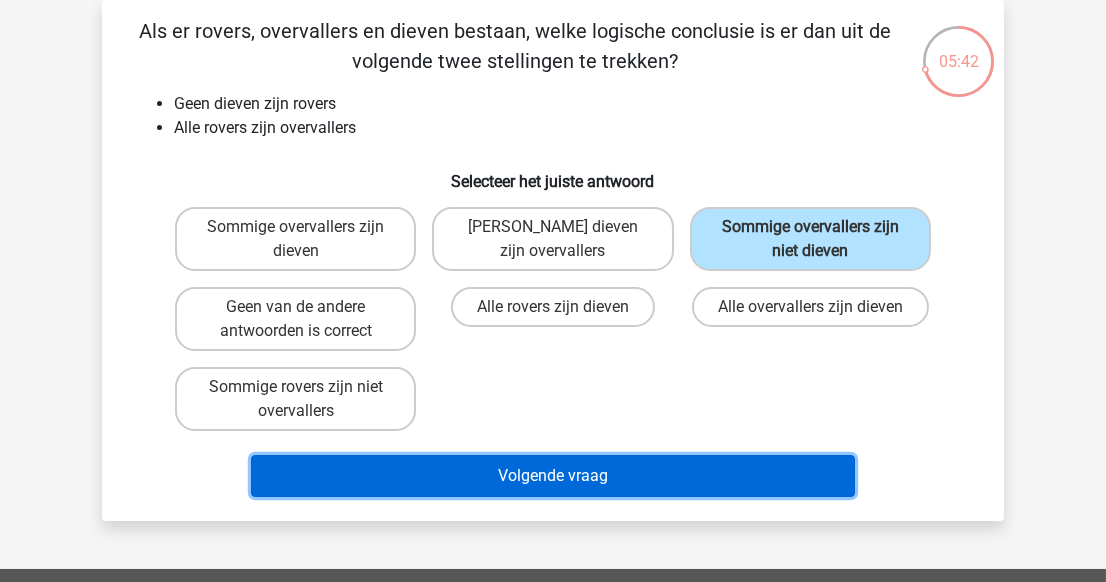 click on "Volgende vraag" at bounding box center [553, 476] 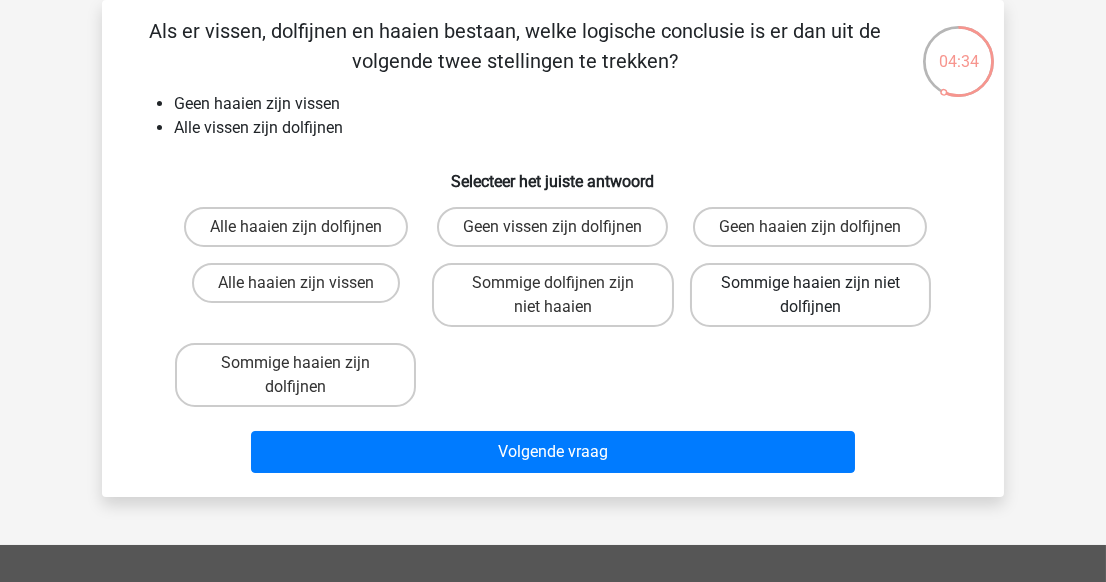 click on "Sommige haaien zijn niet dolfijnen" at bounding box center [810, 295] 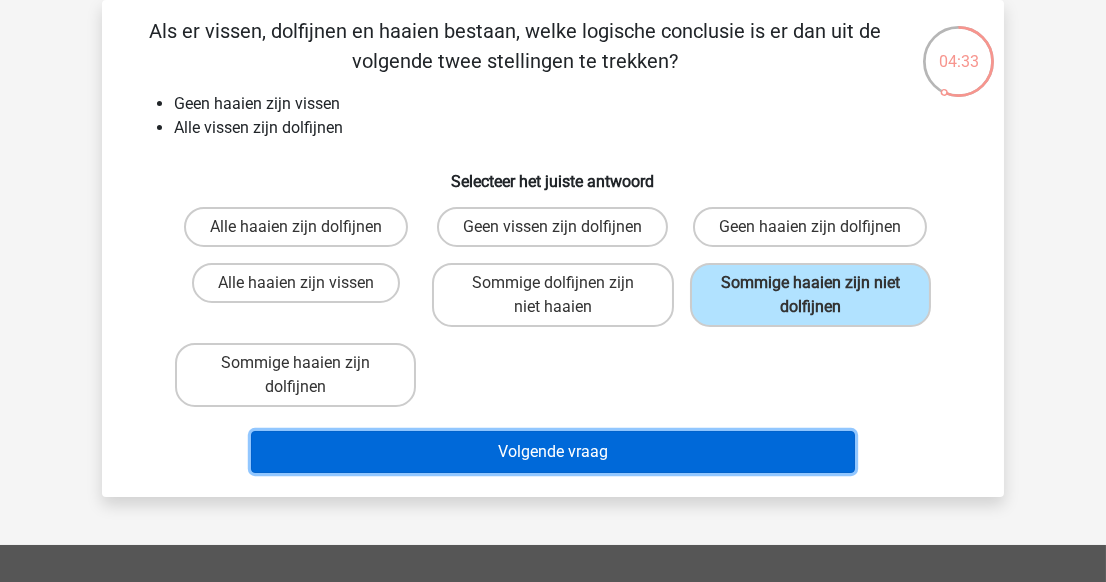click on "Volgende vraag" at bounding box center (553, 452) 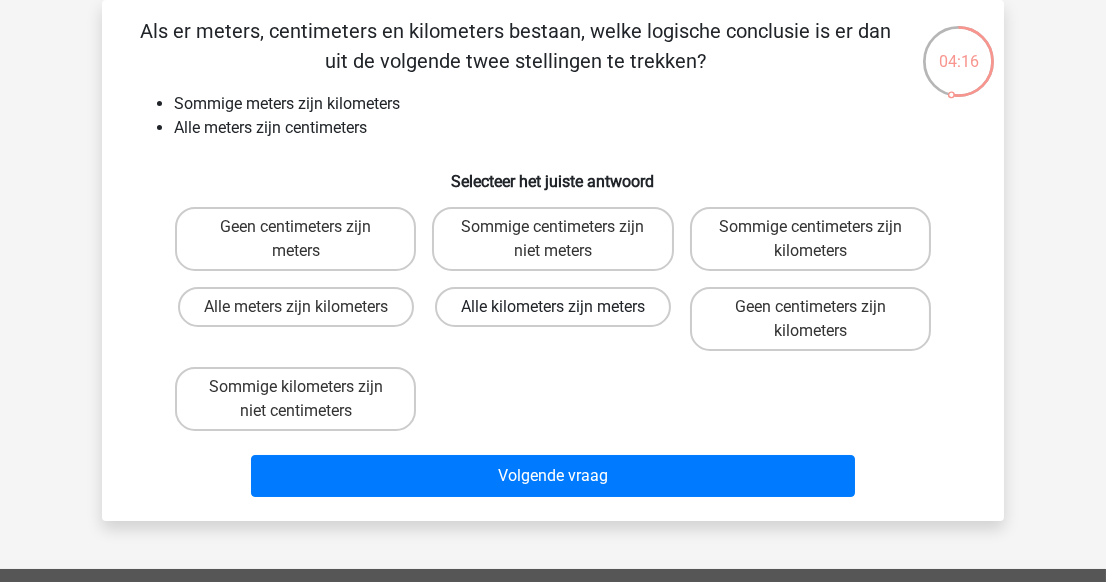 click on "Alle kilometers zijn meters" at bounding box center (553, 307) 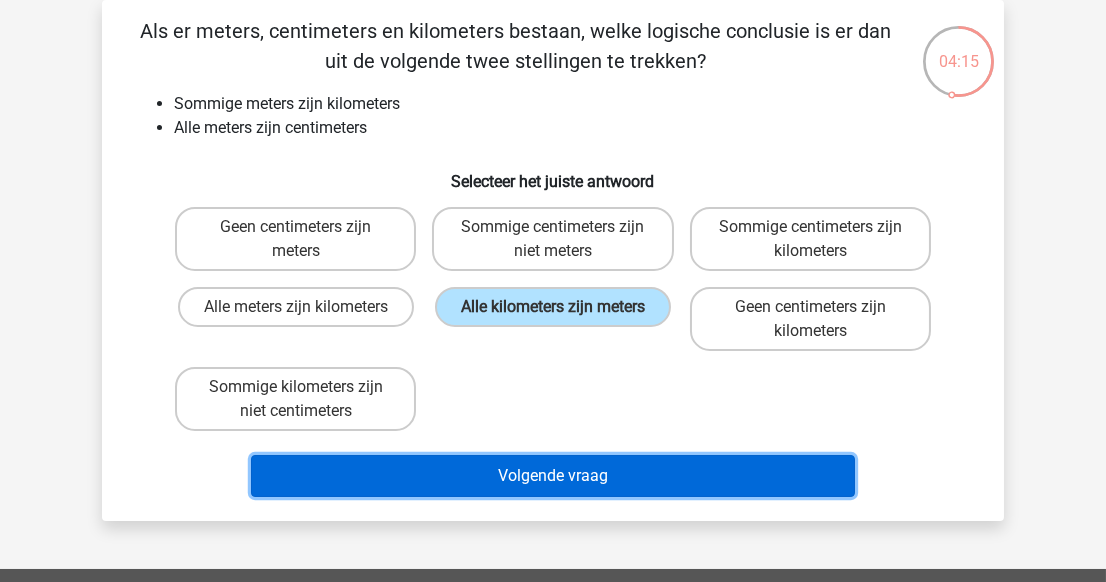 click on "Volgende vraag" at bounding box center (553, 476) 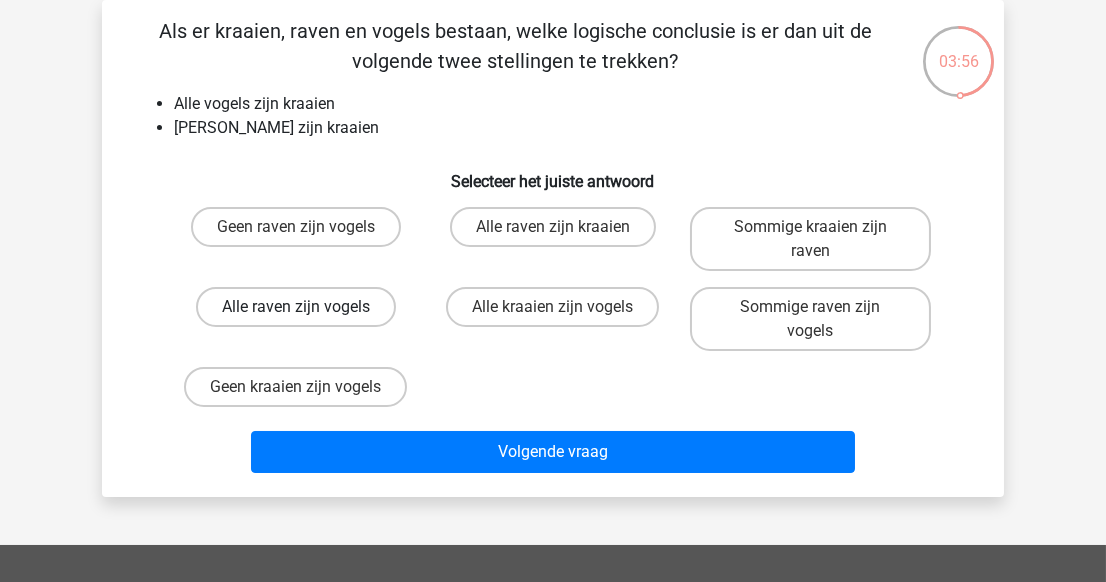 click on "Alle raven zijn vogels" at bounding box center [296, 307] 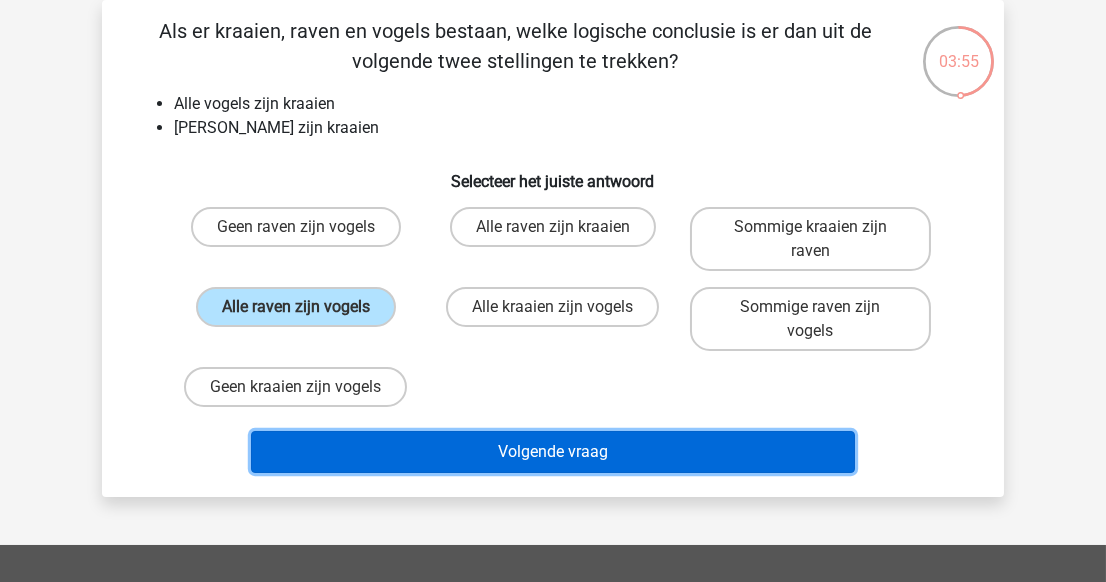 click on "Volgende vraag" at bounding box center [553, 452] 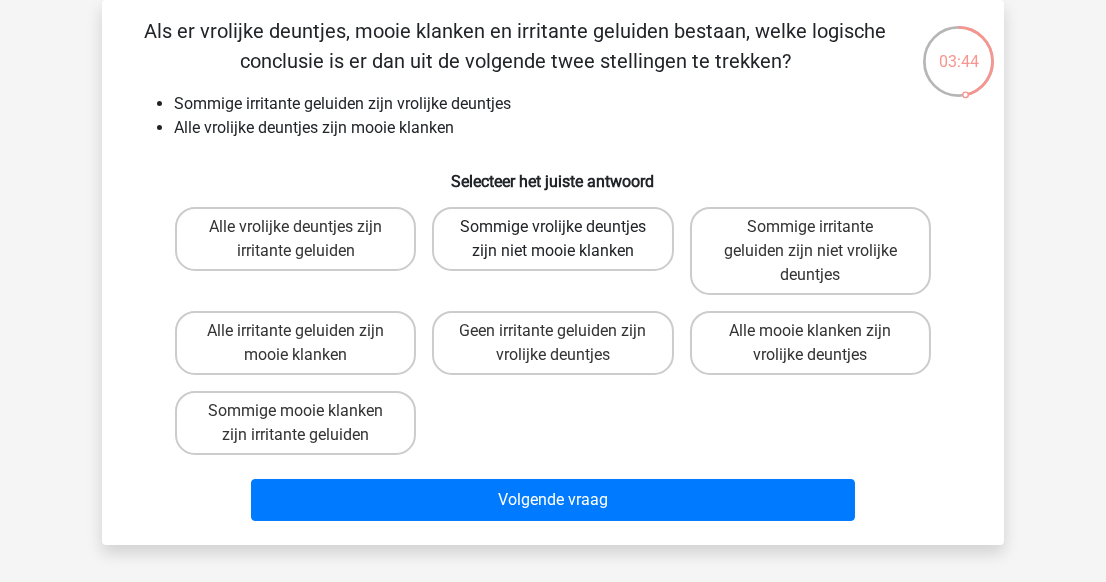 click on "Sommige vrolijke deuntjes zijn niet mooie klanken" at bounding box center [552, 239] 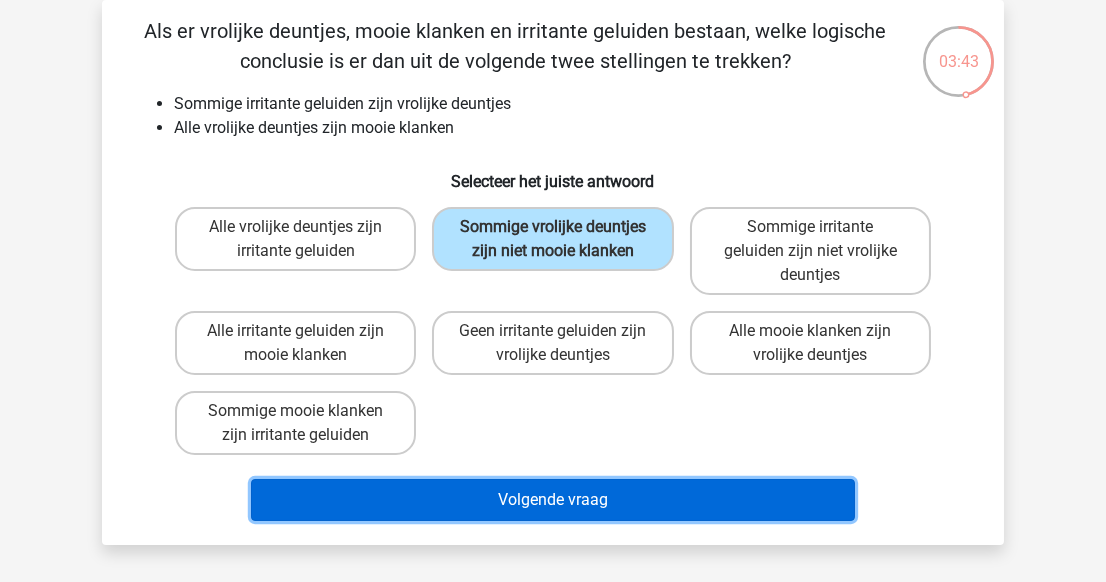 click on "Volgende vraag" at bounding box center (553, 500) 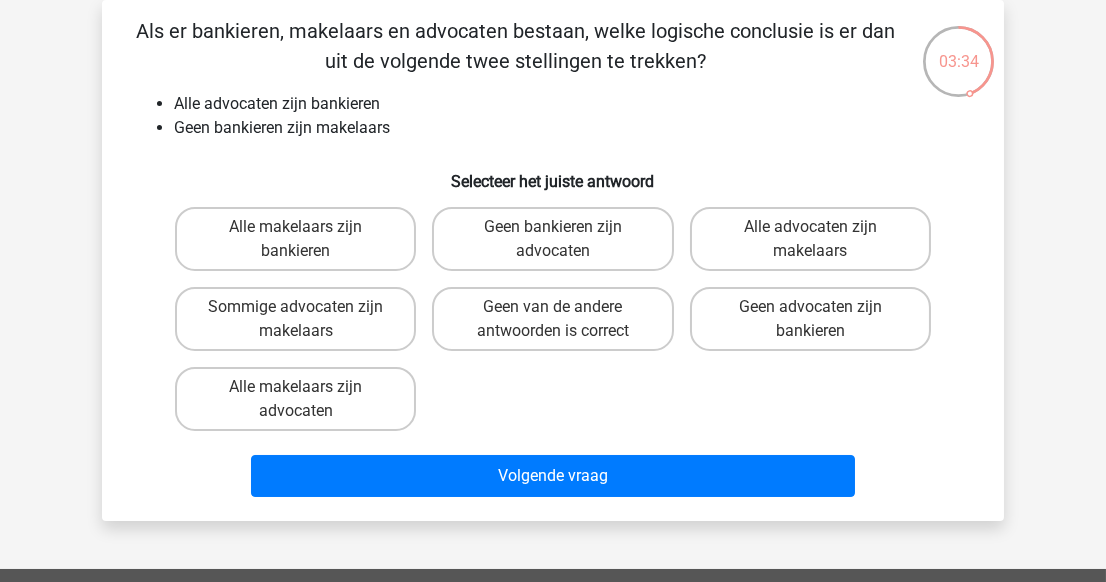 click on "Alle makelaars zijn bankieren
Geen bankieren zijn advocaten
Alle advocaten zijn makelaars
Sommige advocaten zijn makelaars" at bounding box center (553, 319) 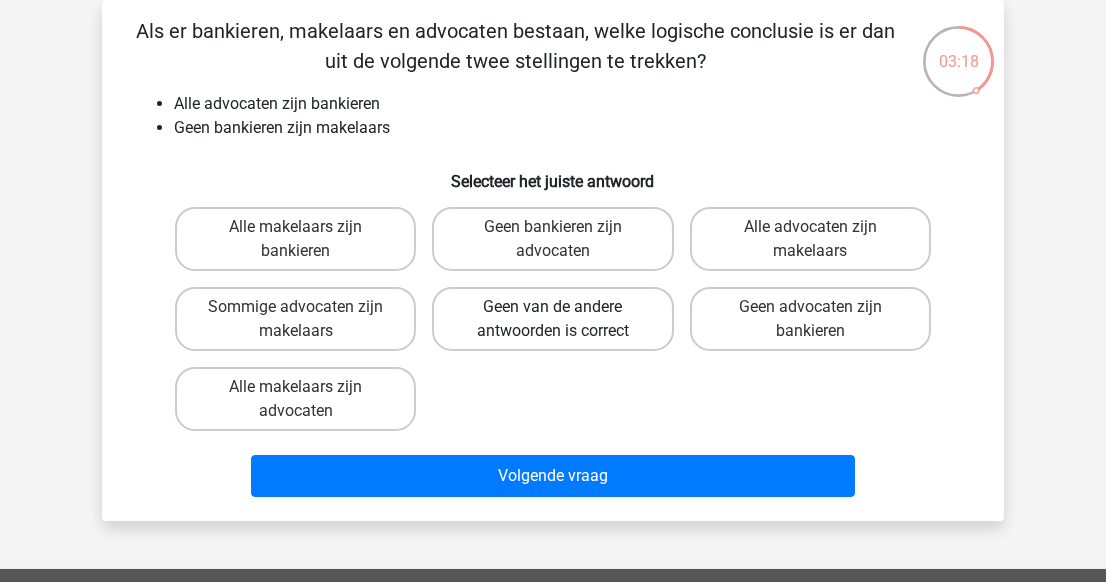 click on "Geen van de andere antwoorden is correct" at bounding box center [552, 319] 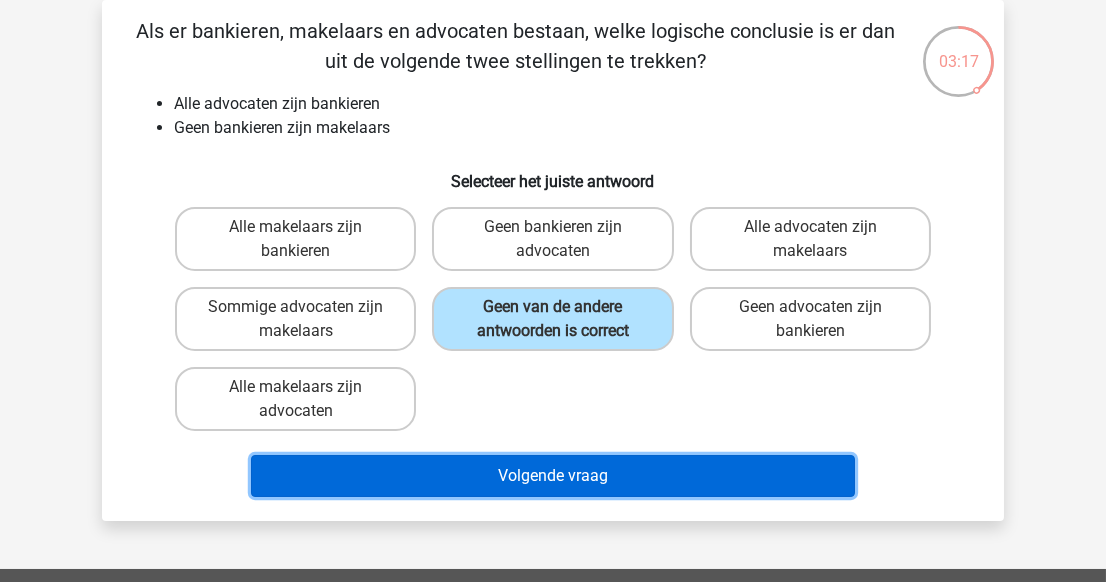 click on "Volgende vraag" at bounding box center (553, 476) 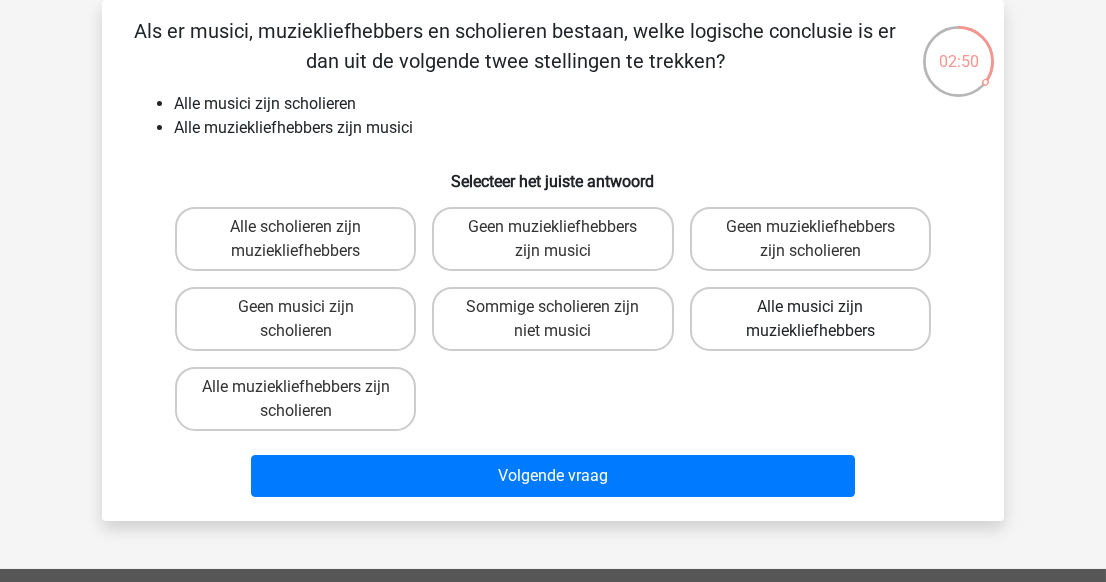 click on "Alle musici zijn muziekliefhebbers" at bounding box center (810, 319) 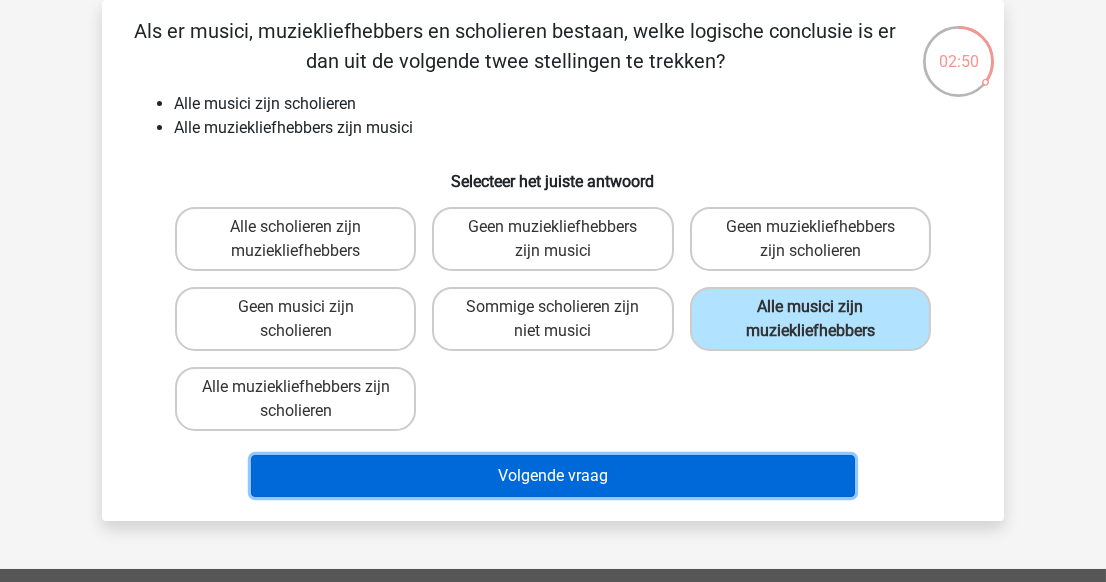 click on "Volgende vraag" at bounding box center [553, 476] 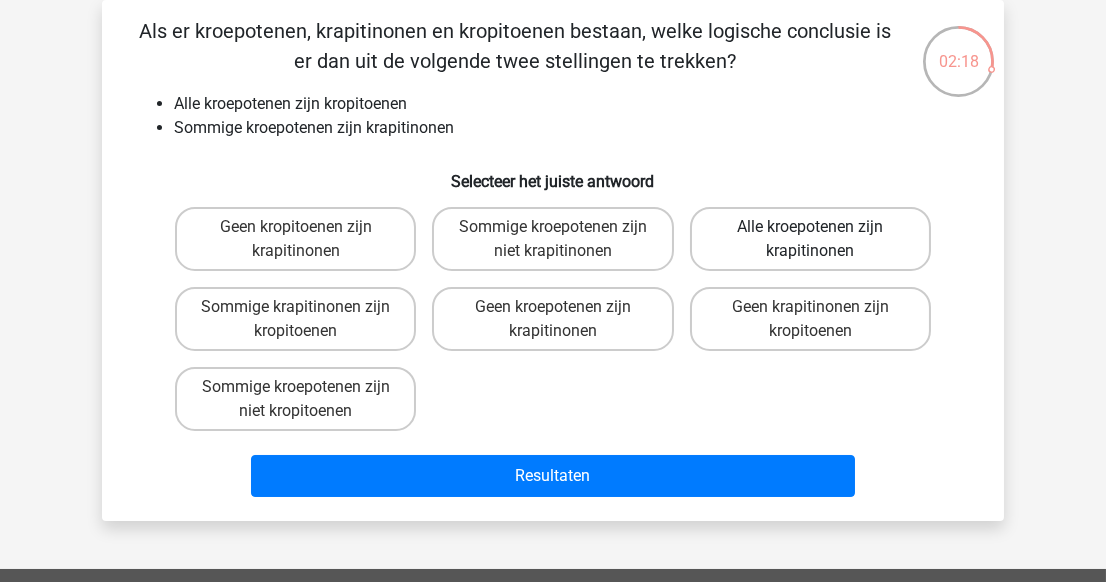 click on "Alle kroepotenen zijn krapitinonen" at bounding box center (810, 239) 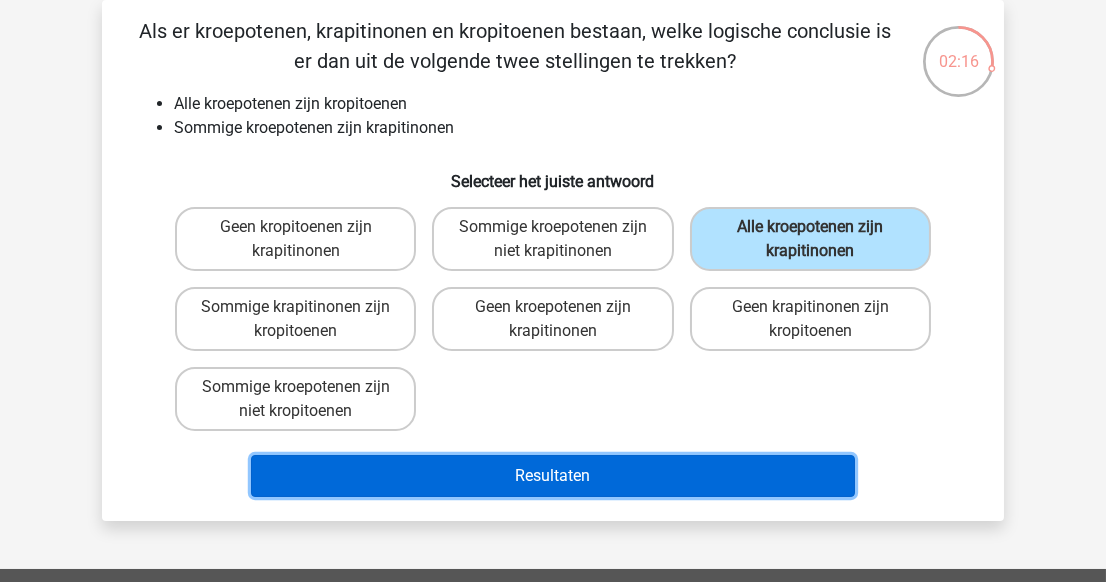 click on "Resultaten" at bounding box center (553, 476) 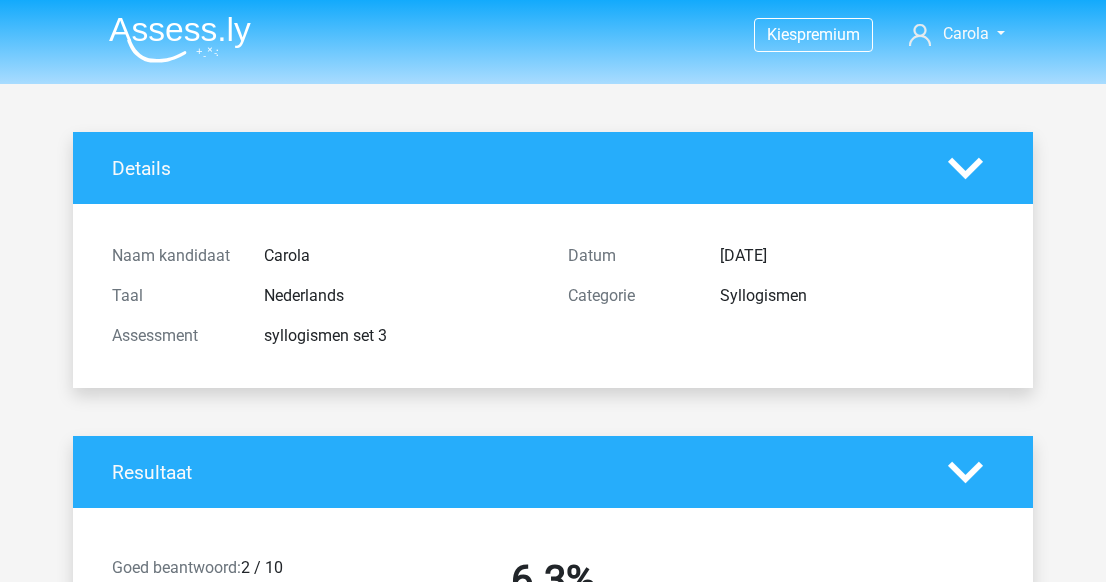scroll, scrollTop: 0, scrollLeft: 0, axis: both 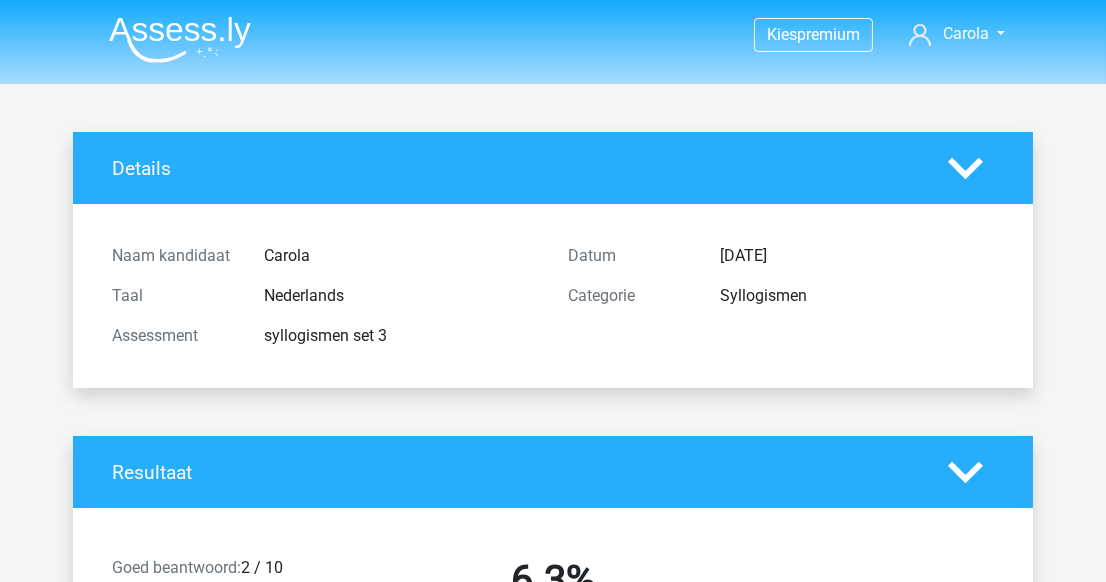 click on "Kies  premium
Carola
[EMAIL_ADDRESS][DOMAIN_NAME]" at bounding box center (553, 2336) 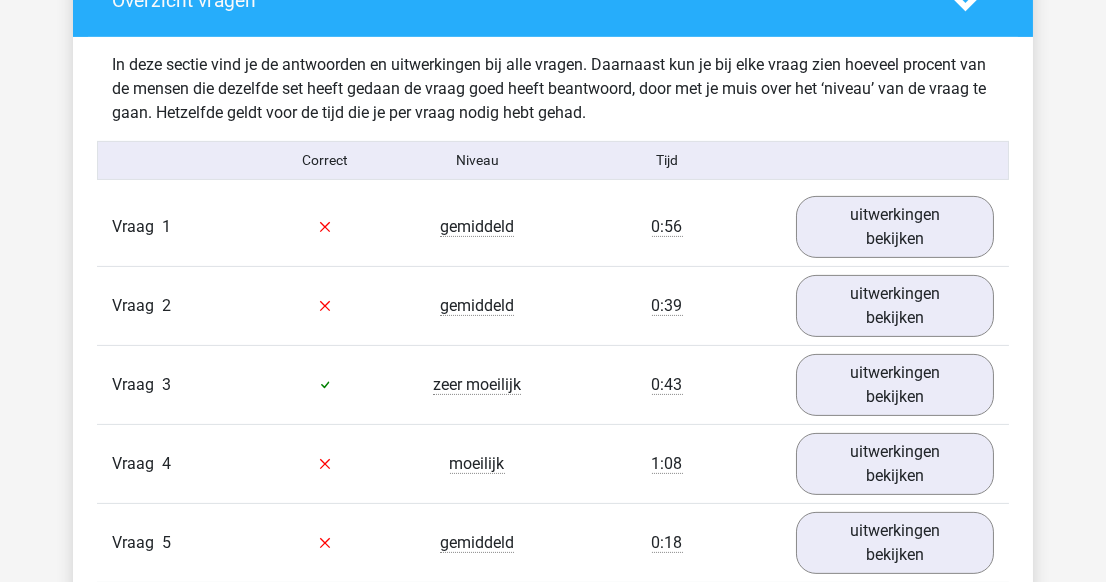 scroll, scrollTop: 1563, scrollLeft: 0, axis: vertical 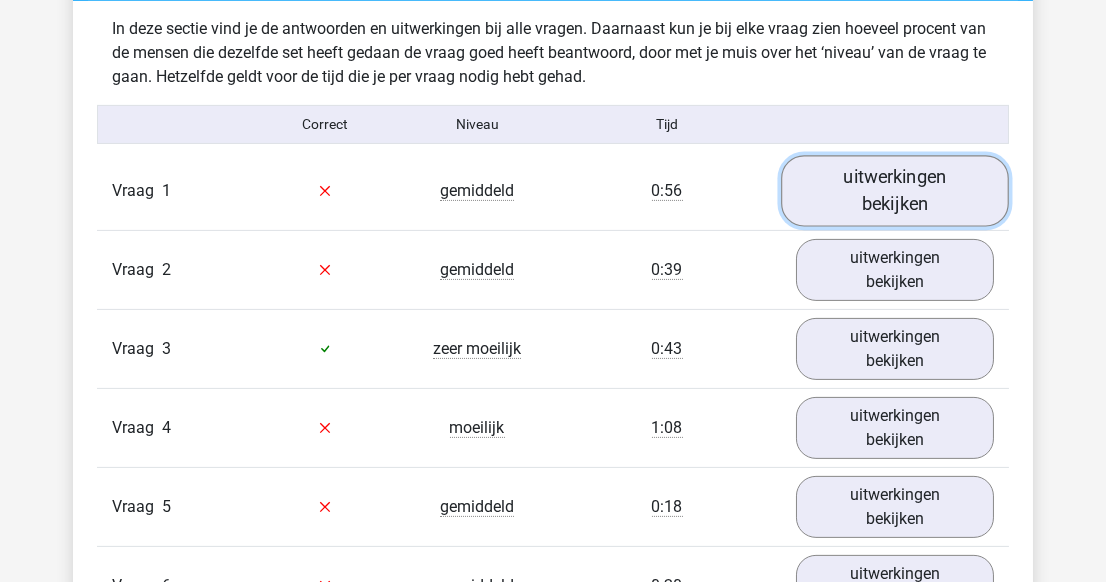 click on "uitwerkingen bekijken" at bounding box center (895, 190) 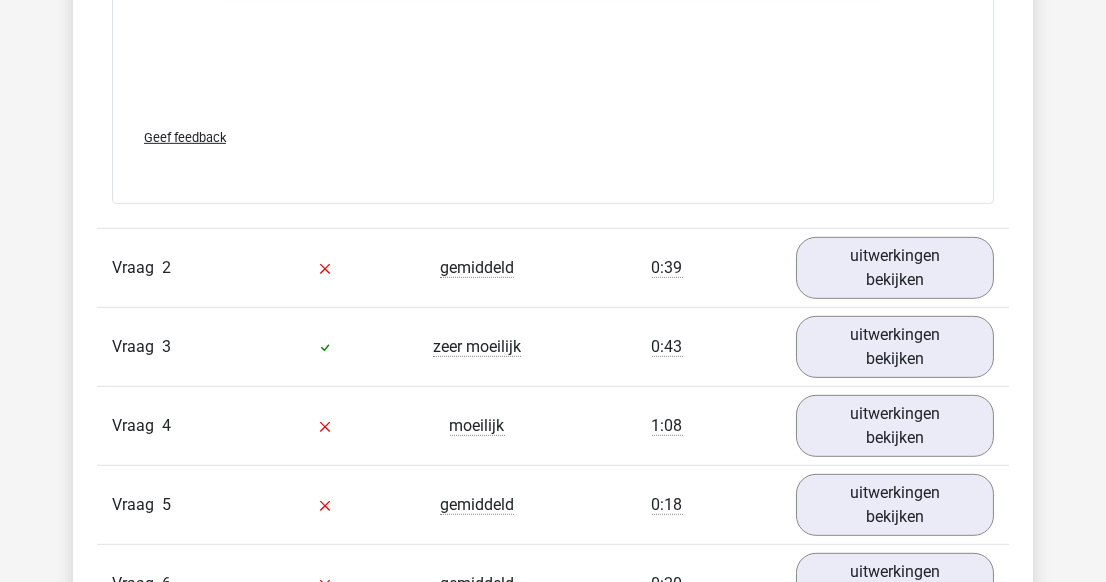scroll, scrollTop: 2690, scrollLeft: 0, axis: vertical 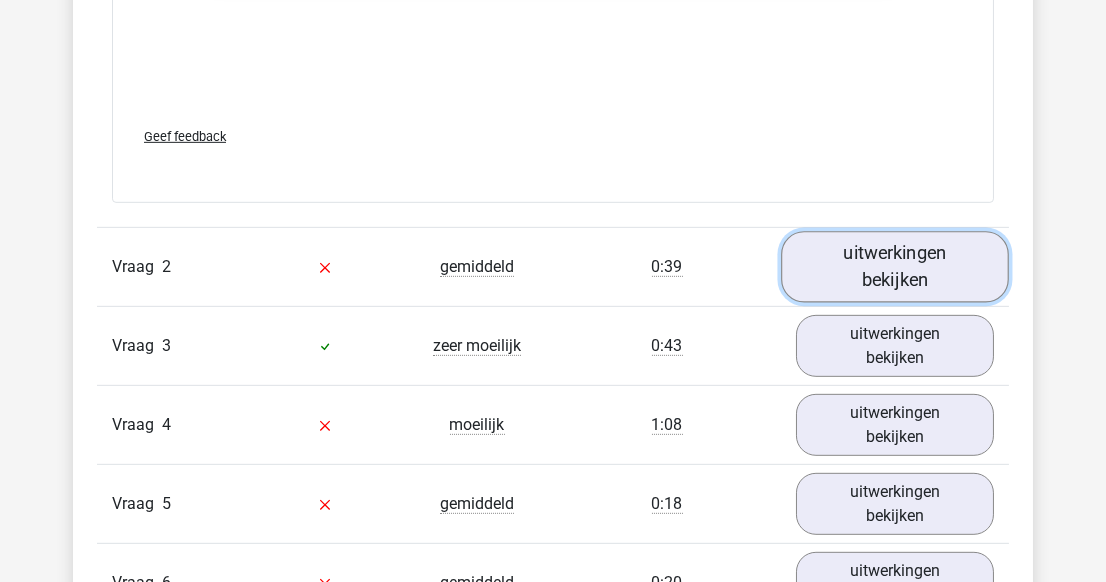 click on "uitwerkingen bekijken" at bounding box center (895, 266) 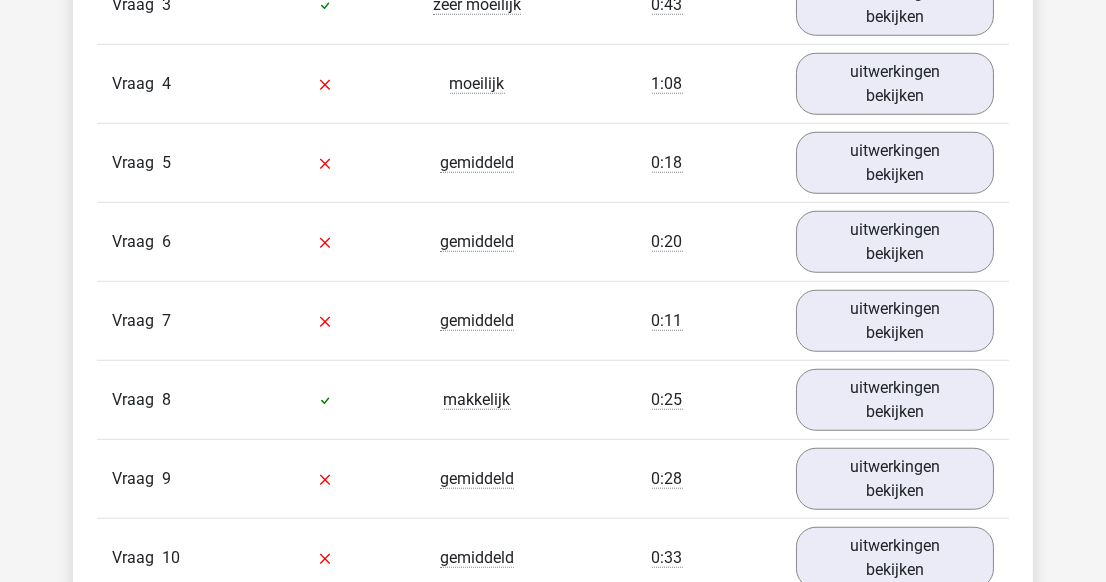 scroll, scrollTop: 4181, scrollLeft: 0, axis: vertical 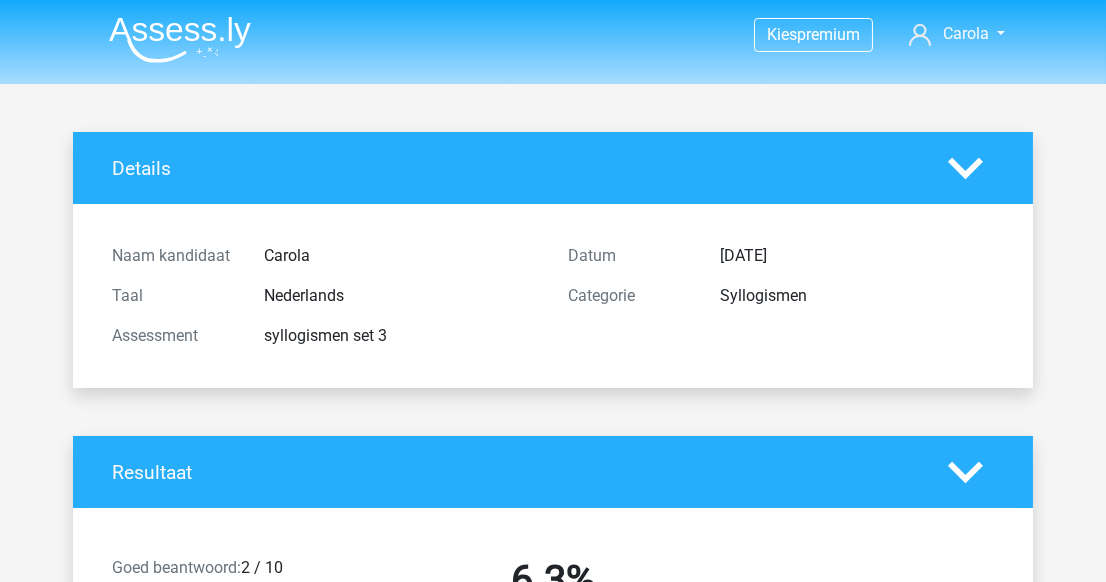 click at bounding box center [180, 39] 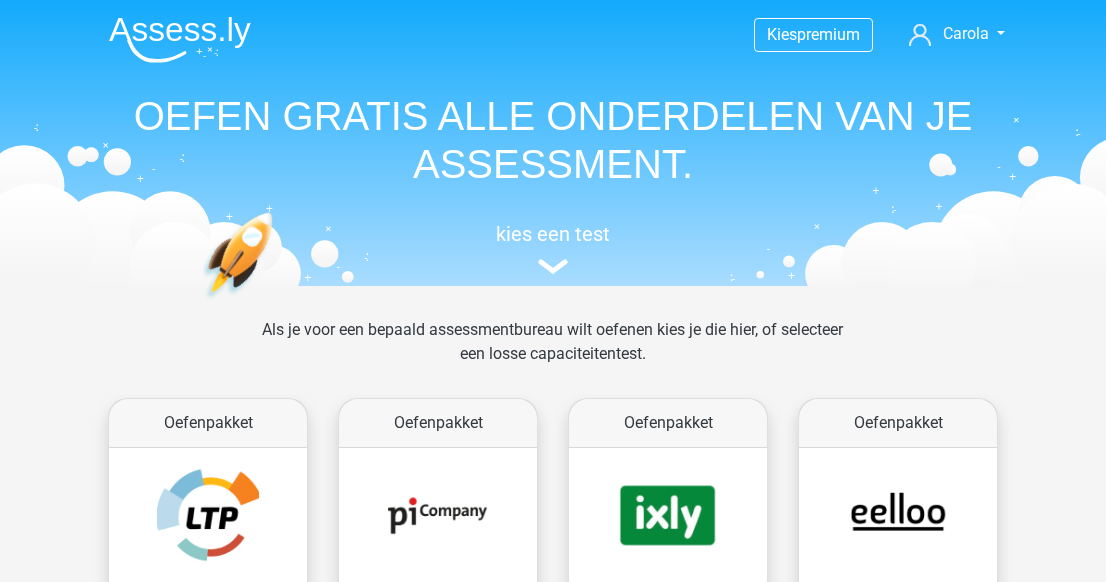 scroll, scrollTop: 0, scrollLeft: 0, axis: both 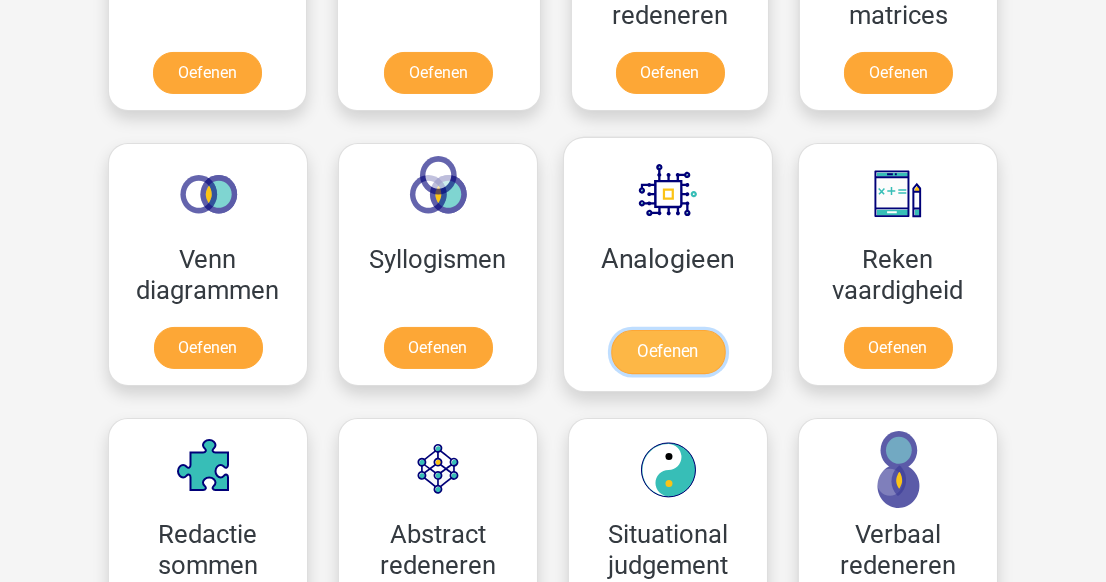 click on "Oefenen" at bounding box center (668, 352) 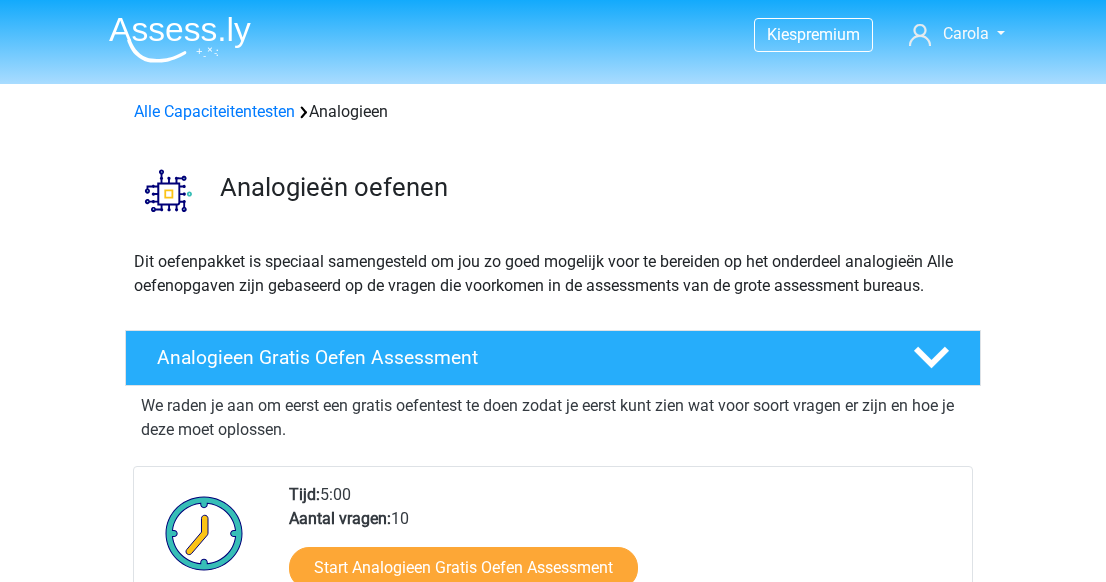 scroll, scrollTop: 0, scrollLeft: 0, axis: both 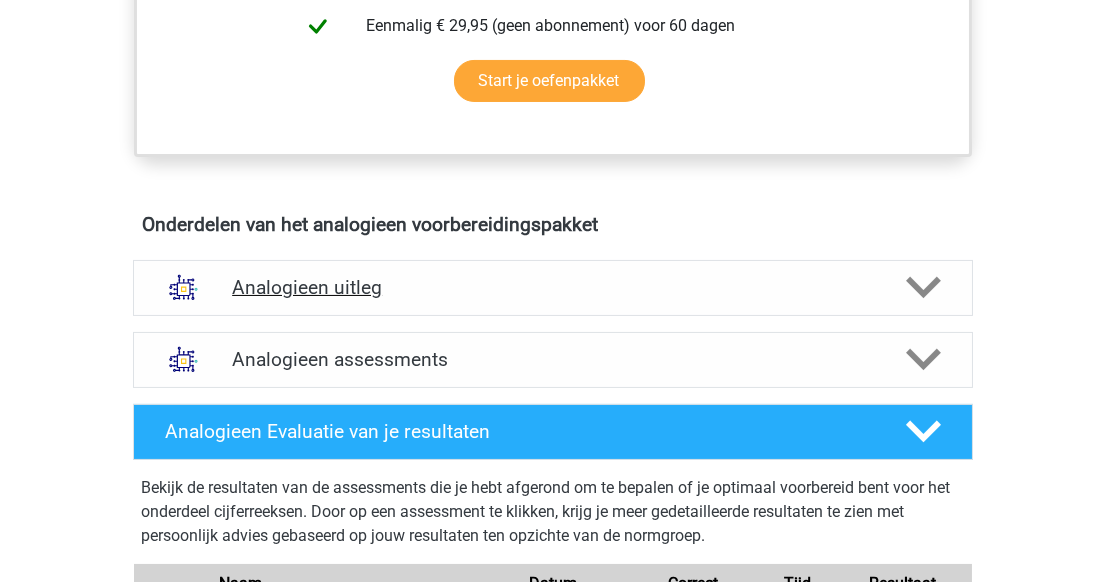 click on "Analogieen uitleg" at bounding box center [553, 288] 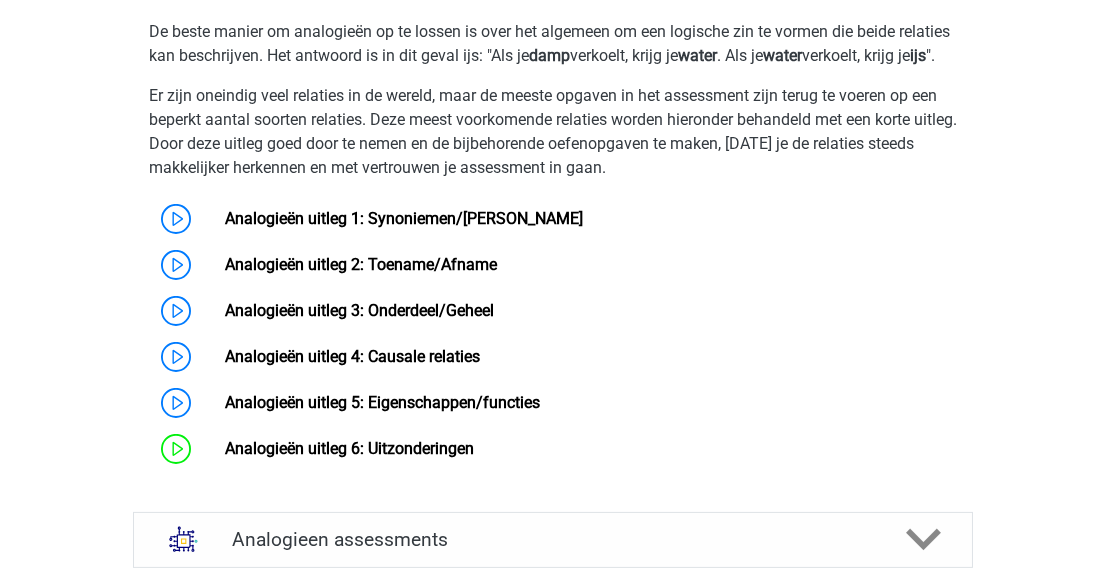 scroll, scrollTop: 1405, scrollLeft: 0, axis: vertical 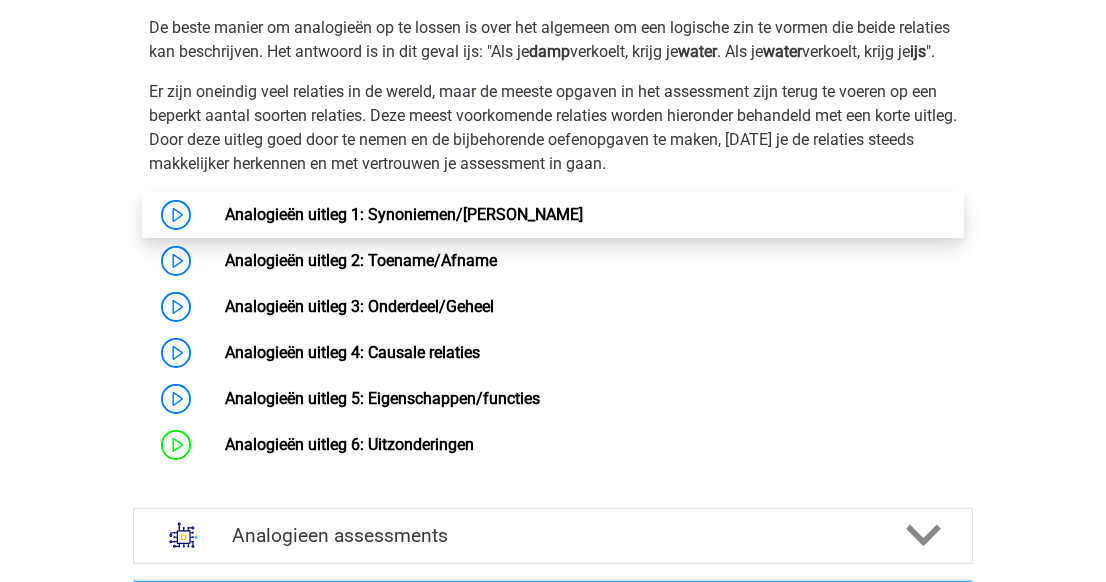 click on "Analogieën uitleg 1: Synoniemen/[PERSON_NAME]" at bounding box center [404, 214] 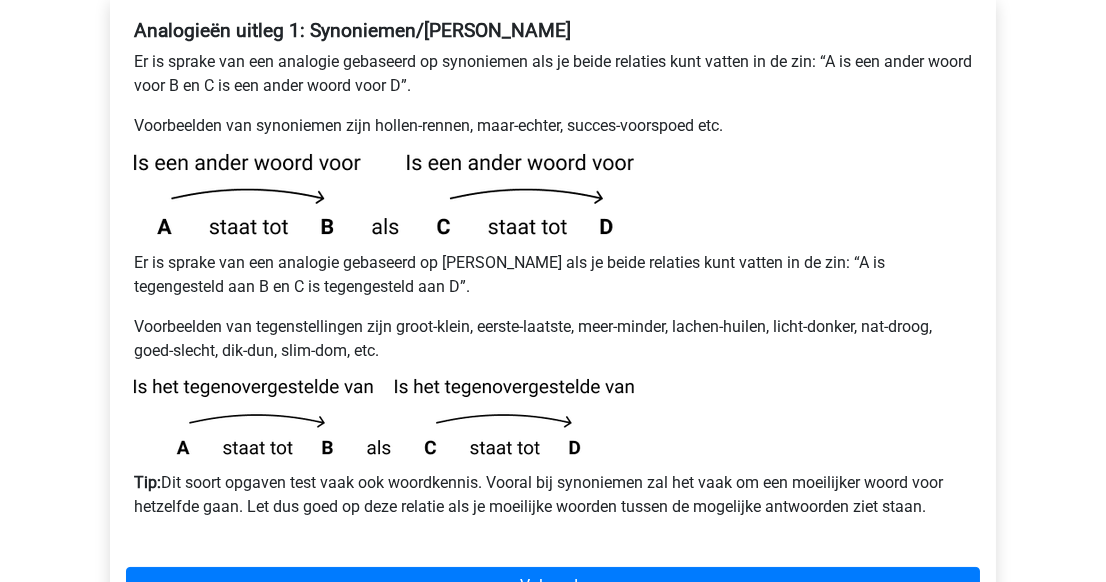 scroll, scrollTop: 399, scrollLeft: 0, axis: vertical 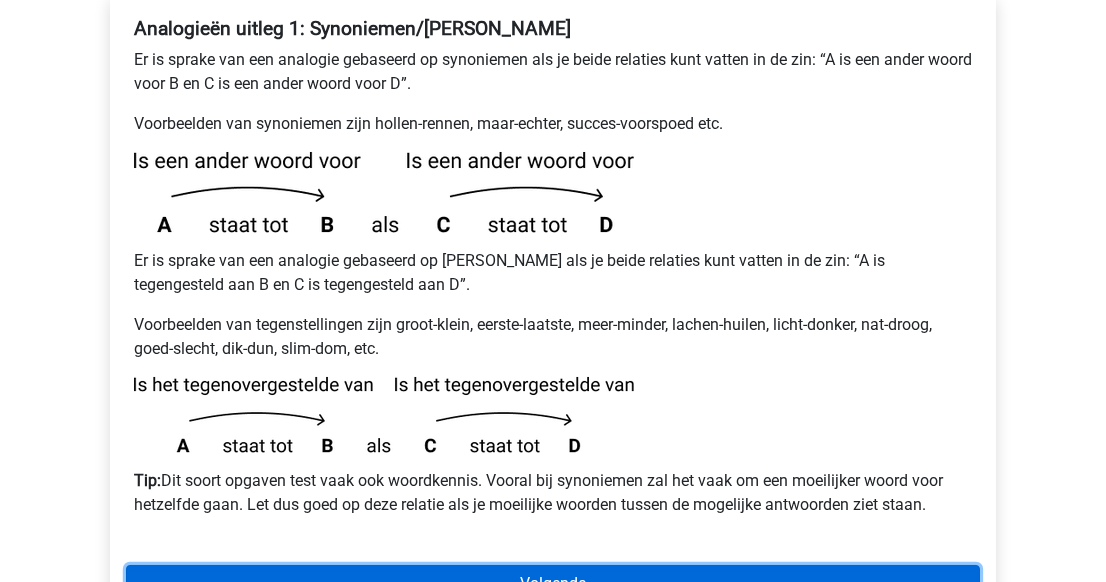 click on "Volgende" at bounding box center (553, 584) 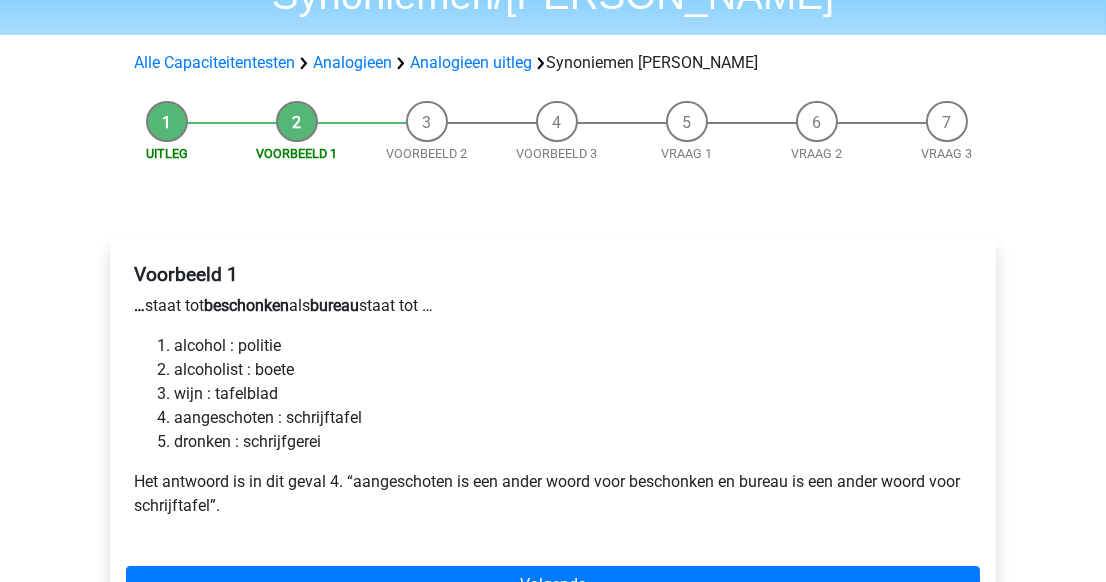 scroll, scrollTop: 181, scrollLeft: 0, axis: vertical 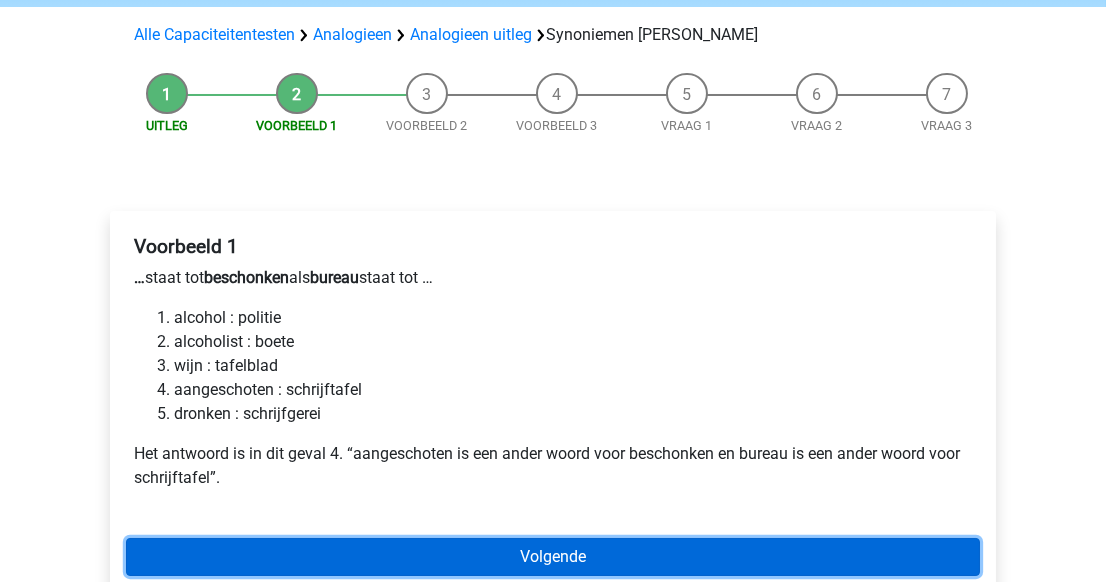 click on "Volgende" at bounding box center [553, 557] 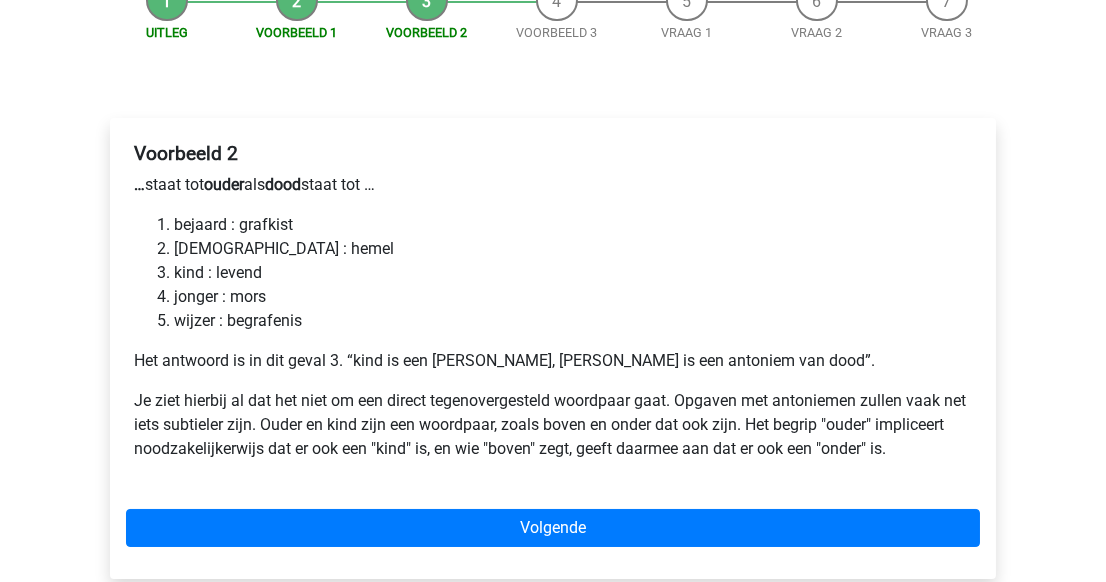 scroll, scrollTop: 363, scrollLeft: 0, axis: vertical 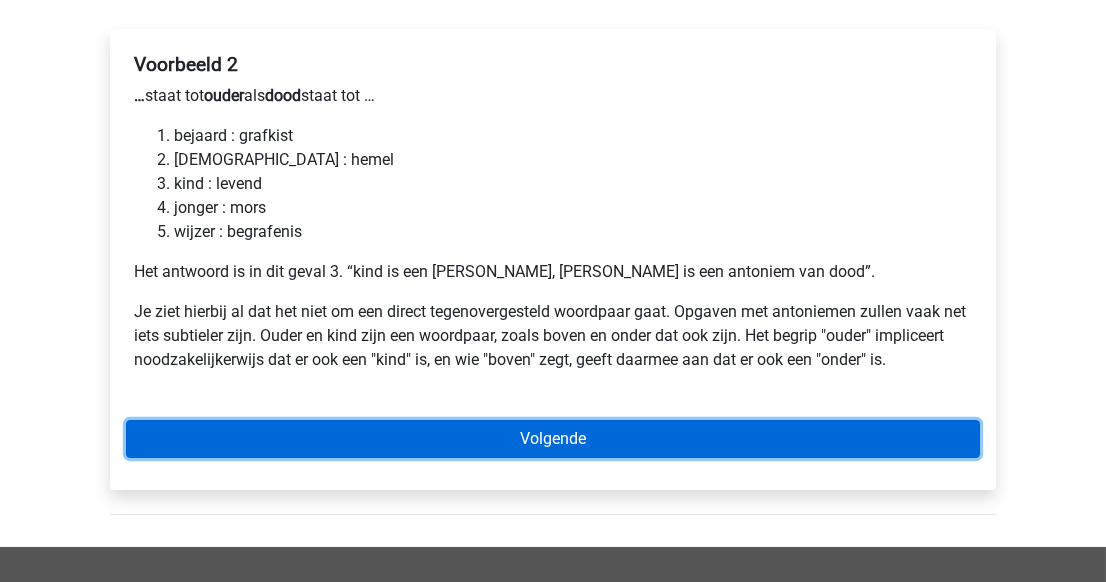 click on "Volgende" at bounding box center [553, 439] 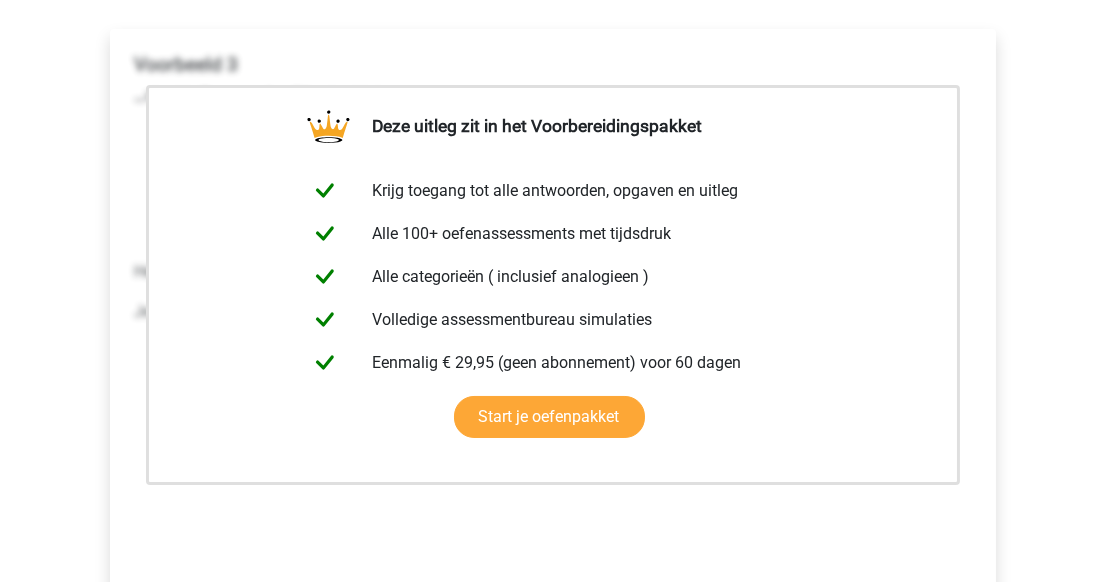 scroll, scrollTop: 545, scrollLeft: 0, axis: vertical 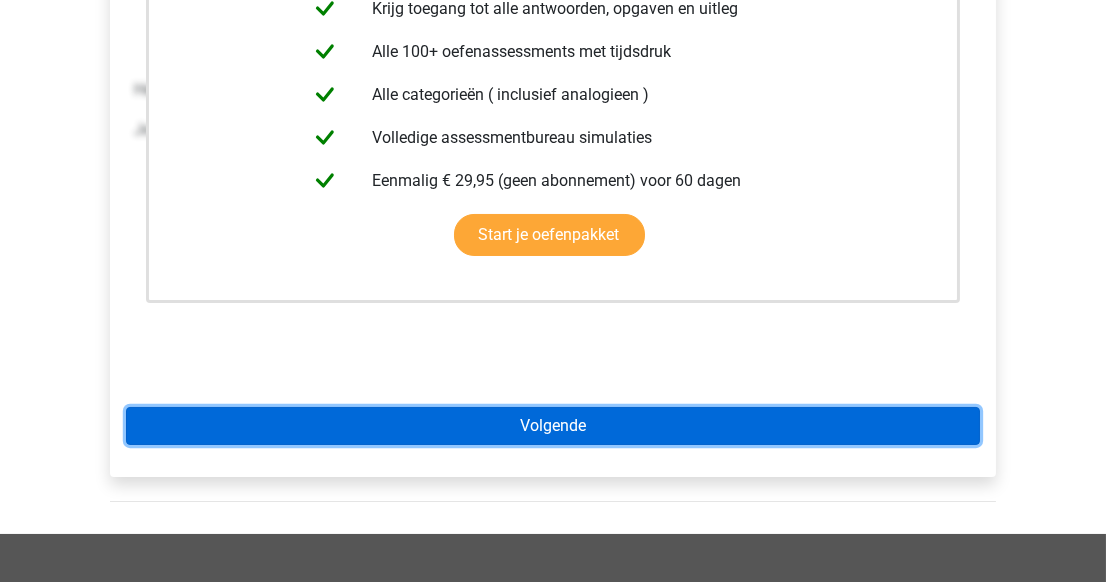 click on "Volgende" at bounding box center (553, 426) 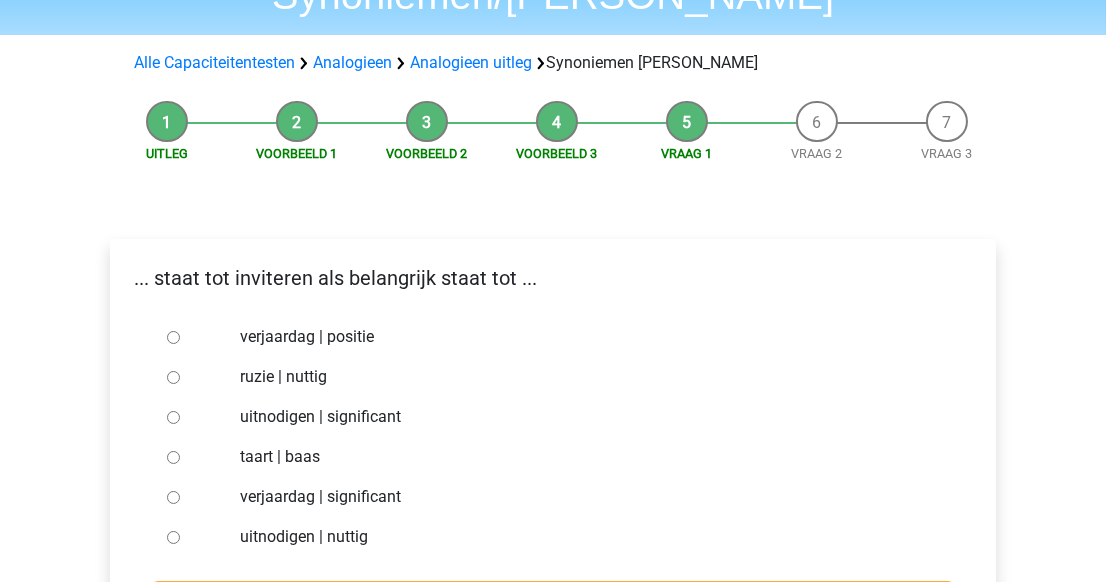 scroll, scrollTop: 181, scrollLeft: 0, axis: vertical 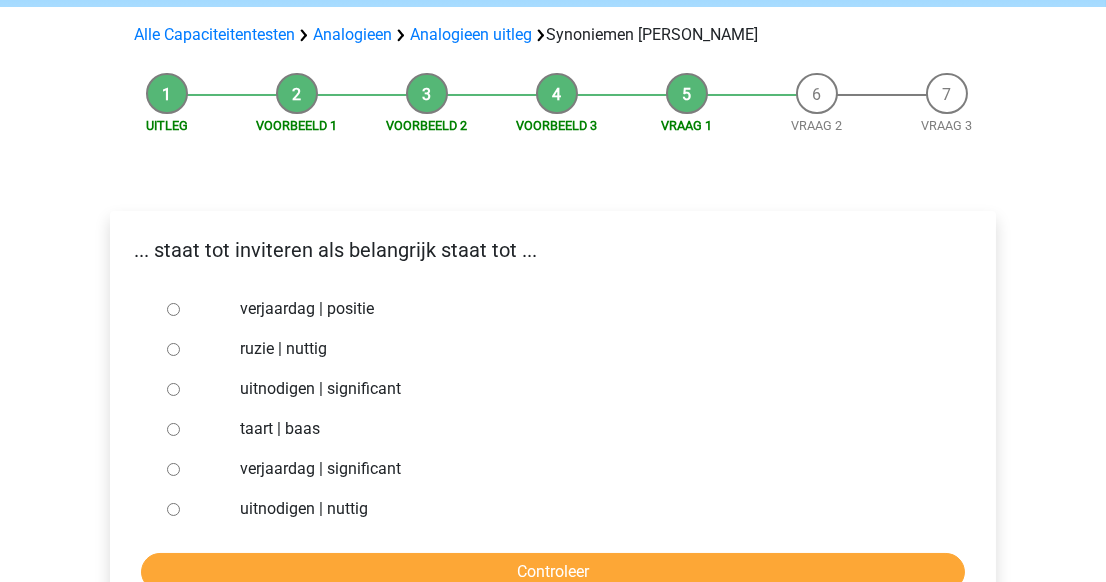 click on "uitnodigen | nuttig" at bounding box center (173, 509) 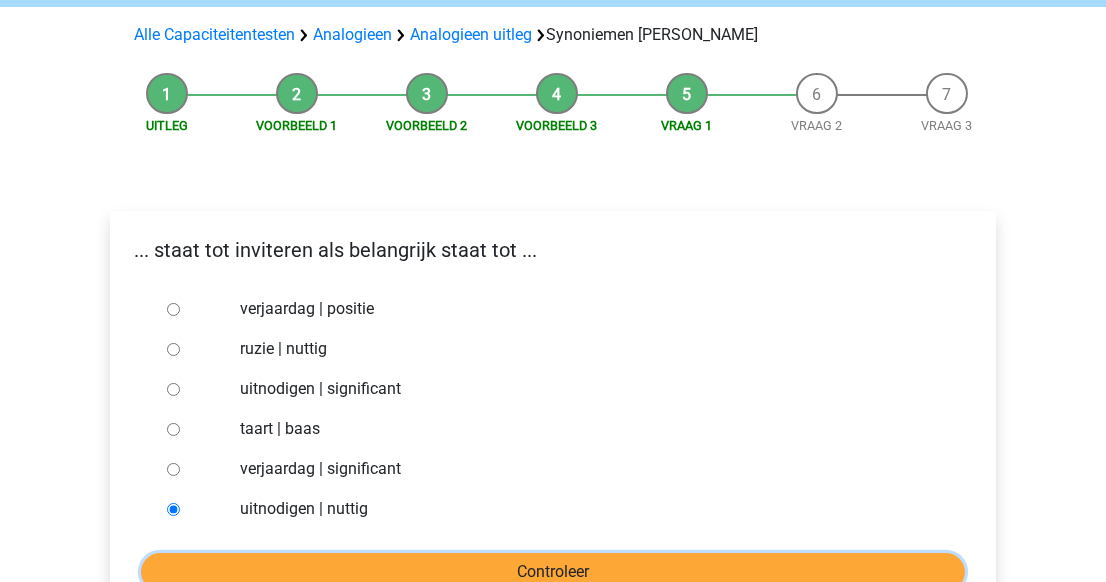 click on "Controleer" at bounding box center [553, 572] 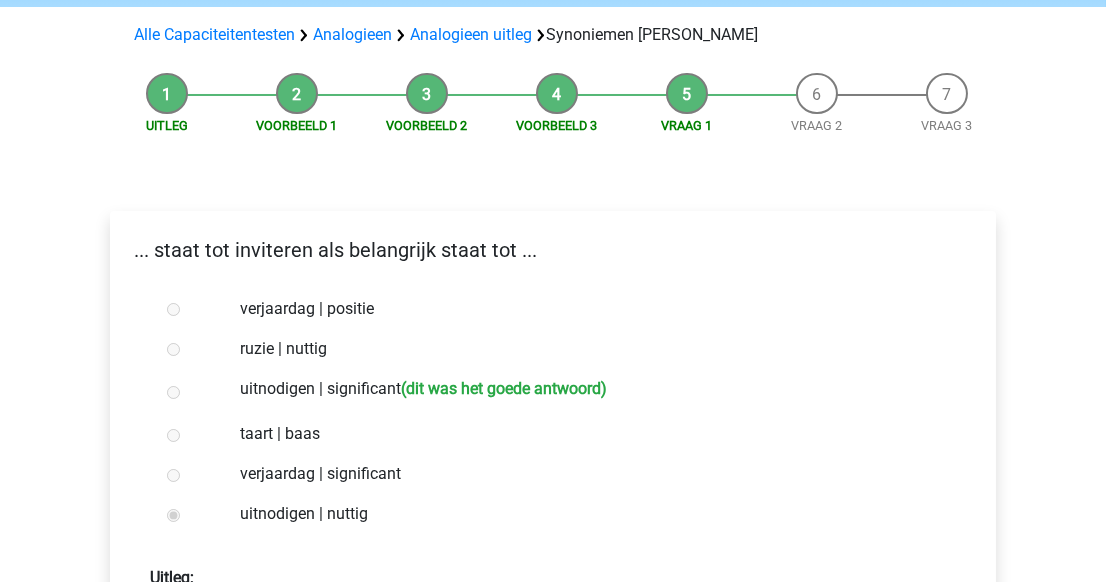 scroll, scrollTop: 272, scrollLeft: 0, axis: vertical 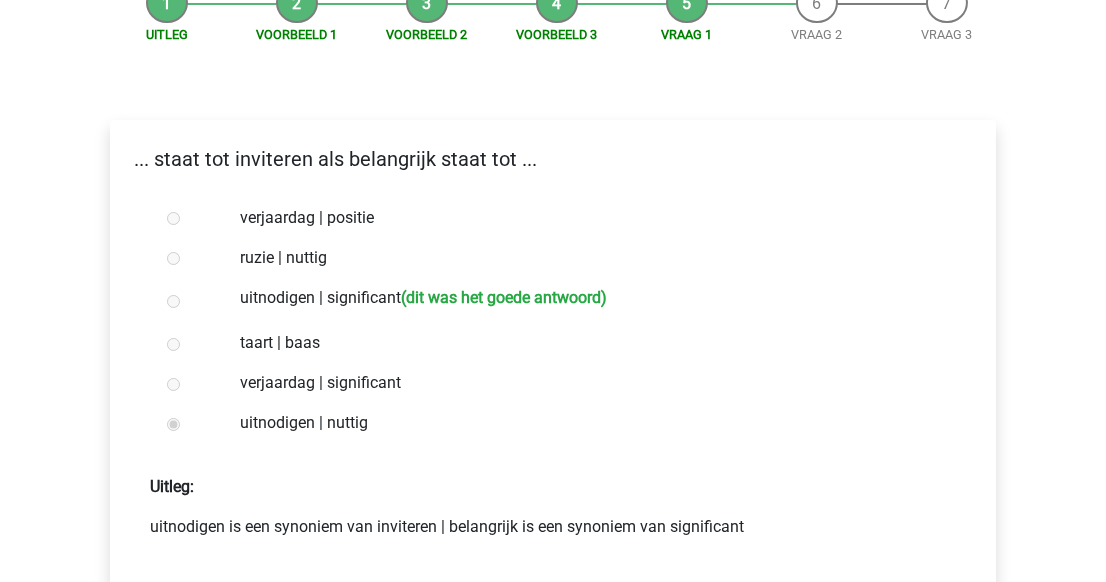 click on "Volgende vraag" at bounding box center [553, 614] 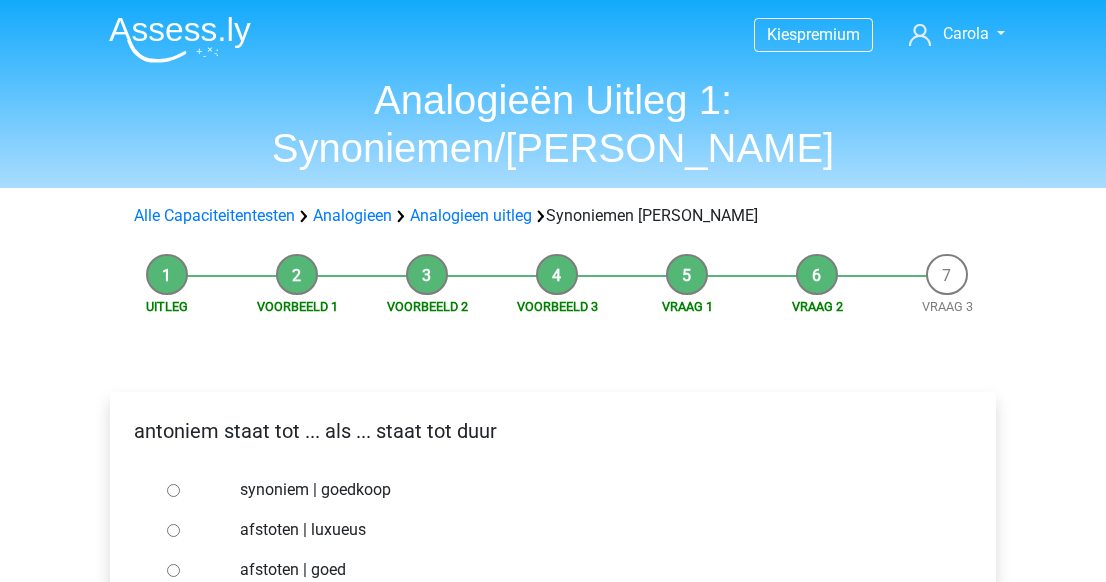 scroll, scrollTop: 0, scrollLeft: 0, axis: both 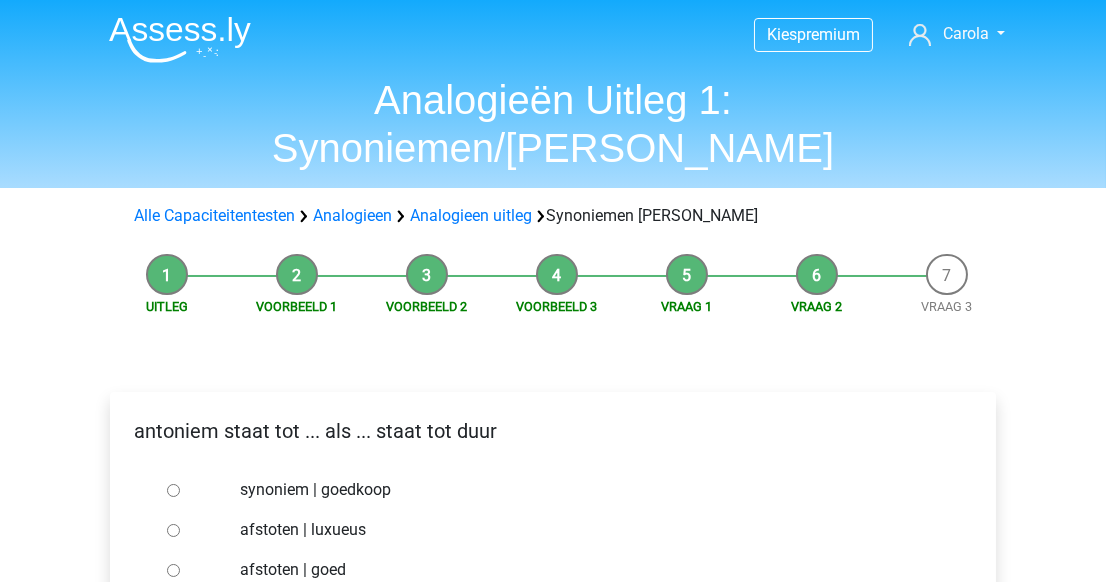 click on "synoniem | goedkoop" at bounding box center [173, 490] 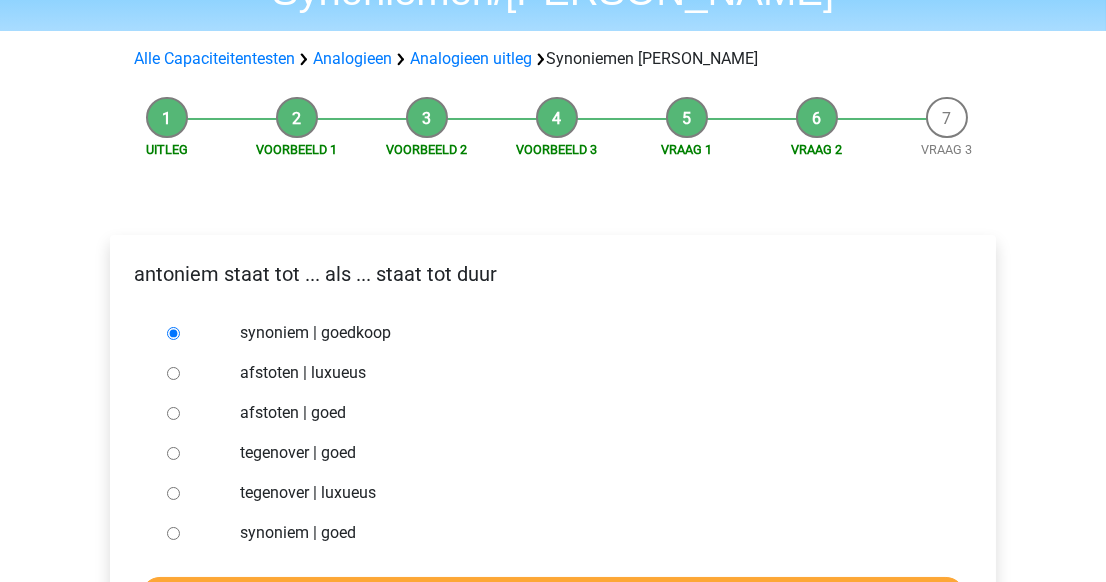 scroll, scrollTop: 181, scrollLeft: 0, axis: vertical 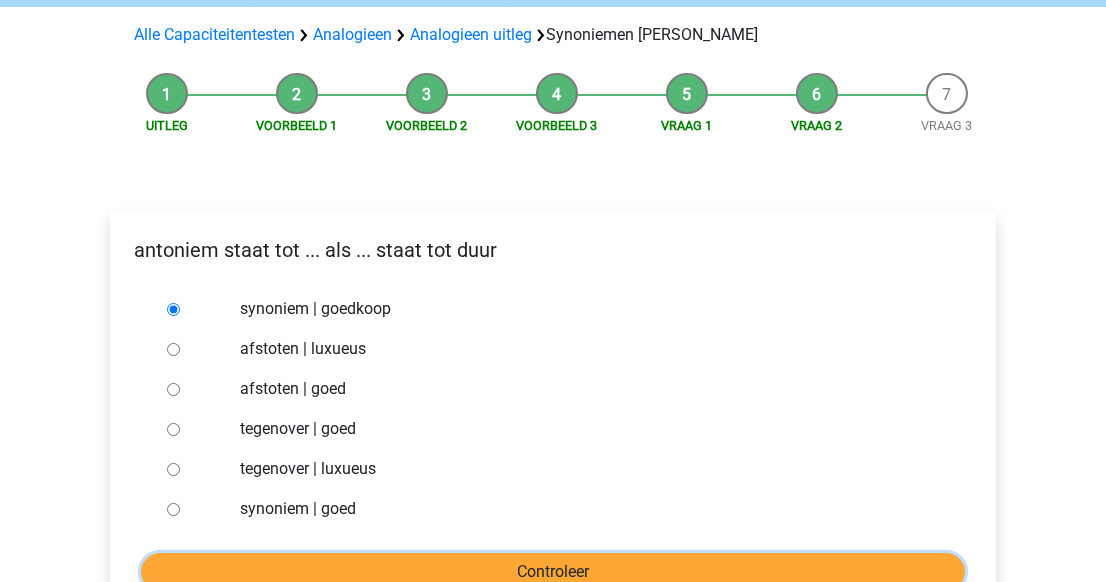 click on "Controleer" at bounding box center (553, 572) 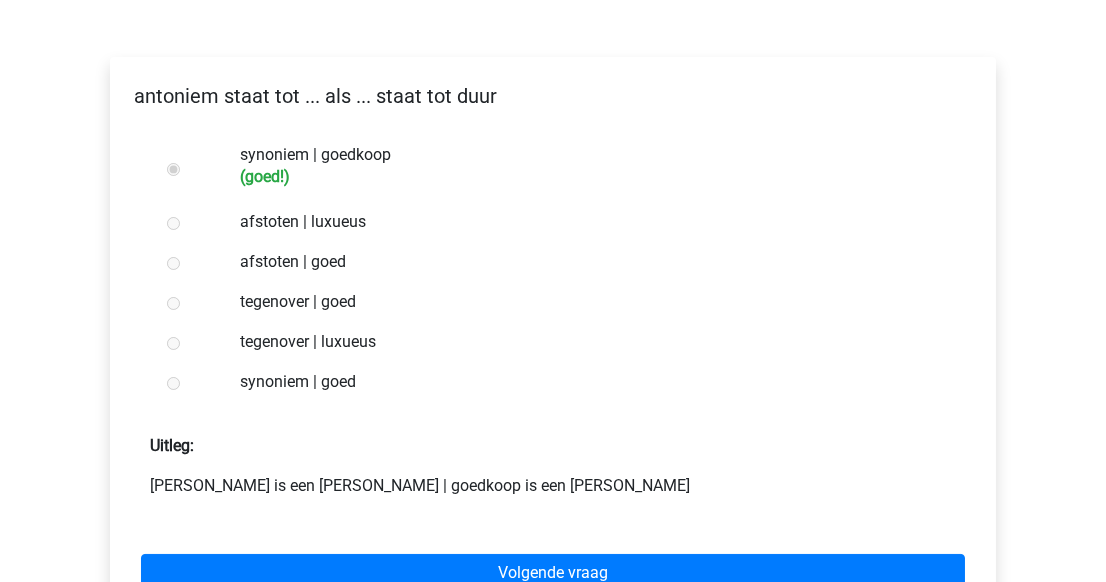 scroll, scrollTop: 363, scrollLeft: 0, axis: vertical 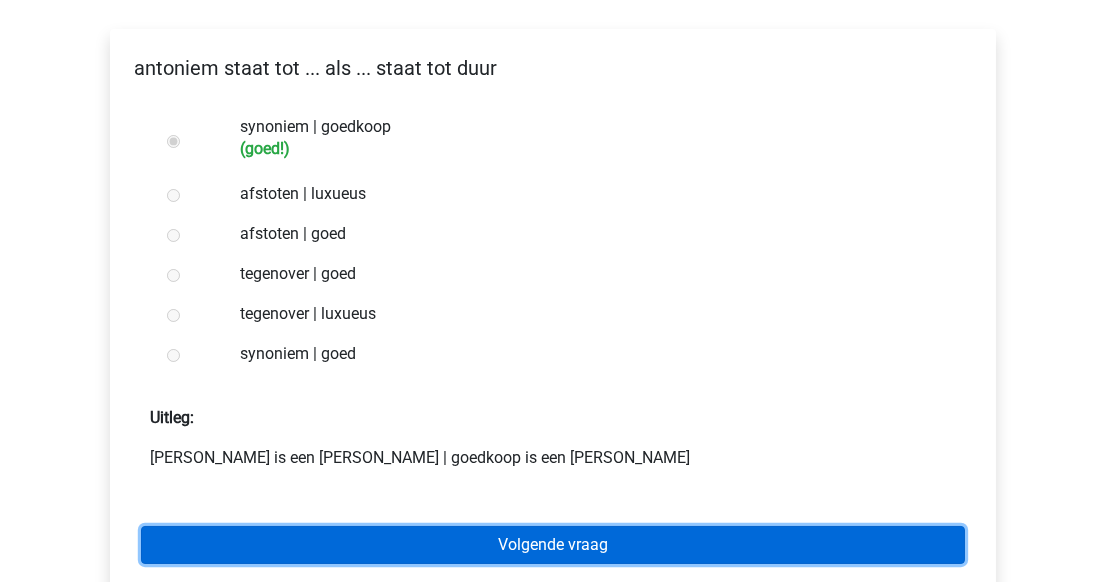 click on "Volgende vraag" at bounding box center [553, 545] 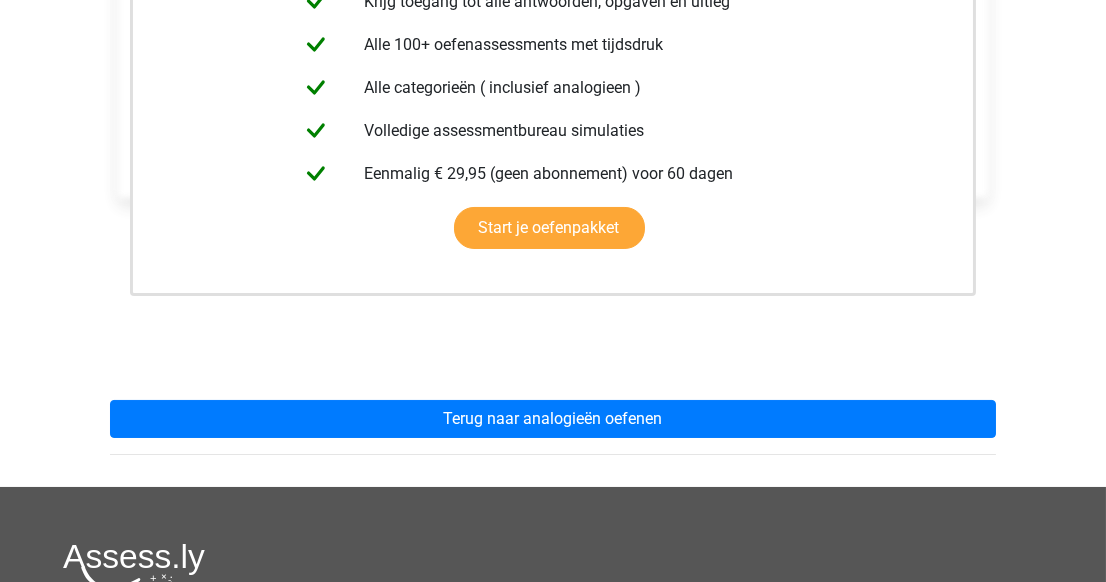 scroll, scrollTop: 545, scrollLeft: 0, axis: vertical 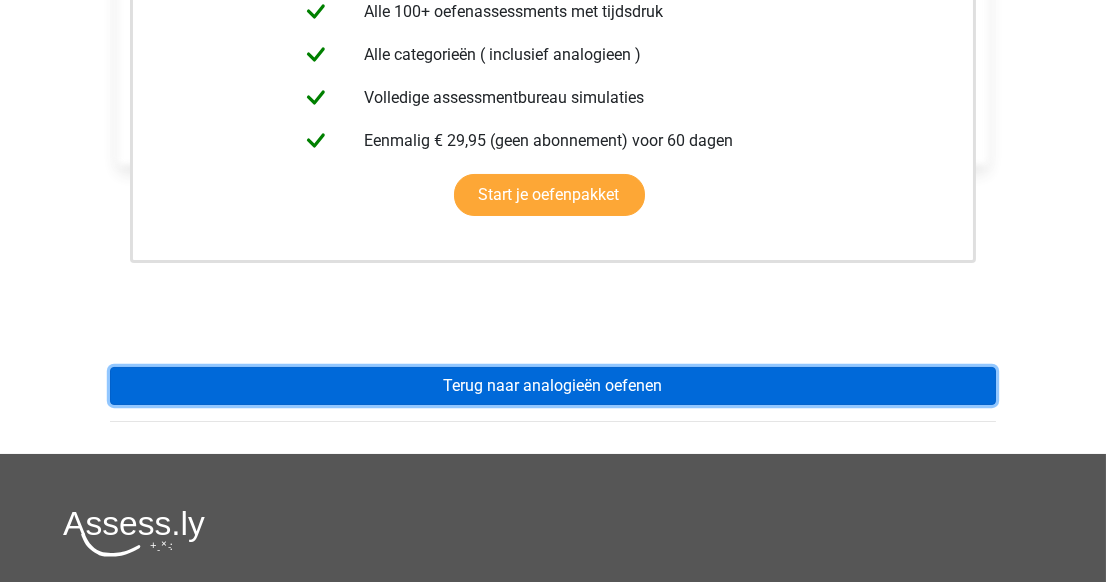 click on "Terug naar analogieën oefenen" at bounding box center (553, 386) 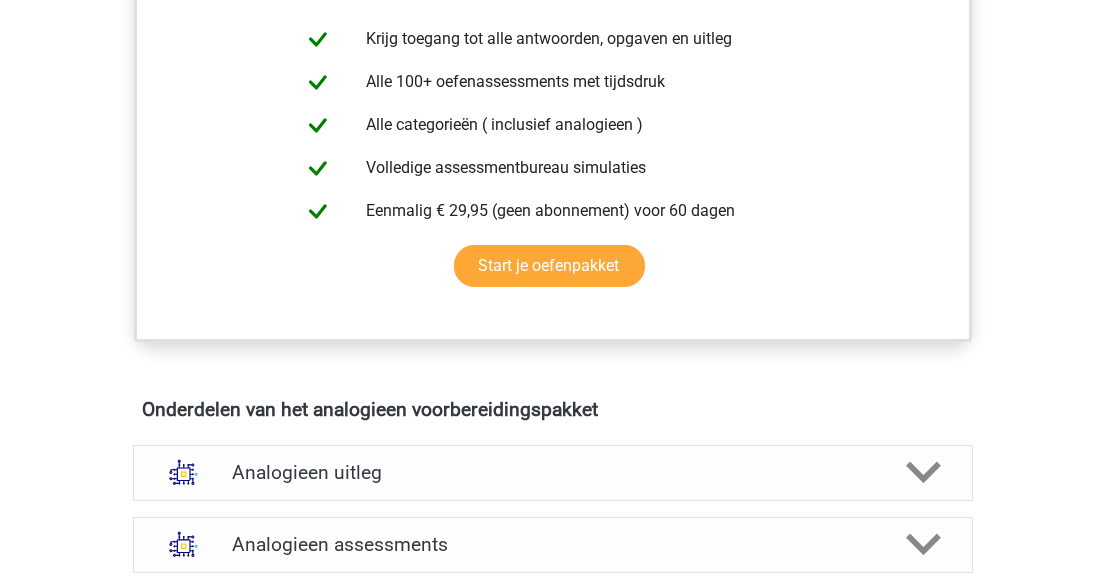 scroll, scrollTop: 818, scrollLeft: 0, axis: vertical 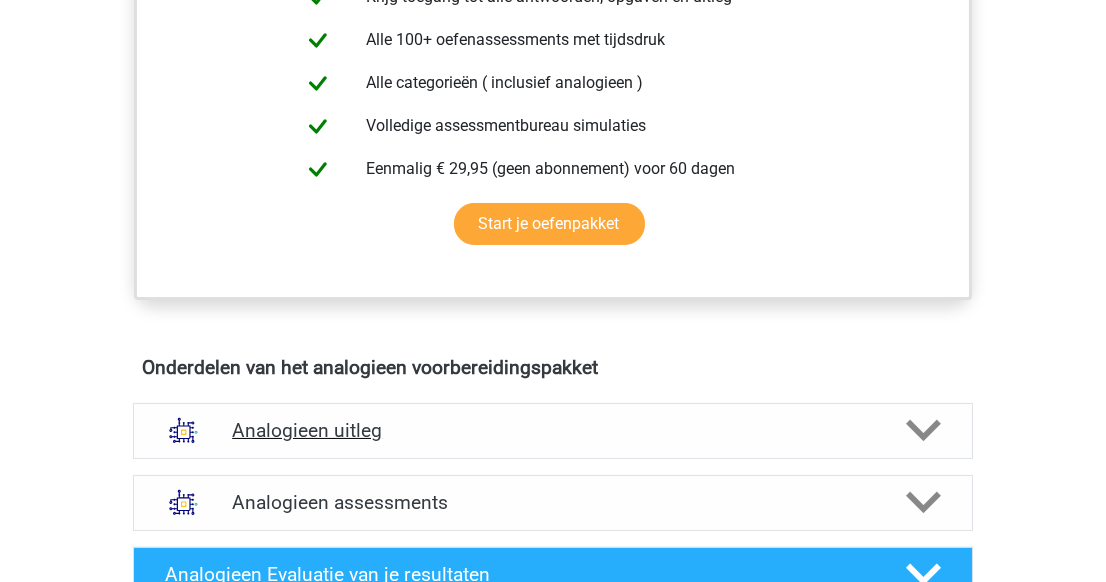 click on "Analogieen uitleg" at bounding box center [553, 430] 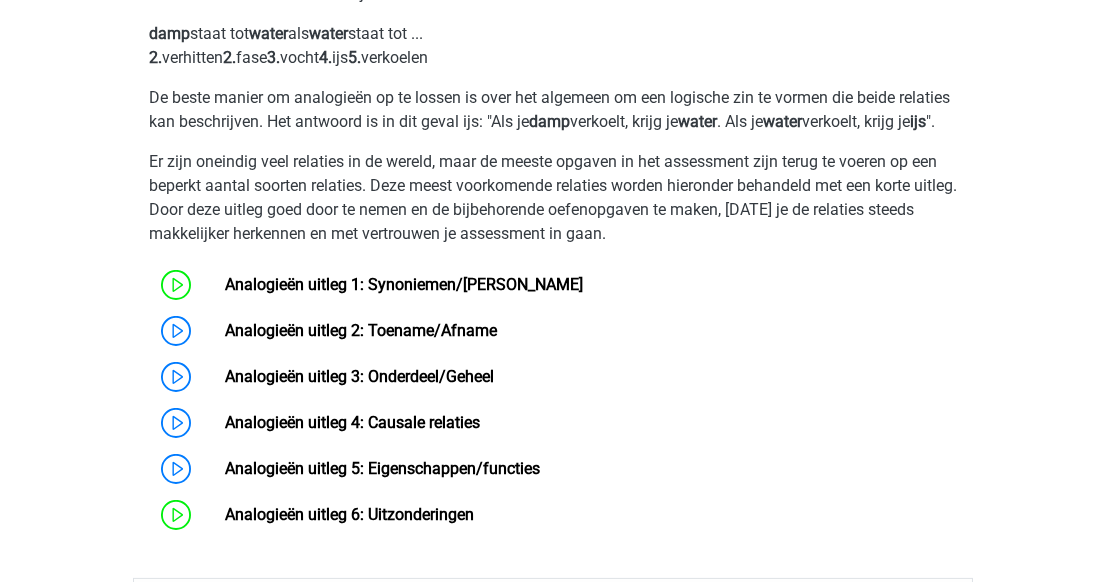 scroll, scrollTop: 1454, scrollLeft: 0, axis: vertical 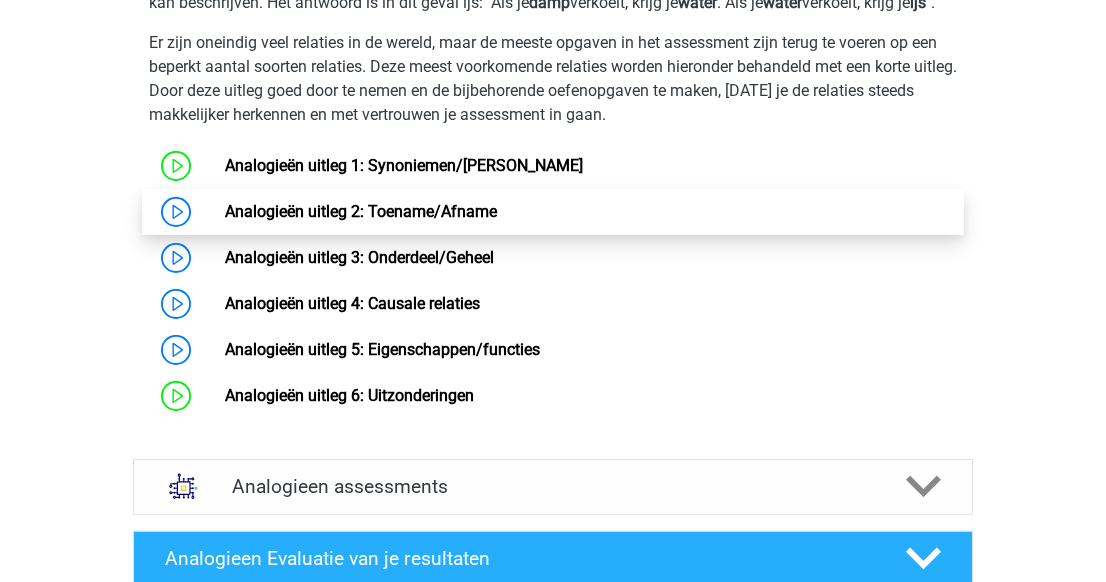 click on "Analogieën uitleg 2: Toename/Afname" at bounding box center [361, 211] 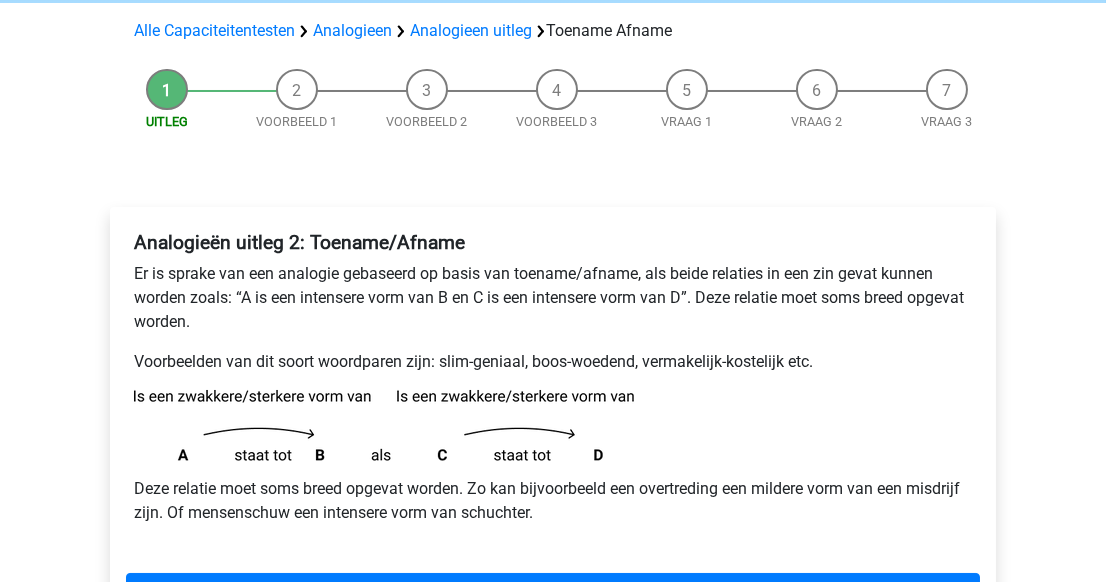 scroll, scrollTop: 181, scrollLeft: 0, axis: vertical 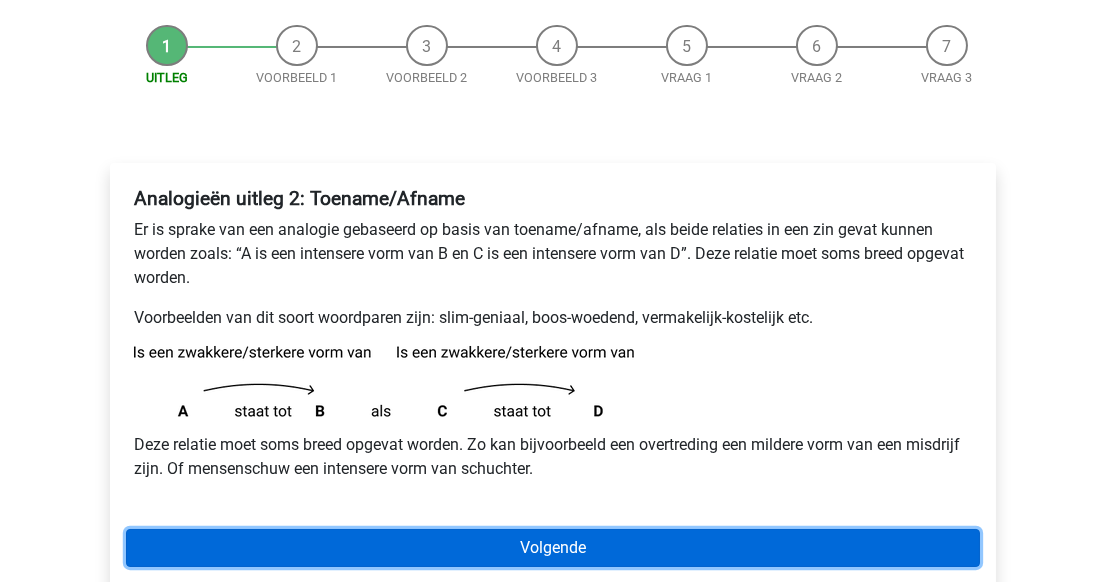 click on "Volgende" at bounding box center (553, 548) 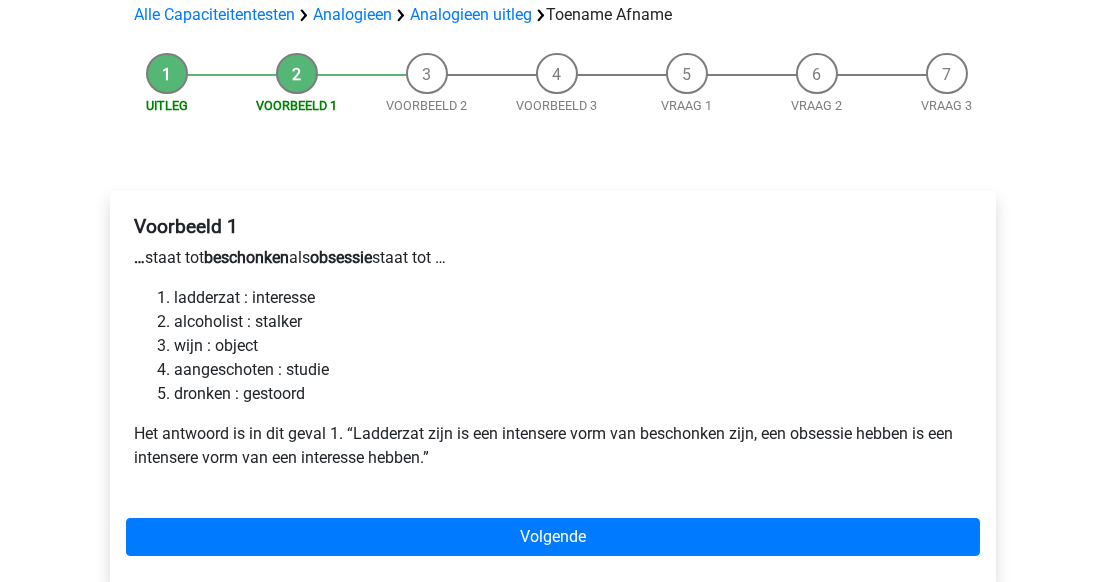 scroll, scrollTop: 181, scrollLeft: 0, axis: vertical 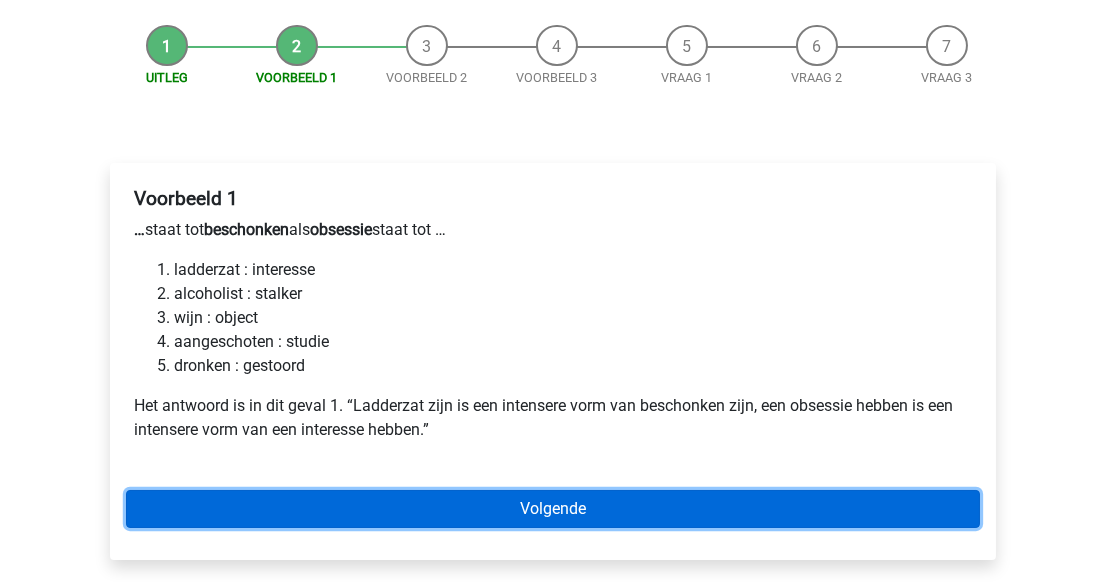 click on "Volgende" at bounding box center (553, 509) 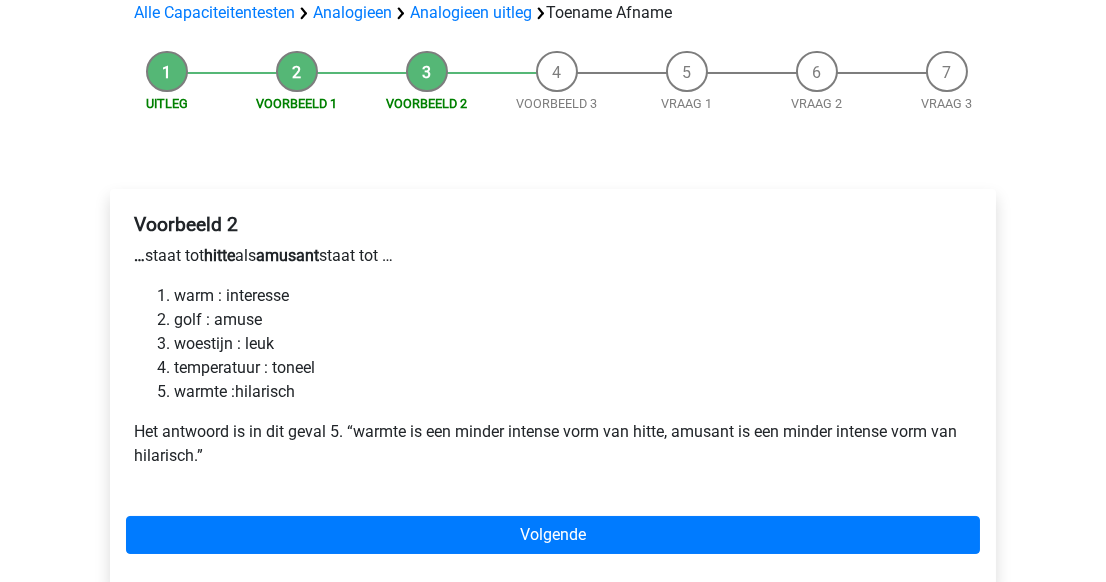scroll, scrollTop: 181, scrollLeft: 0, axis: vertical 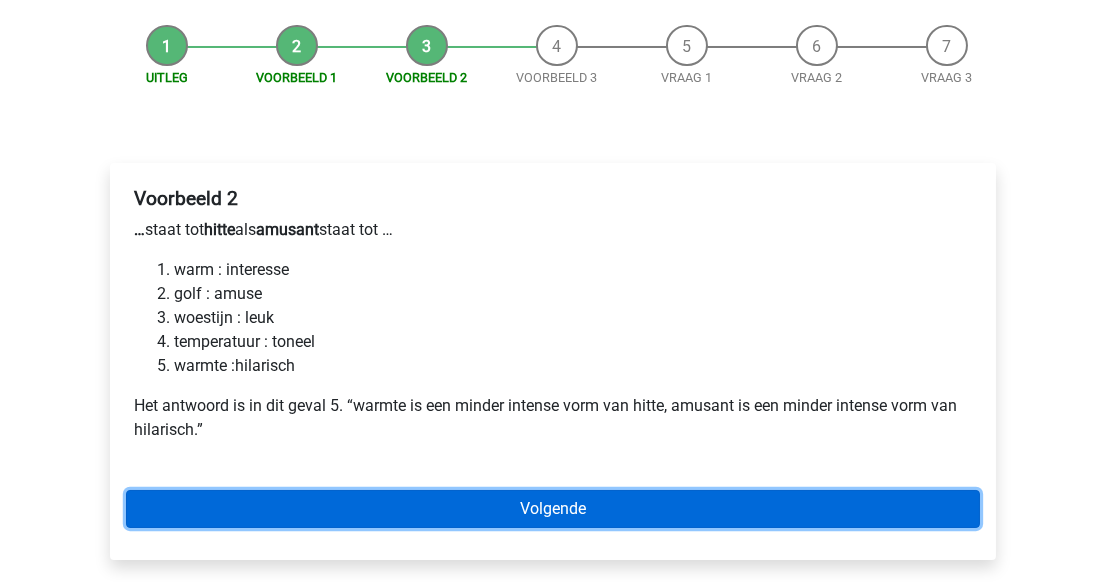 click on "Volgende" at bounding box center [553, 509] 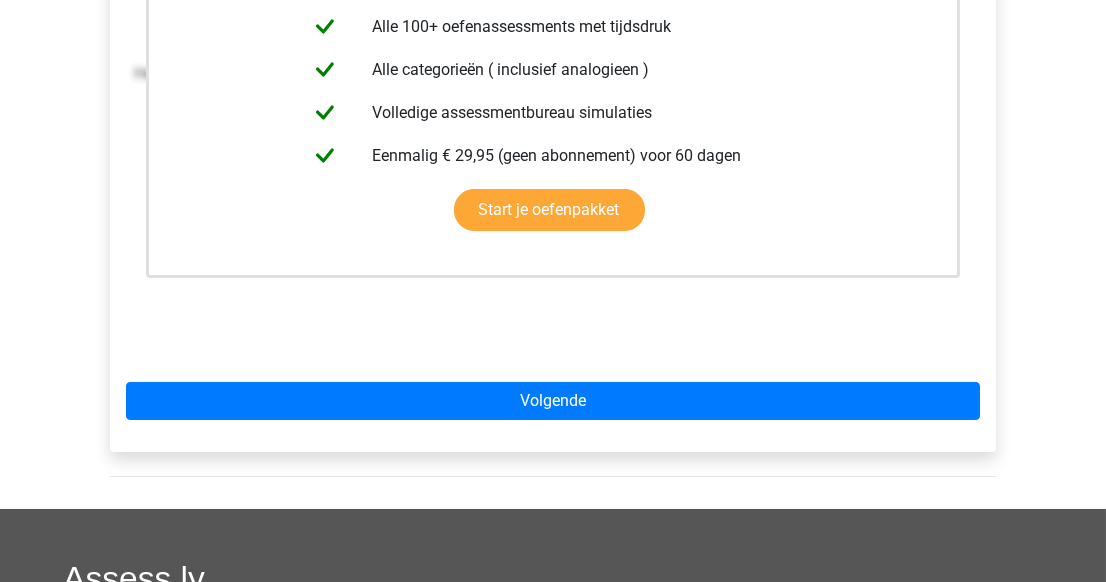 scroll, scrollTop: 545, scrollLeft: 0, axis: vertical 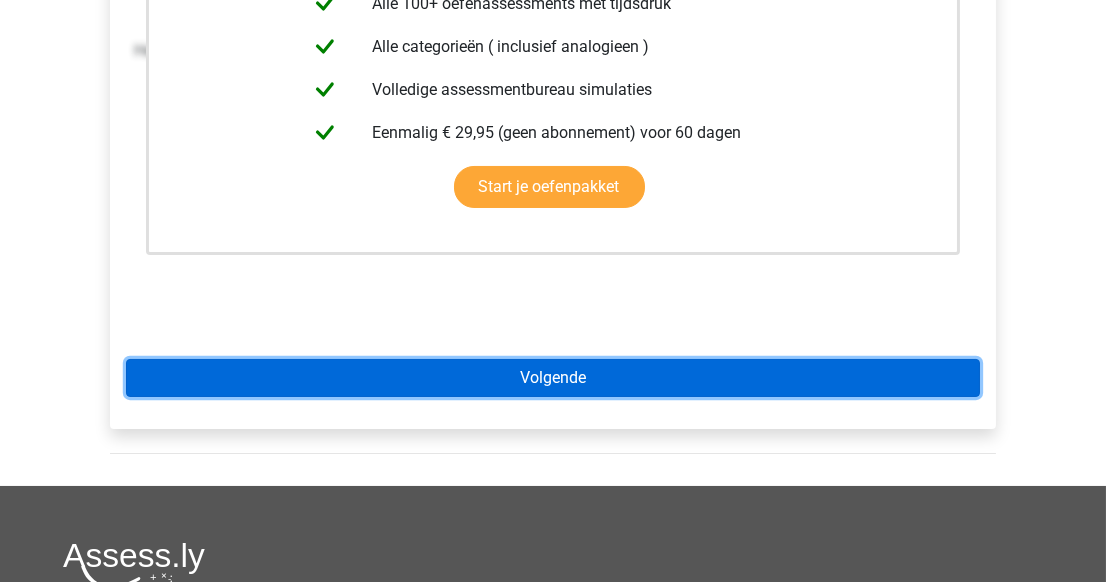 click on "Volgende" at bounding box center [553, 378] 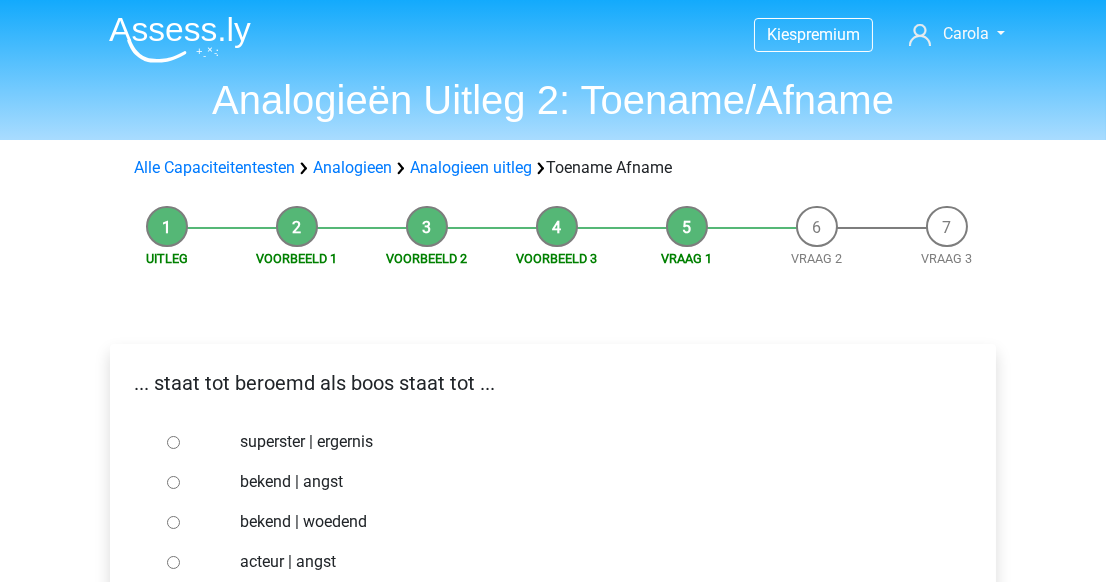 scroll, scrollTop: 90, scrollLeft: 0, axis: vertical 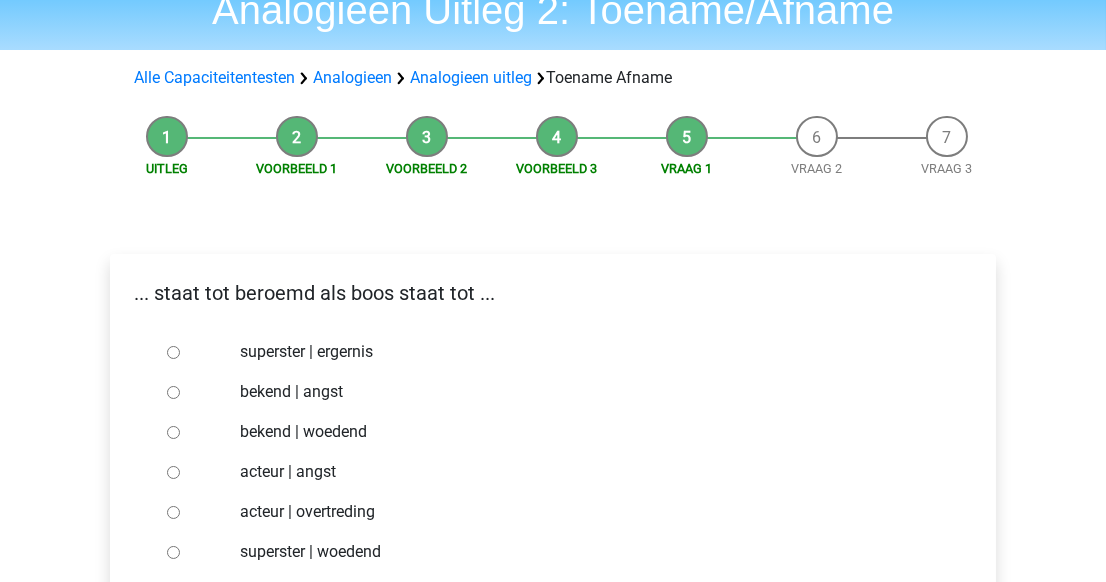 click on "bekend | woedend" at bounding box center (173, 432) 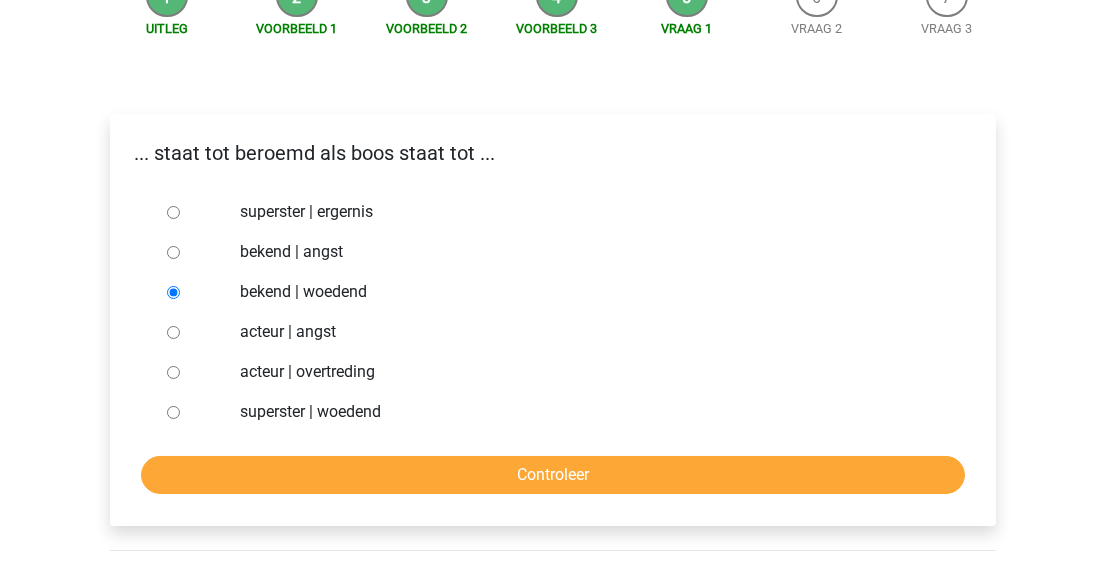 scroll, scrollTop: 272, scrollLeft: 0, axis: vertical 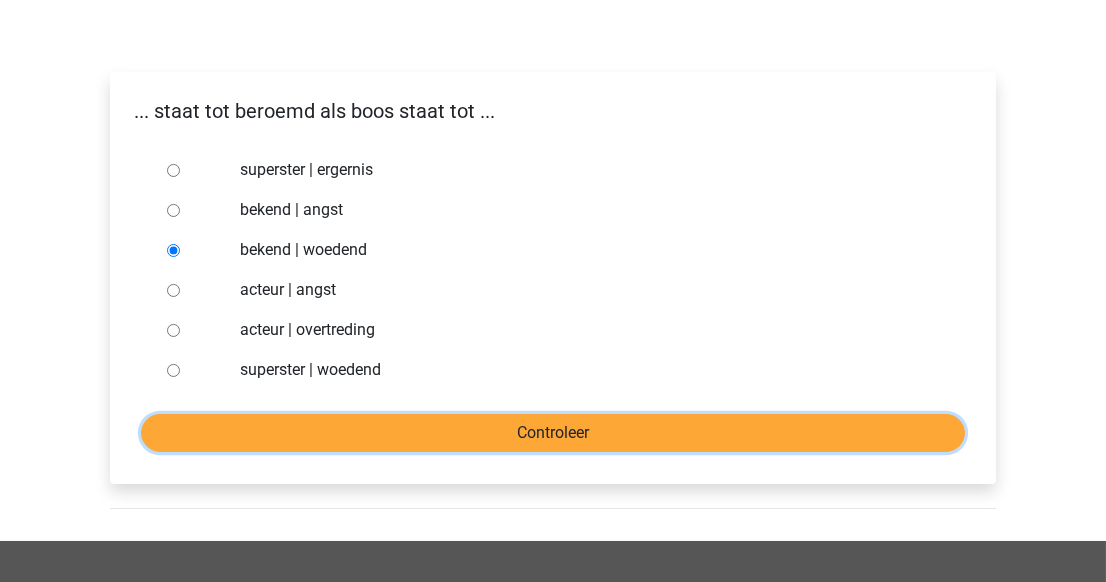 click on "Controleer" at bounding box center (553, 433) 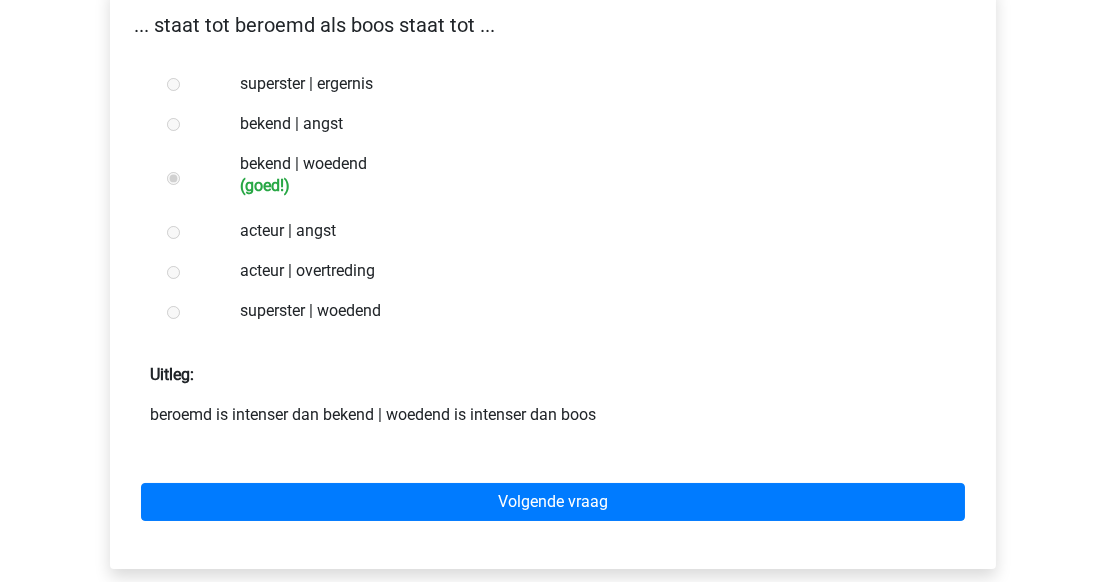 scroll, scrollTop: 363, scrollLeft: 0, axis: vertical 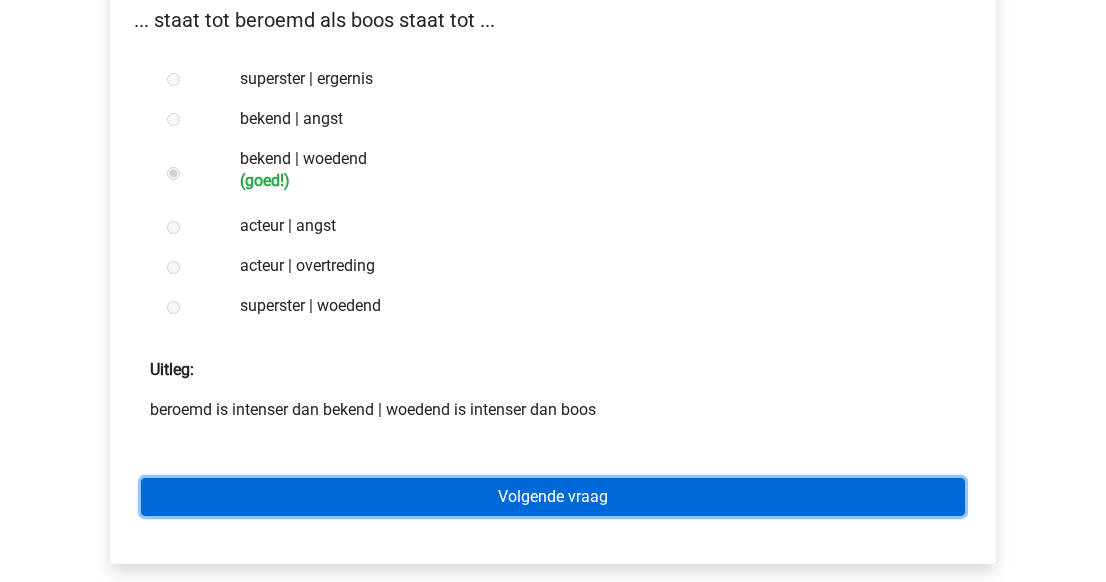 click on "Volgende vraag" at bounding box center (553, 497) 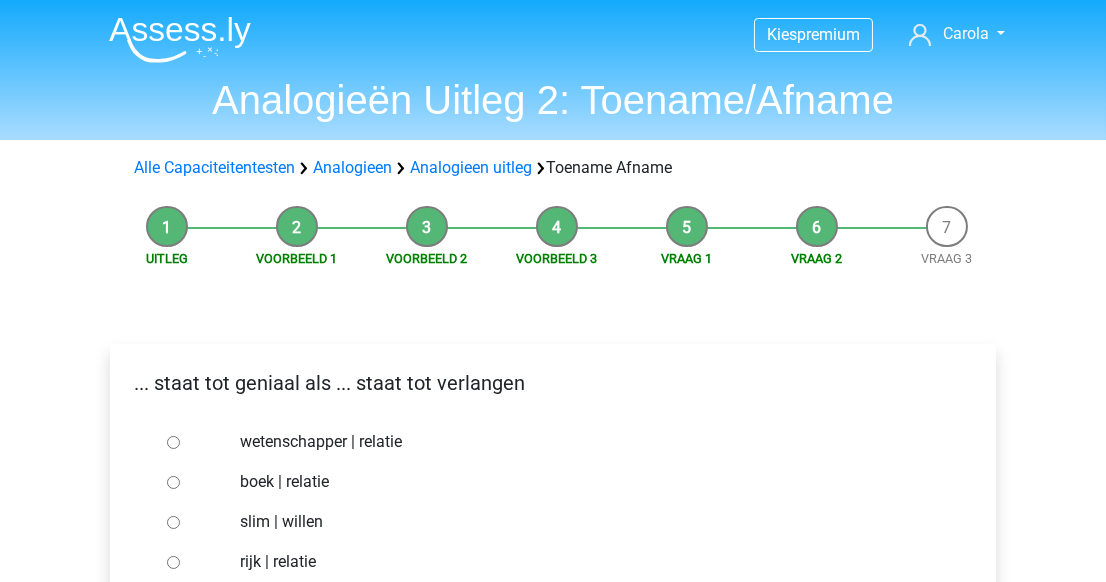 scroll, scrollTop: 90, scrollLeft: 0, axis: vertical 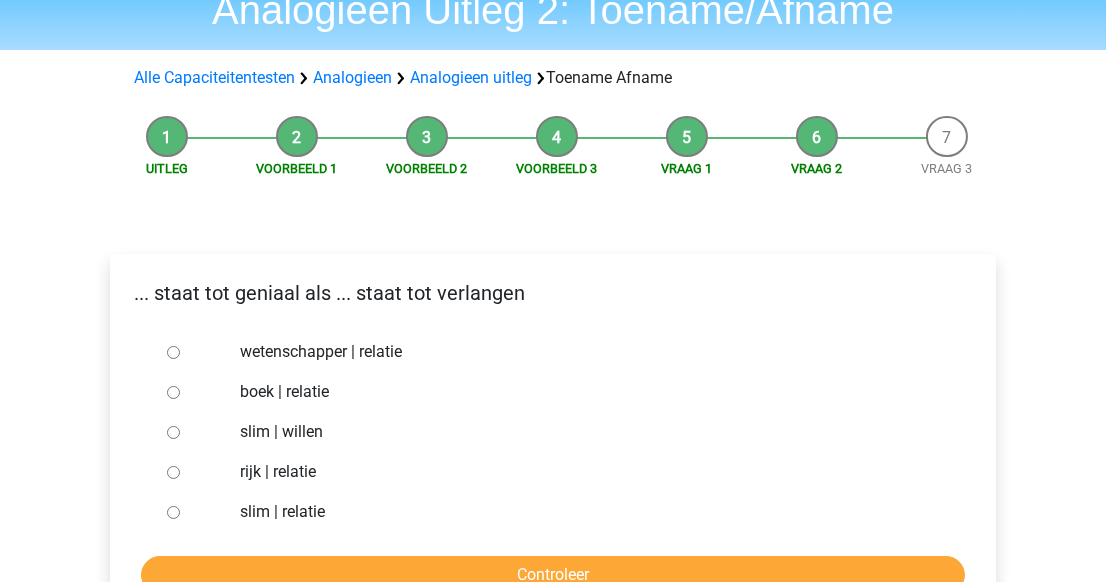 click at bounding box center [192, 432] 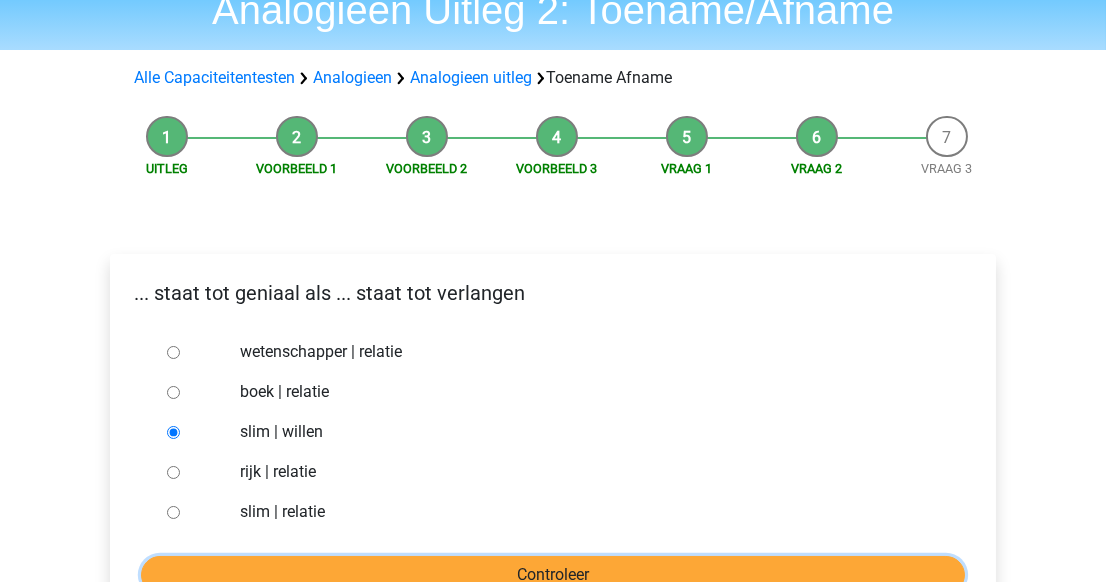 click on "Controleer" at bounding box center [553, 575] 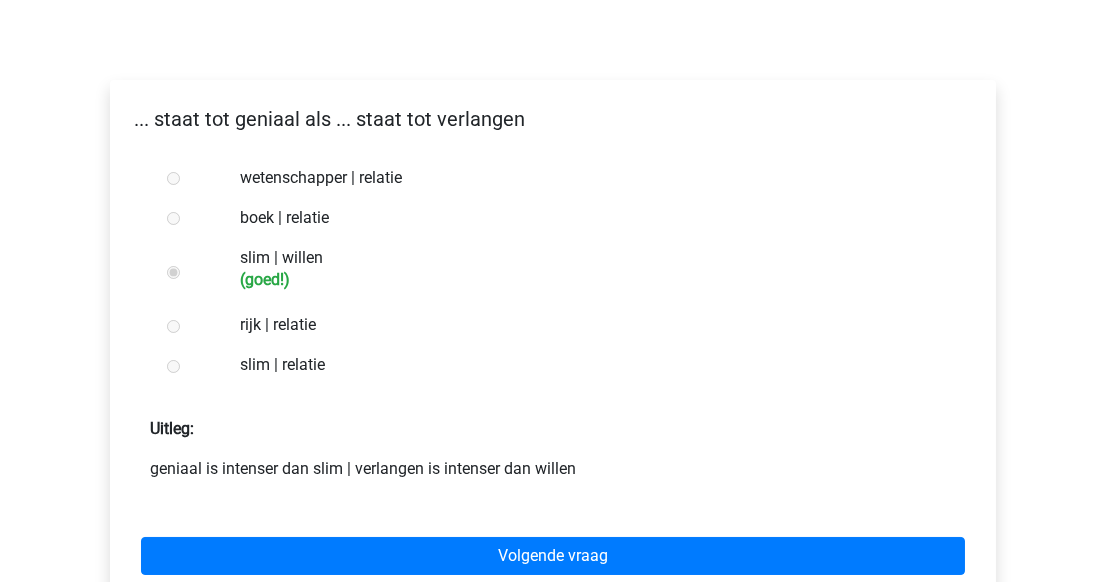 scroll, scrollTop: 272, scrollLeft: 0, axis: vertical 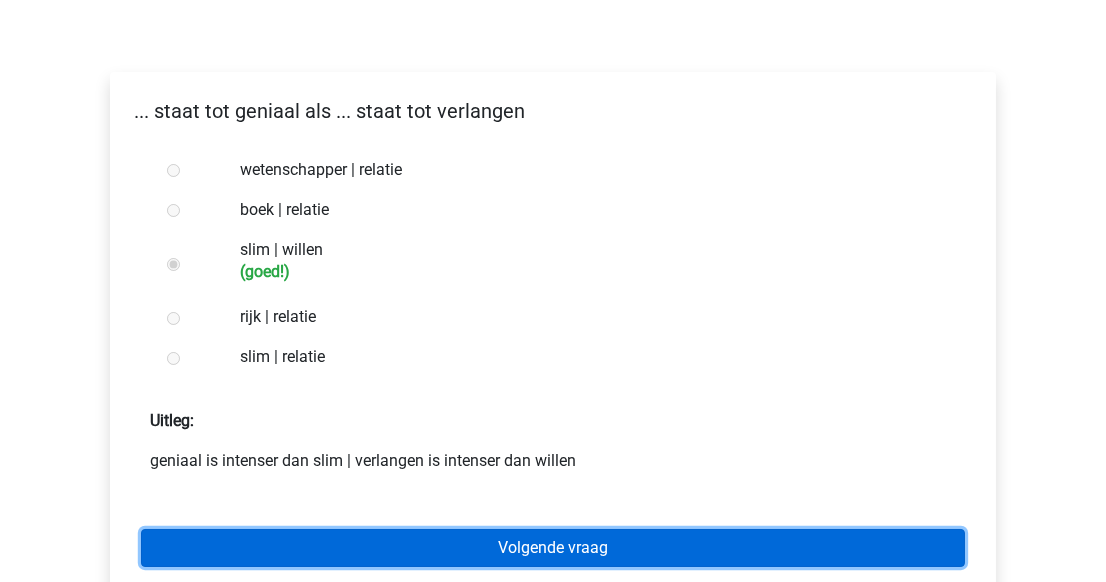 click on "Volgende vraag" at bounding box center [553, 548] 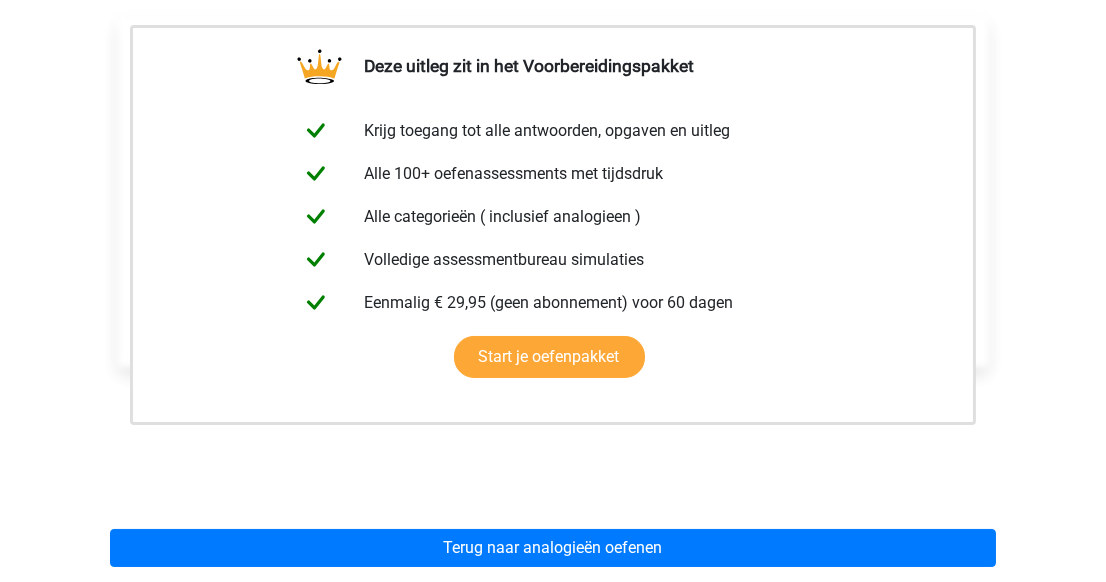 scroll, scrollTop: 363, scrollLeft: 0, axis: vertical 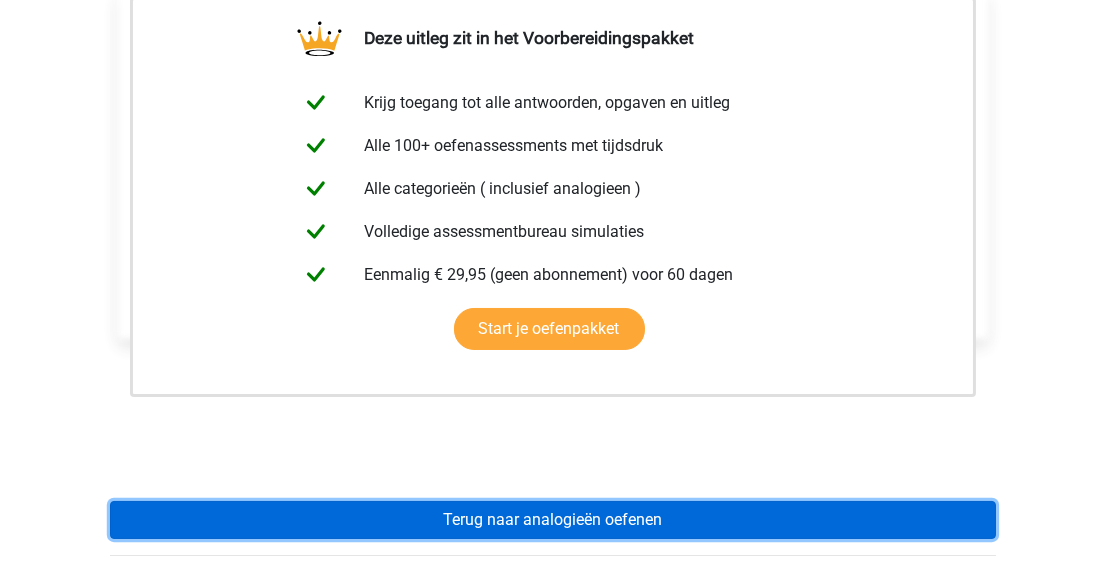 click on "Terug naar analogieën oefenen" at bounding box center [553, 520] 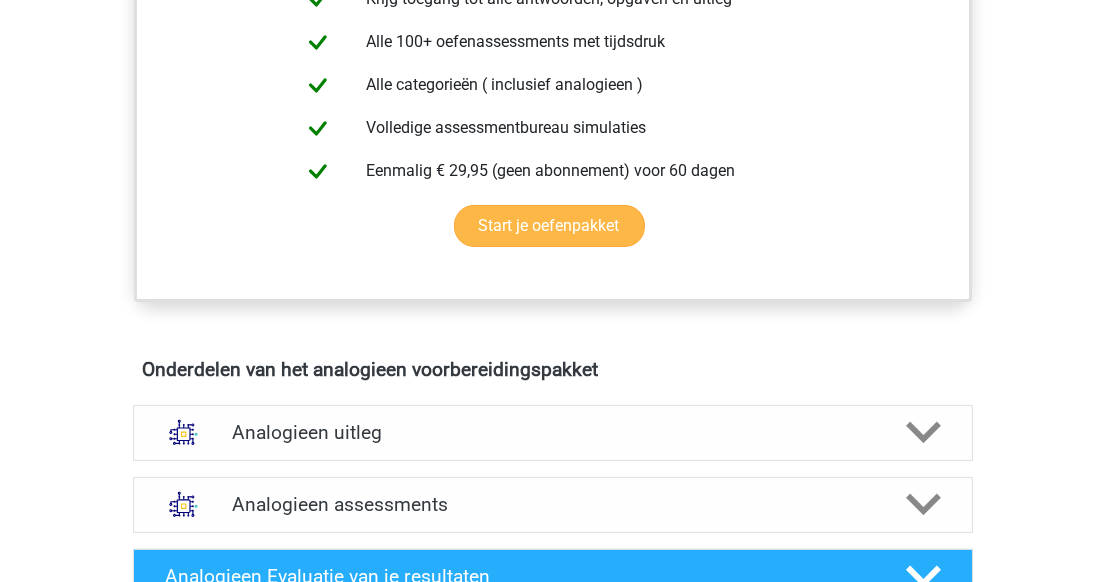 scroll, scrollTop: 818, scrollLeft: 0, axis: vertical 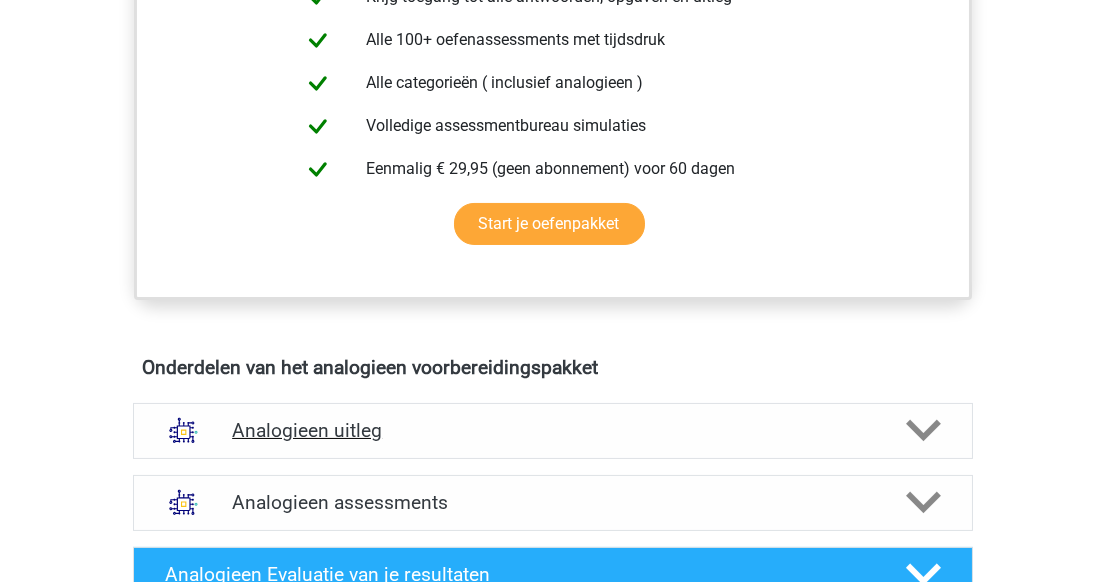 click on "Analogieen uitleg" at bounding box center [553, 430] 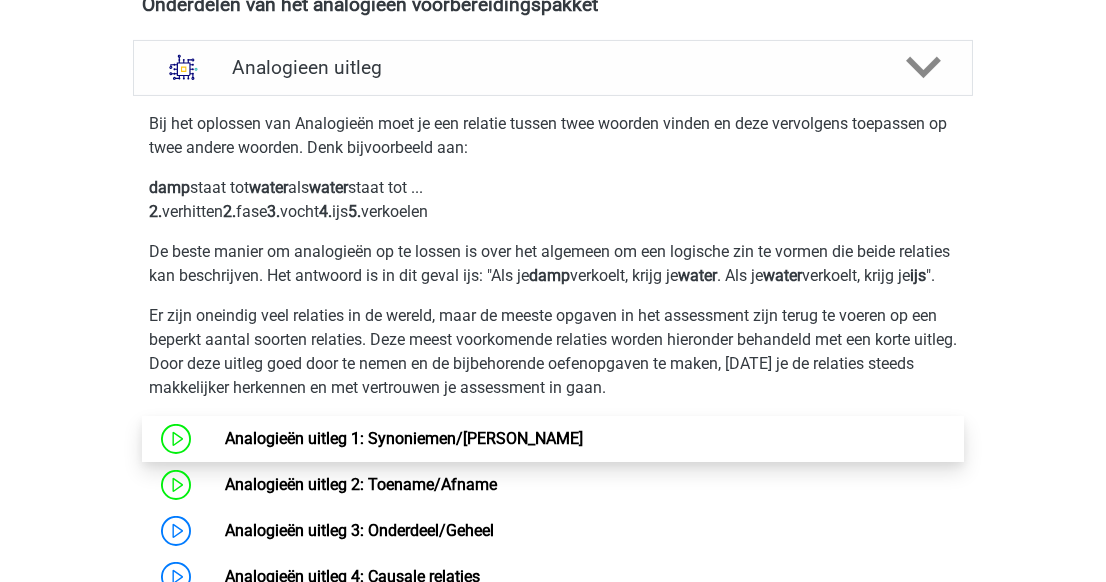 scroll, scrollTop: 1272, scrollLeft: 0, axis: vertical 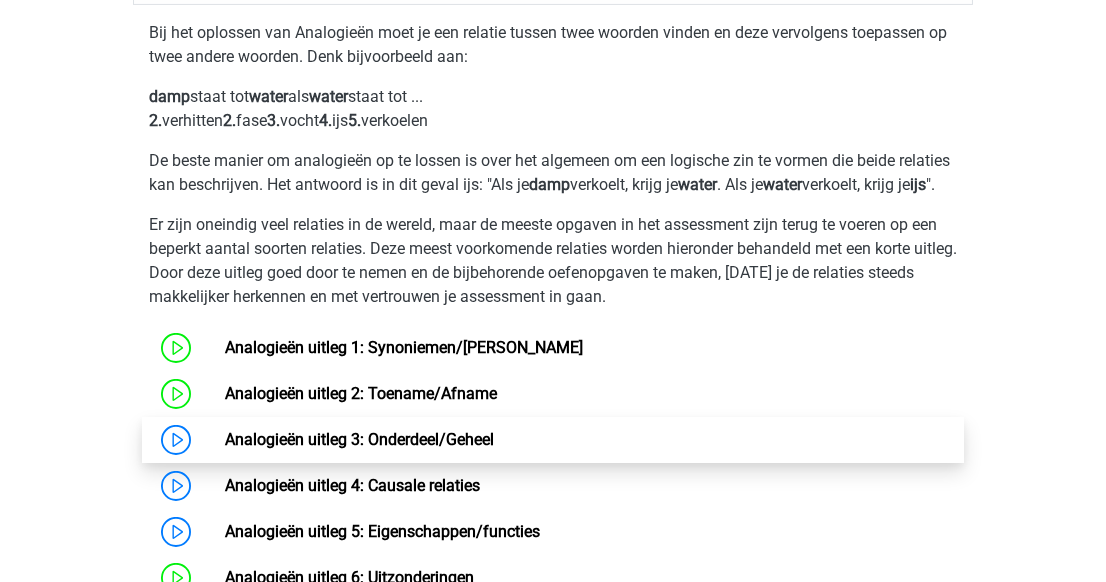 click on "Analogieën uitleg 3: Onderdeel/Geheel" at bounding box center (359, 439) 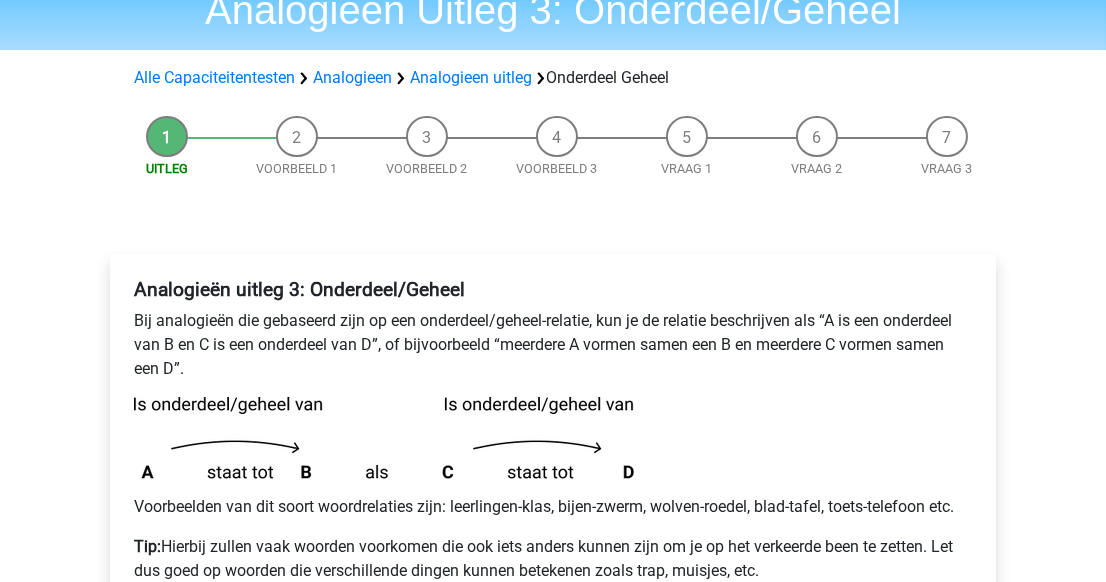 scroll, scrollTop: 363, scrollLeft: 0, axis: vertical 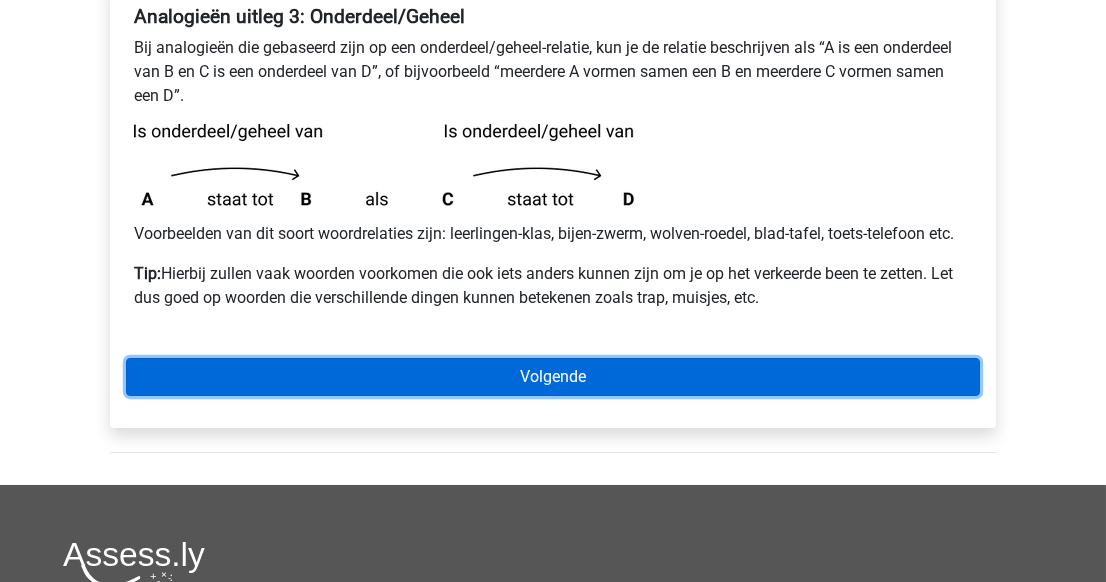 click on "Volgende" at bounding box center [553, 377] 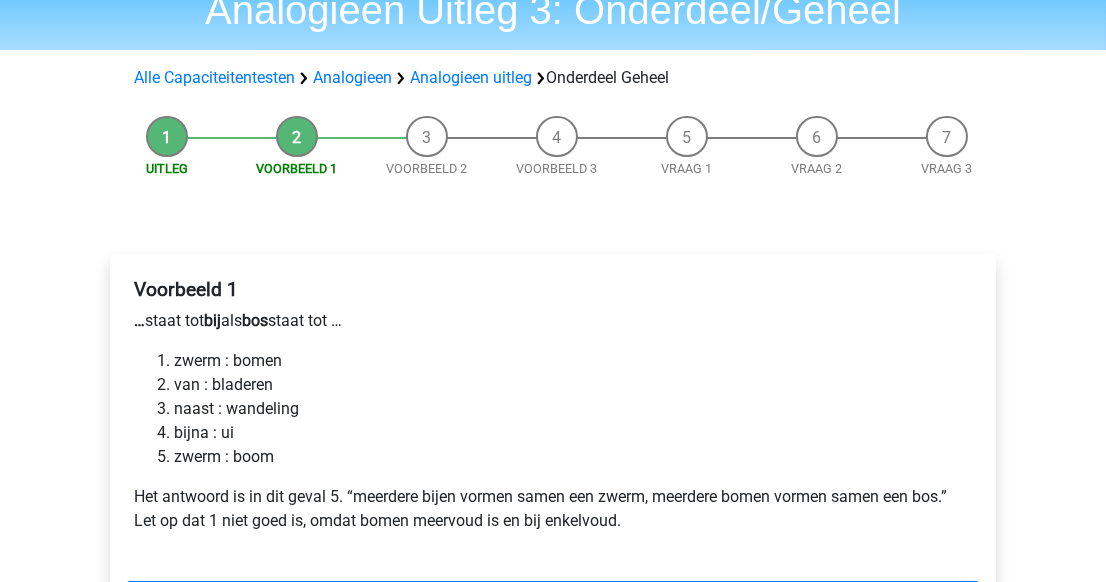 scroll, scrollTop: 181, scrollLeft: 0, axis: vertical 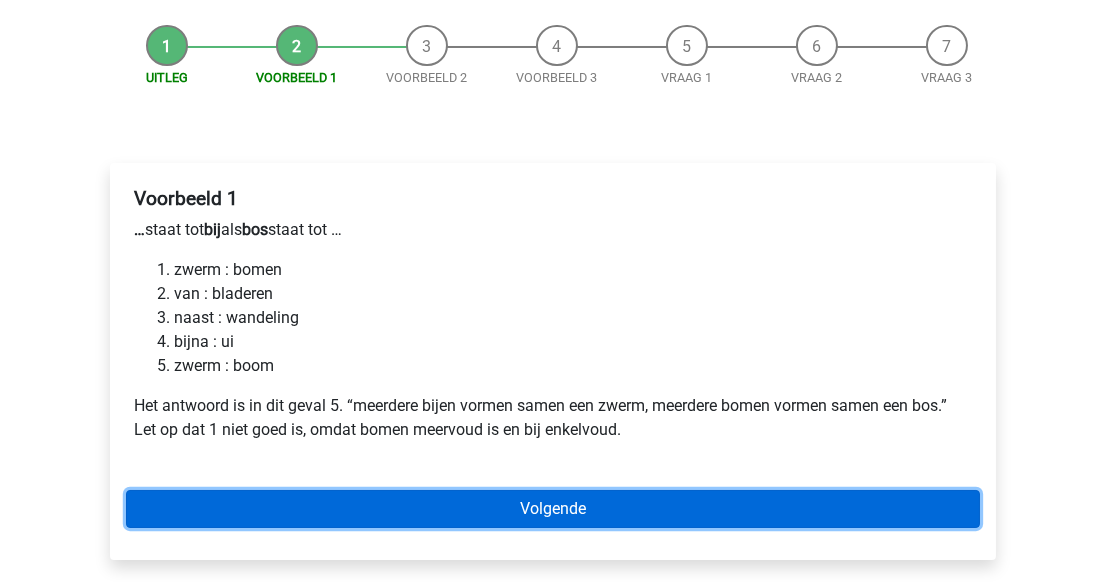 click on "Volgende" at bounding box center (553, 509) 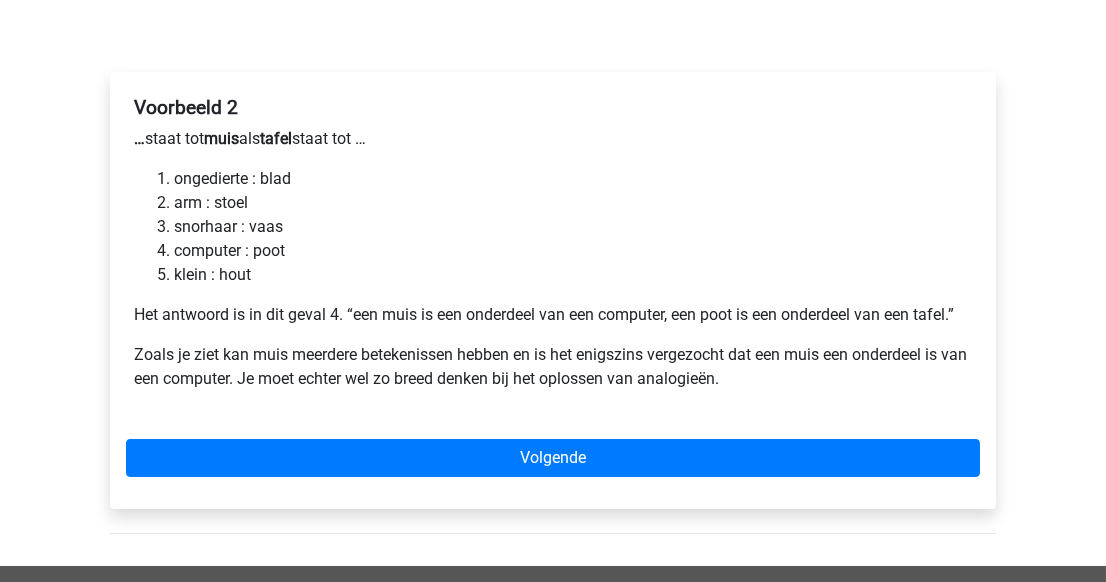 scroll, scrollTop: 272, scrollLeft: 0, axis: vertical 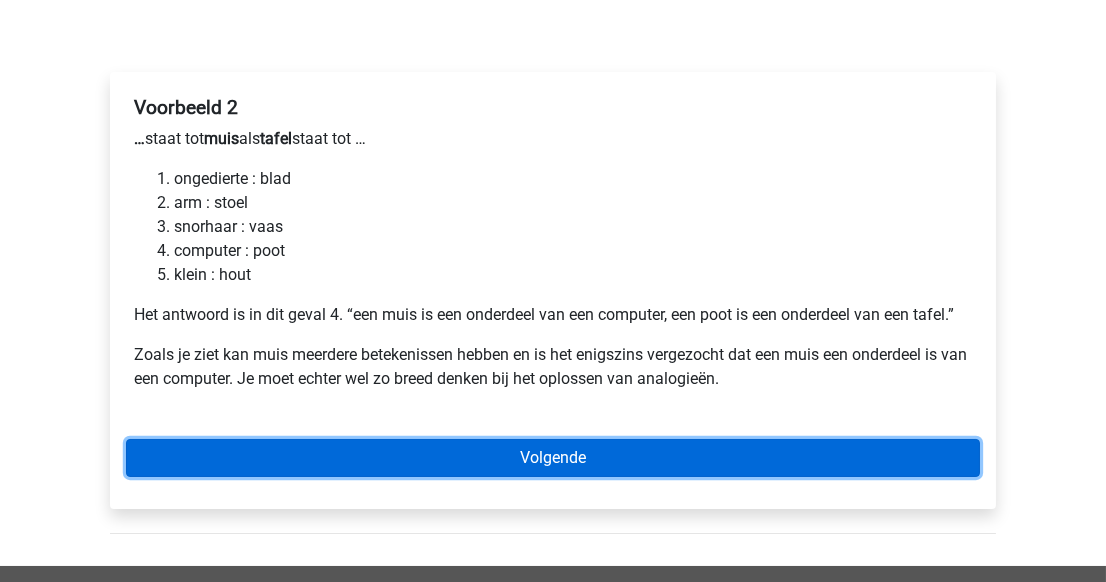 click on "Volgende" at bounding box center (553, 458) 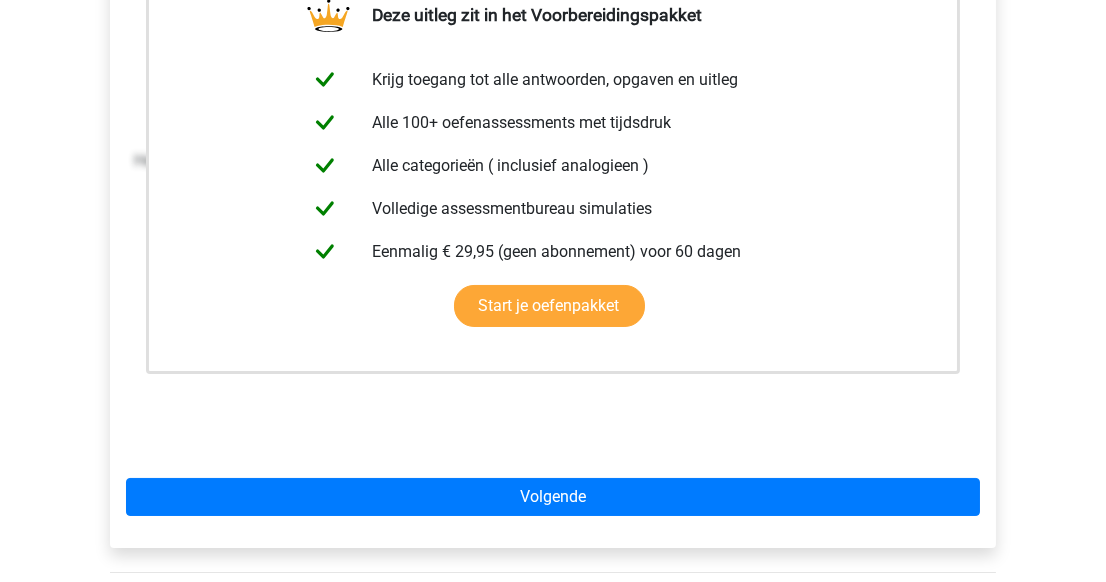 scroll, scrollTop: 454, scrollLeft: 0, axis: vertical 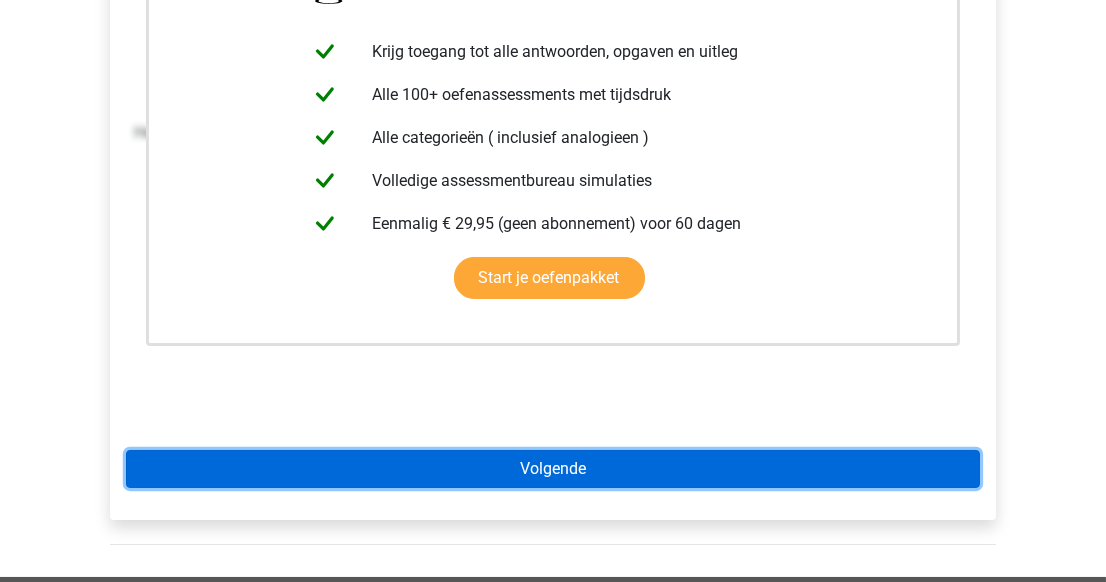 click on "Volgende" at bounding box center (553, 469) 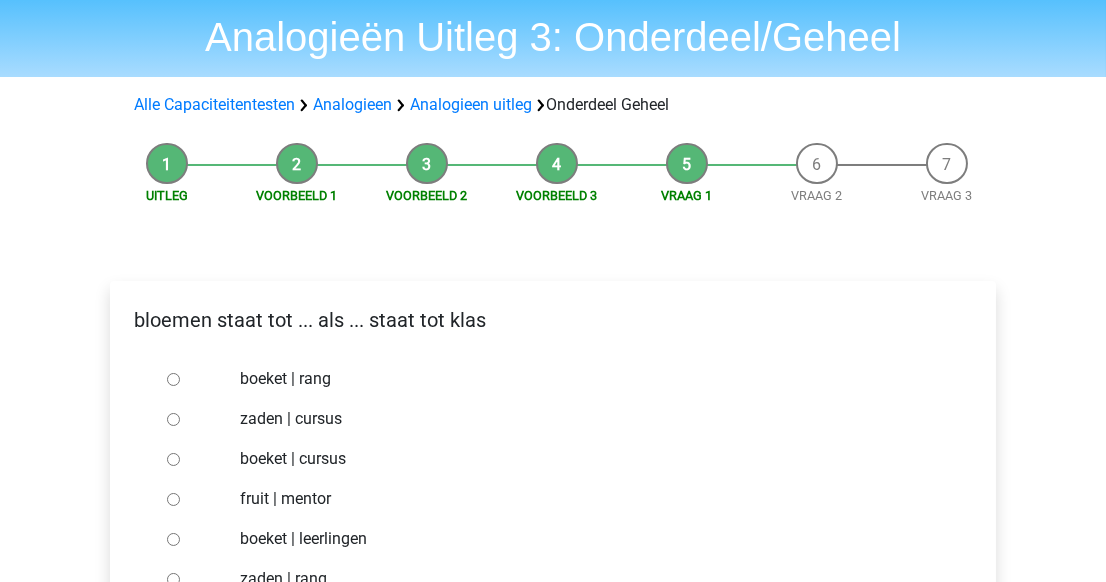 scroll, scrollTop: 90, scrollLeft: 0, axis: vertical 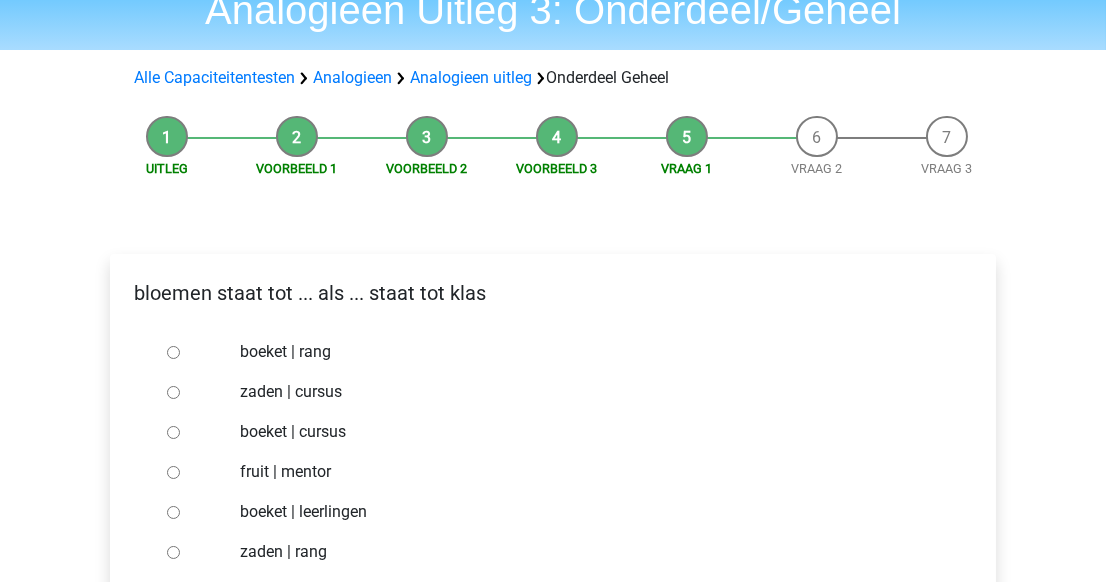 click at bounding box center [192, 512] 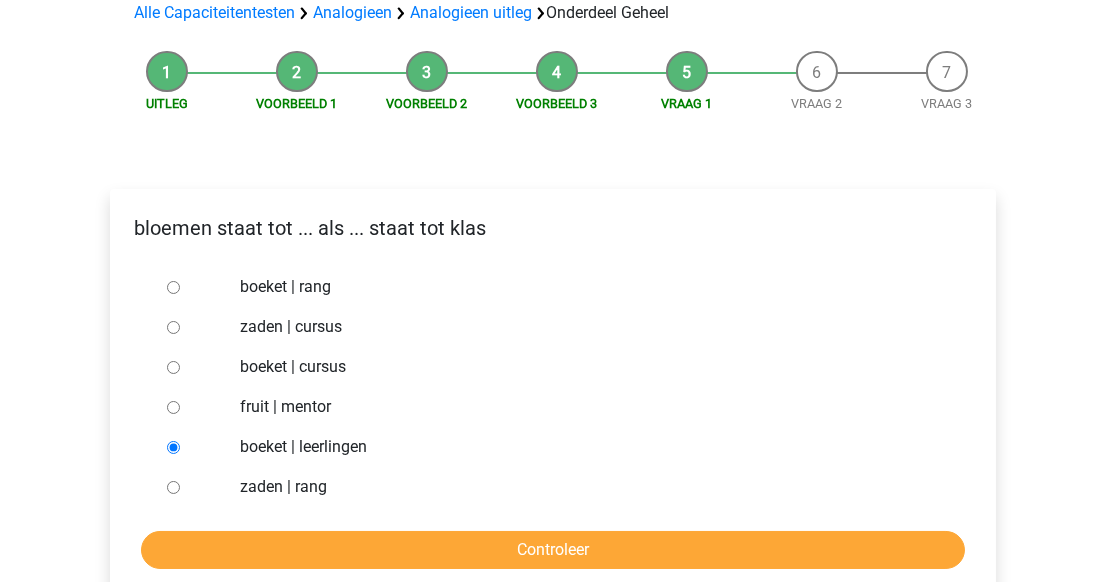 scroll, scrollTop: 181, scrollLeft: 0, axis: vertical 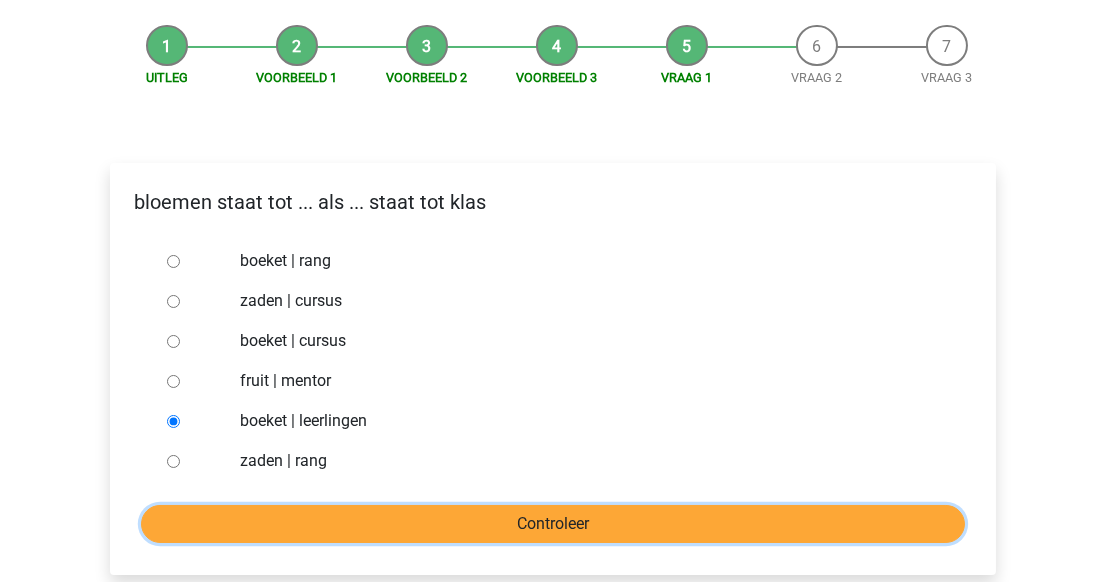 click on "Controleer" at bounding box center (553, 524) 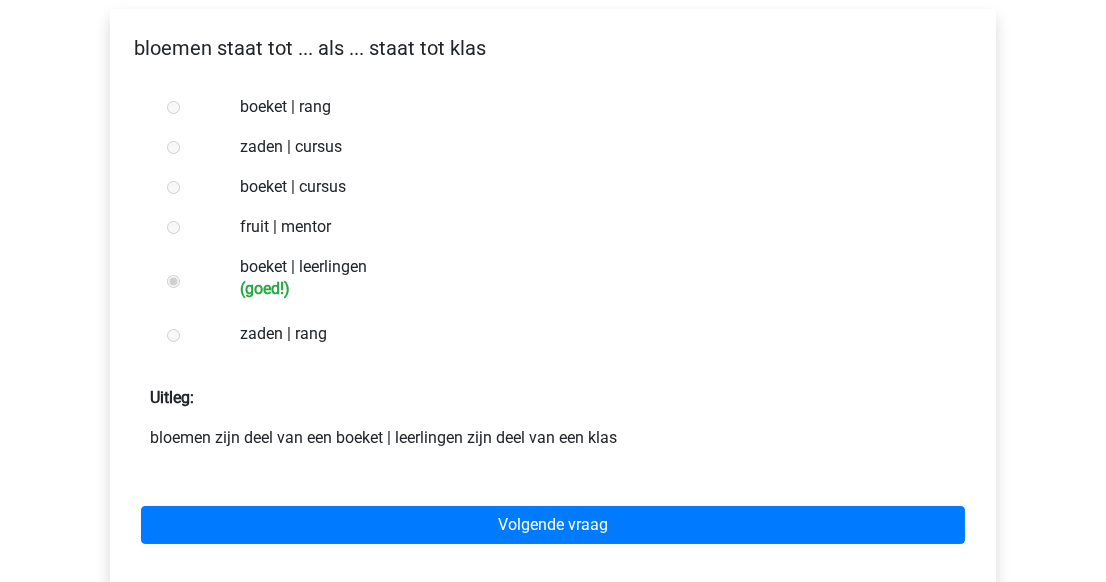 scroll, scrollTop: 363, scrollLeft: 0, axis: vertical 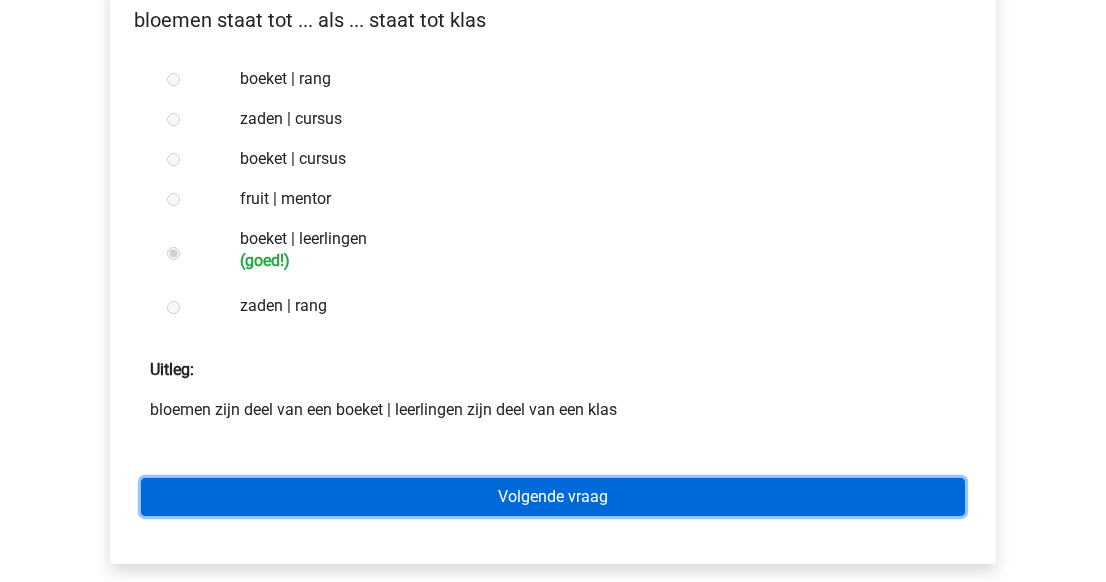 click on "Volgende vraag" at bounding box center [553, 497] 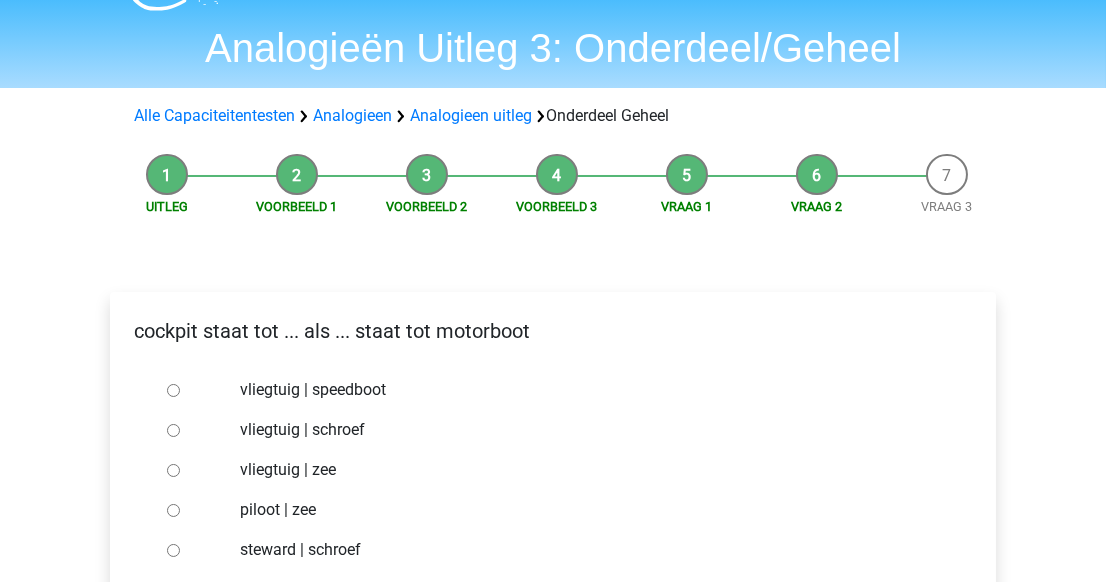 scroll, scrollTop: 90, scrollLeft: 0, axis: vertical 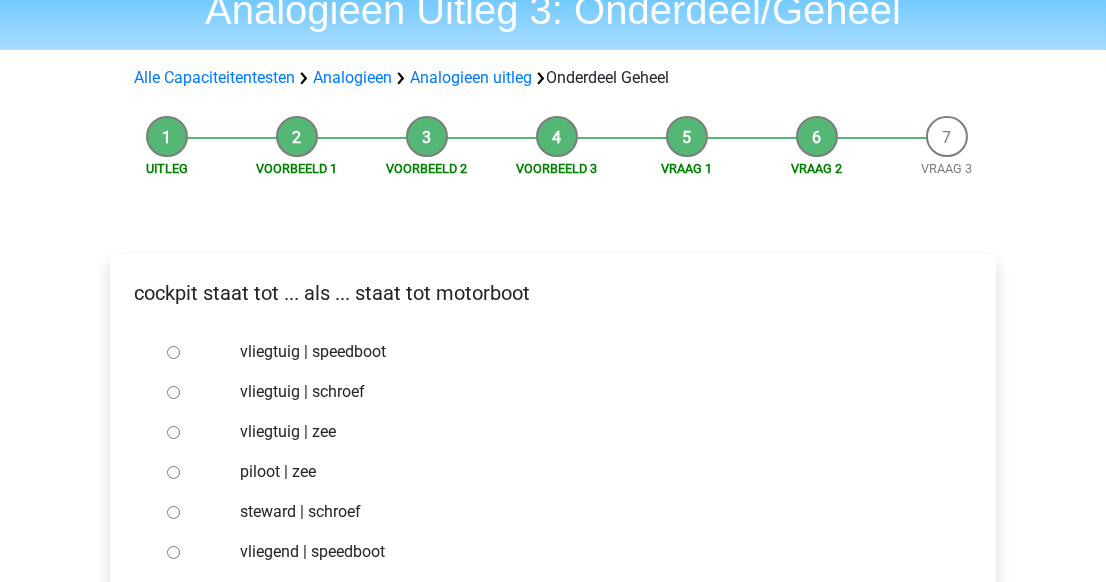click at bounding box center (192, 392) 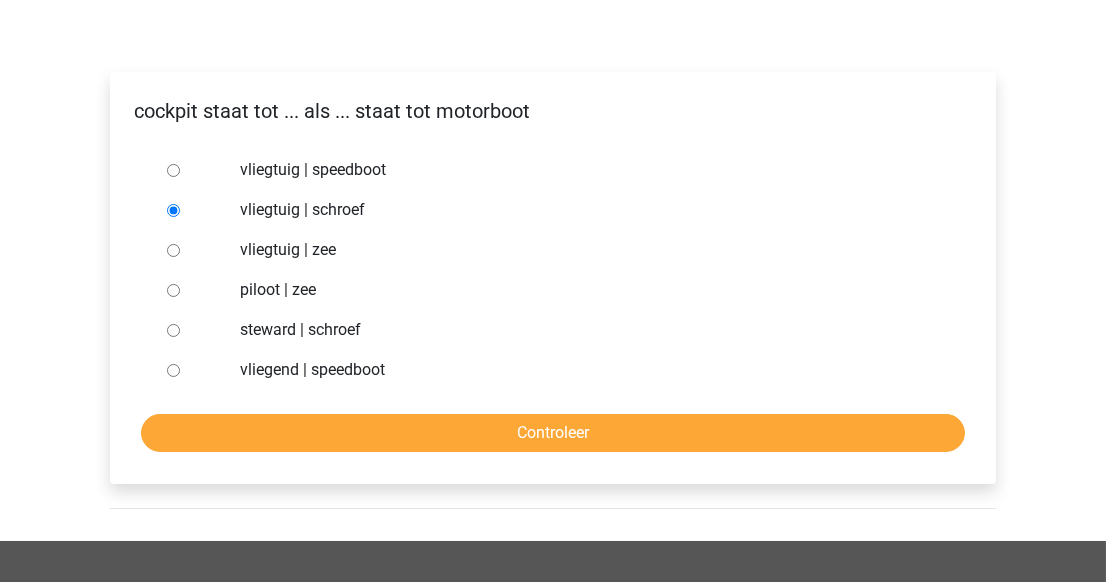 scroll, scrollTop: 272, scrollLeft: 0, axis: vertical 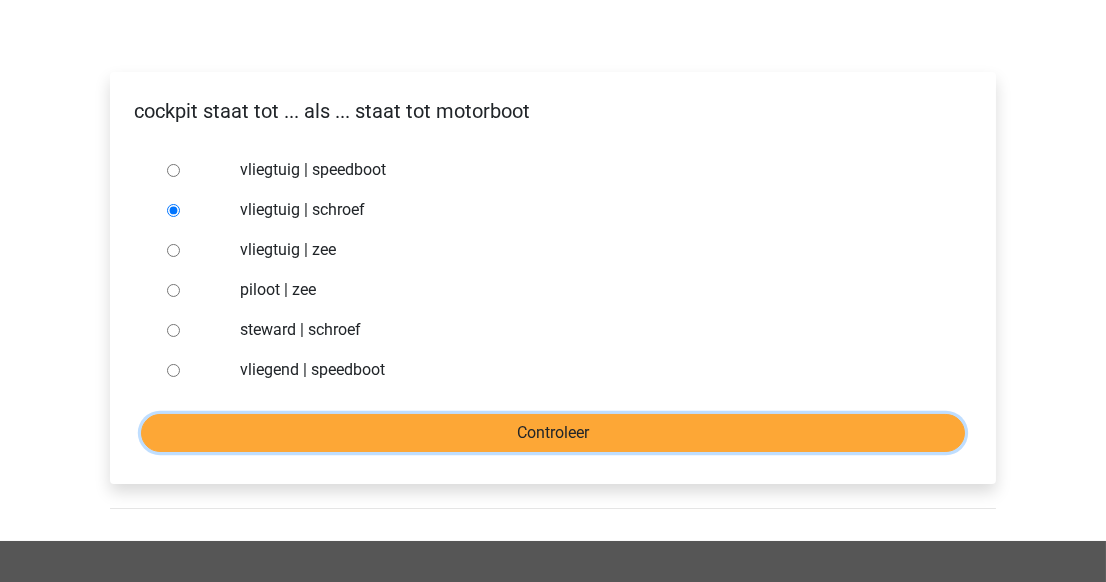 click on "Controleer" at bounding box center (553, 433) 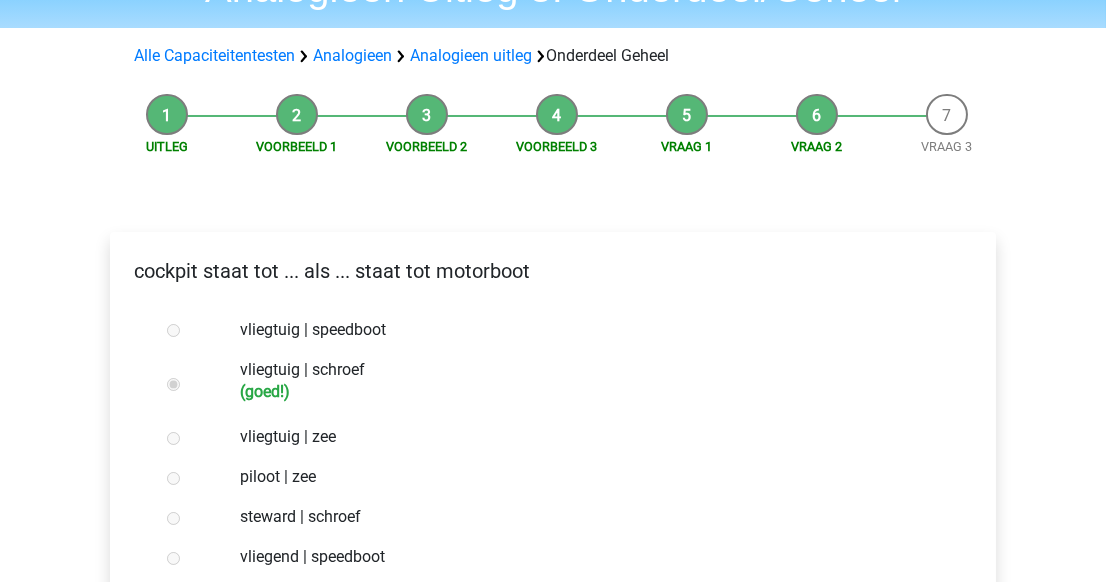 scroll, scrollTop: 363, scrollLeft: 0, axis: vertical 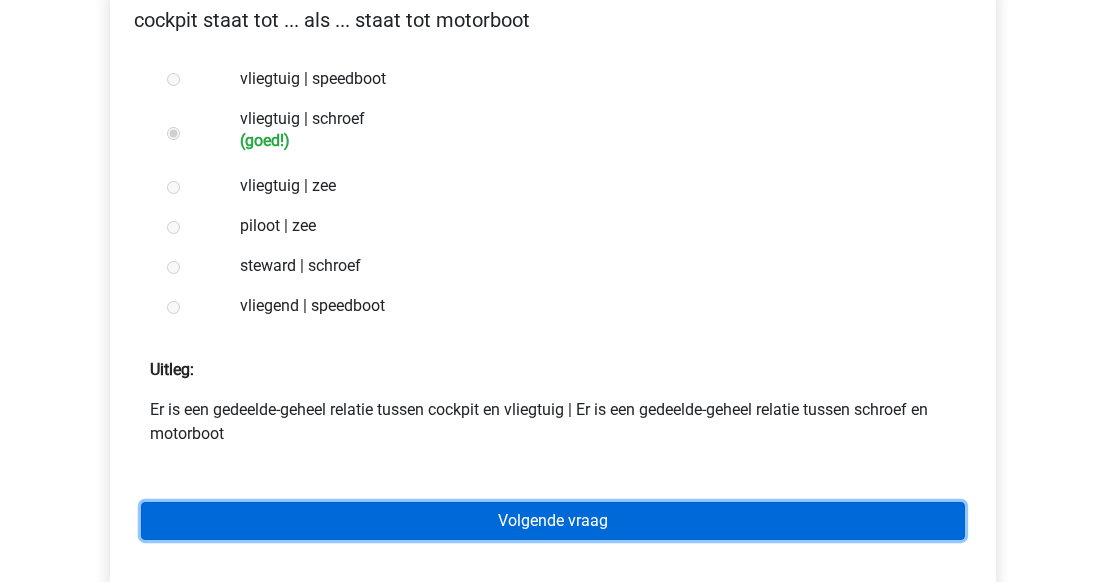 click on "Volgende vraag" at bounding box center [553, 521] 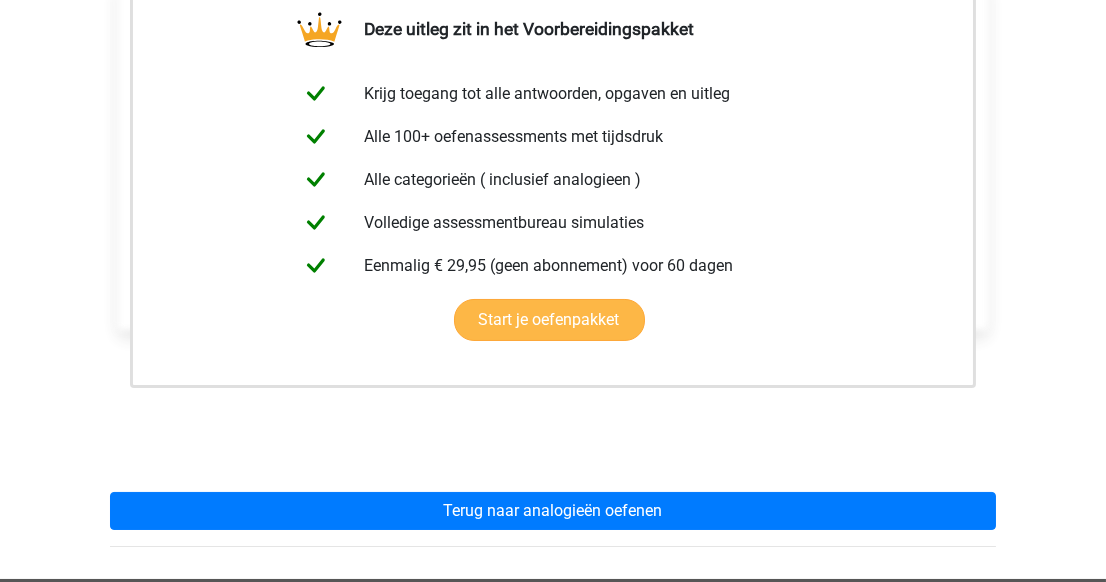 scroll, scrollTop: 454, scrollLeft: 0, axis: vertical 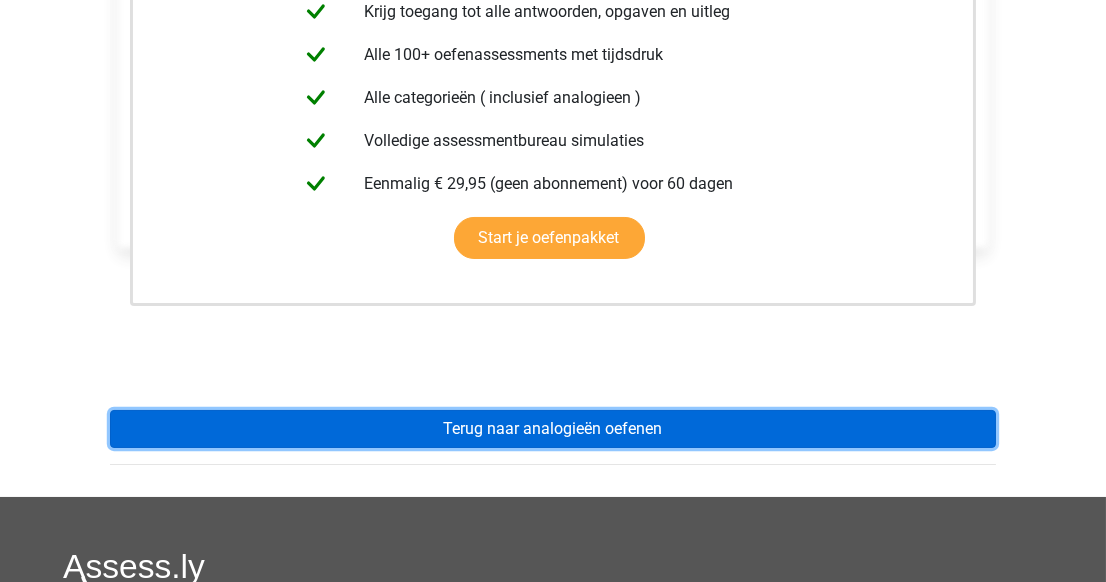 click on "Terug naar analogieën oefenen" at bounding box center [553, 429] 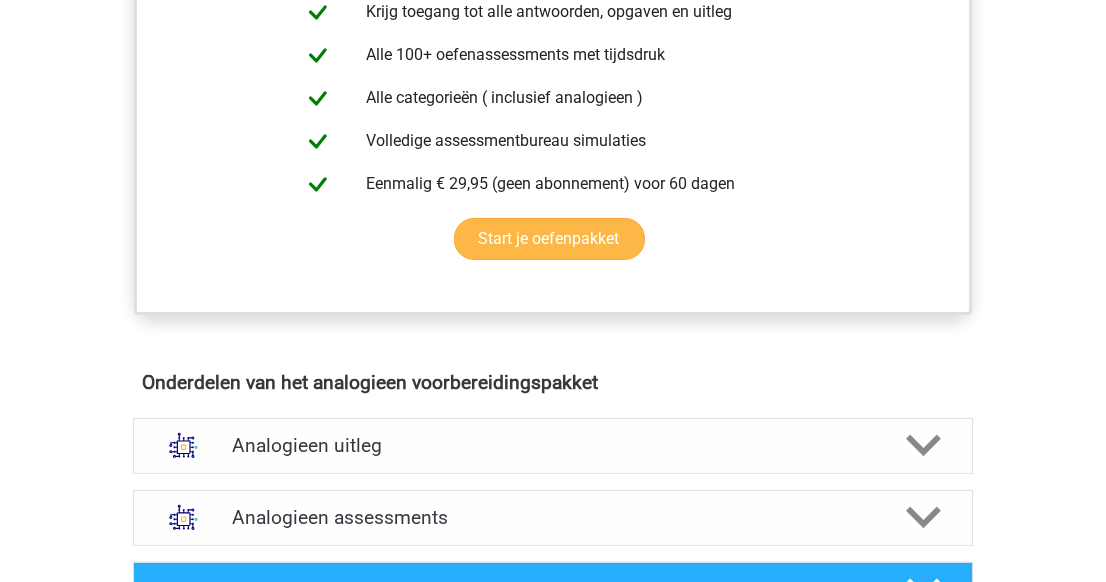 scroll, scrollTop: 909, scrollLeft: 0, axis: vertical 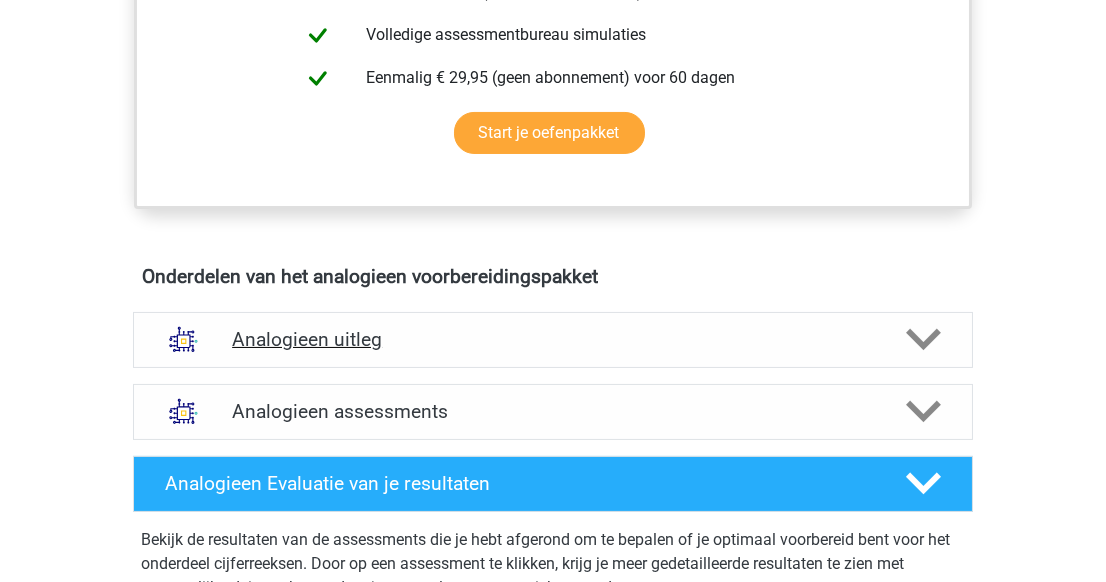 click on "Analogieen uitleg" at bounding box center [553, 339] 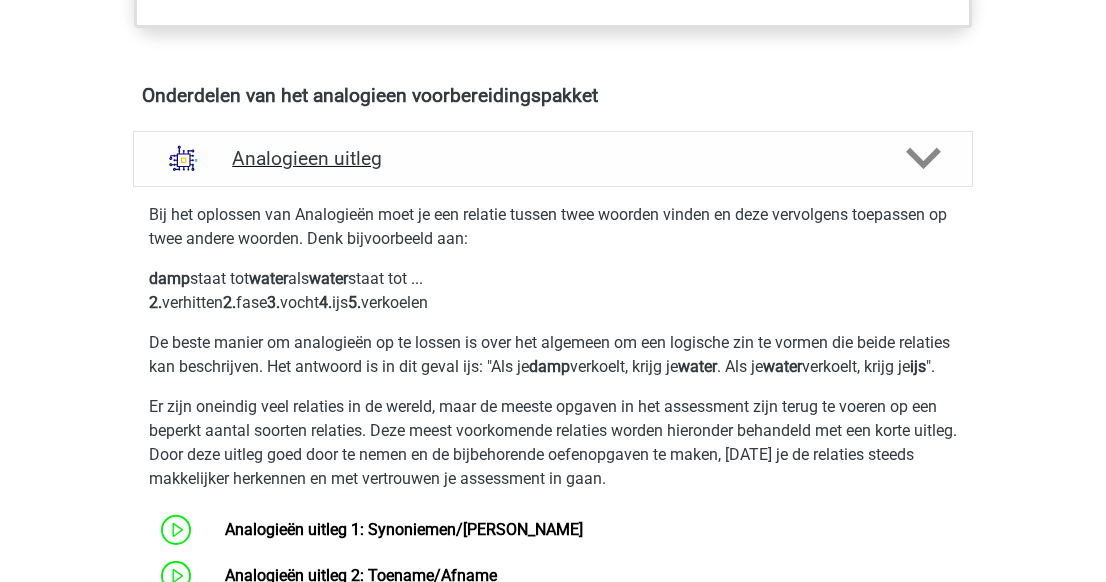 scroll, scrollTop: 1363, scrollLeft: 0, axis: vertical 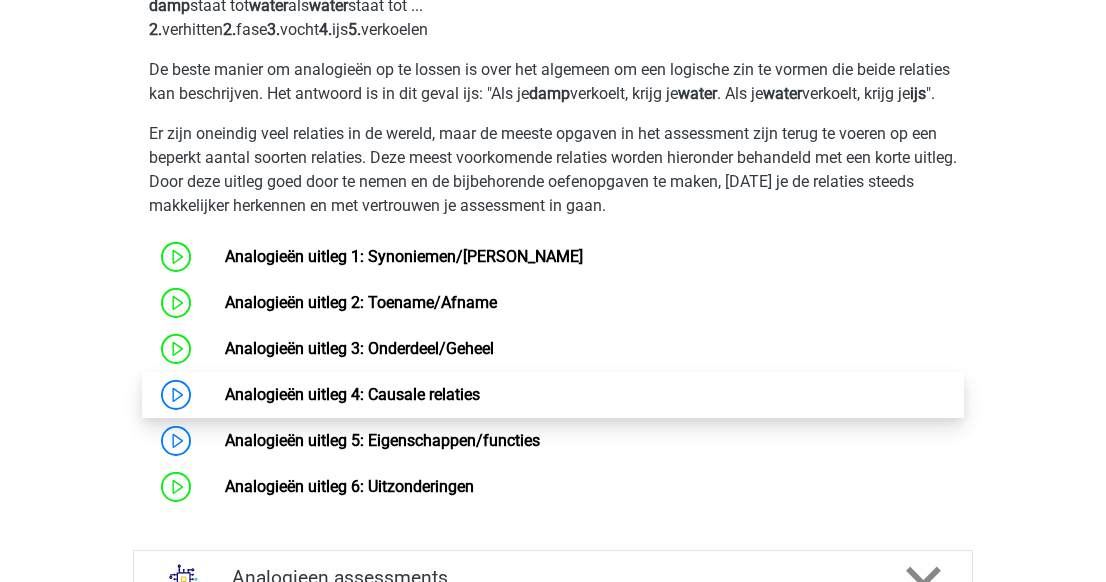 click on "Analogieën uitleg 4: Causale relaties" at bounding box center (352, 394) 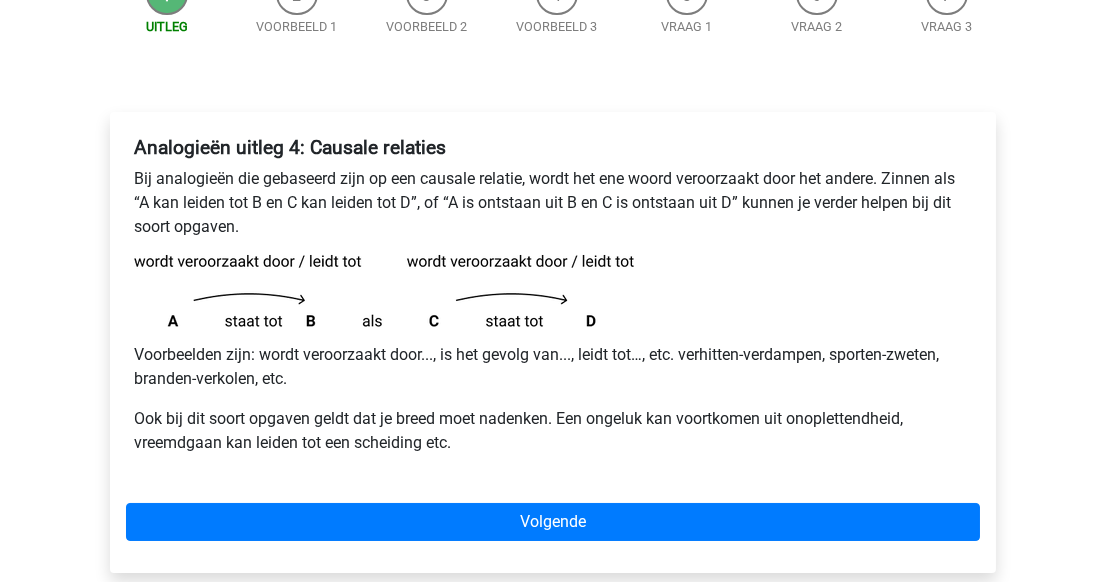 scroll, scrollTop: 272, scrollLeft: 0, axis: vertical 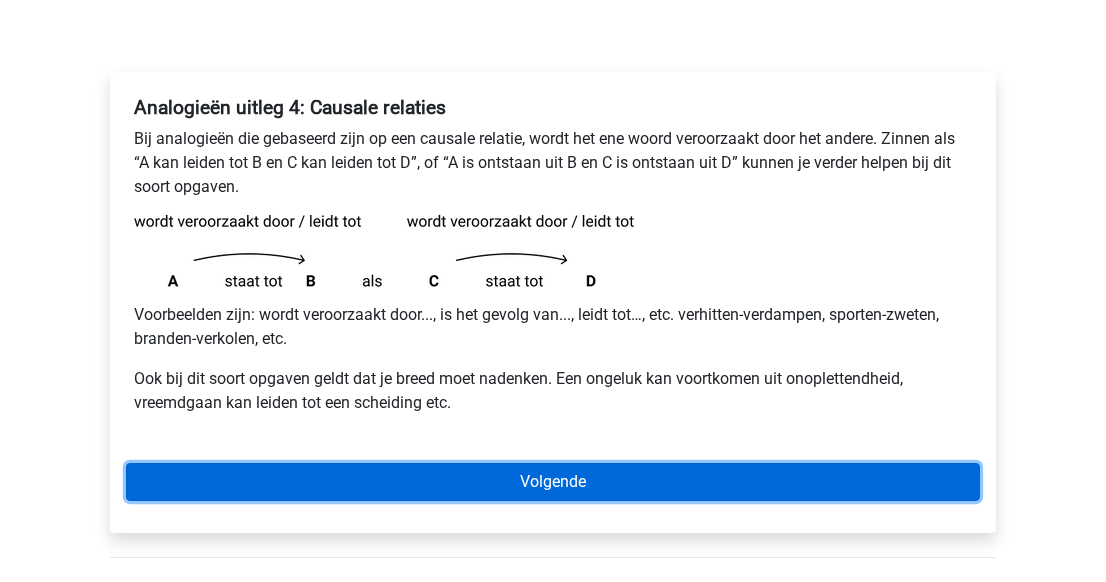 click on "Volgende" at bounding box center [553, 482] 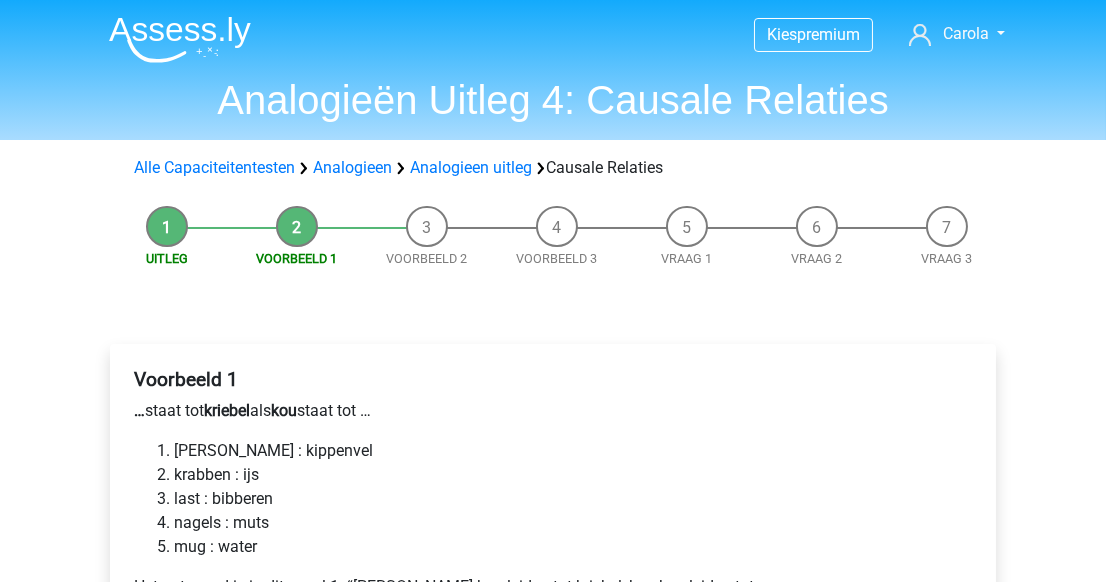 scroll, scrollTop: 90, scrollLeft: 0, axis: vertical 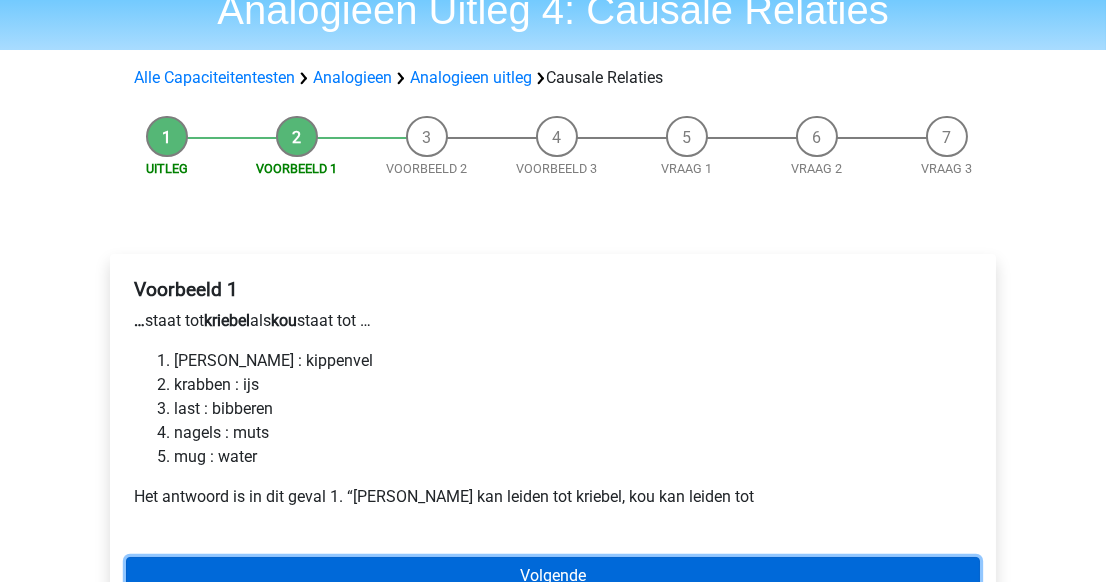 click on "Volgende" at bounding box center (553, 576) 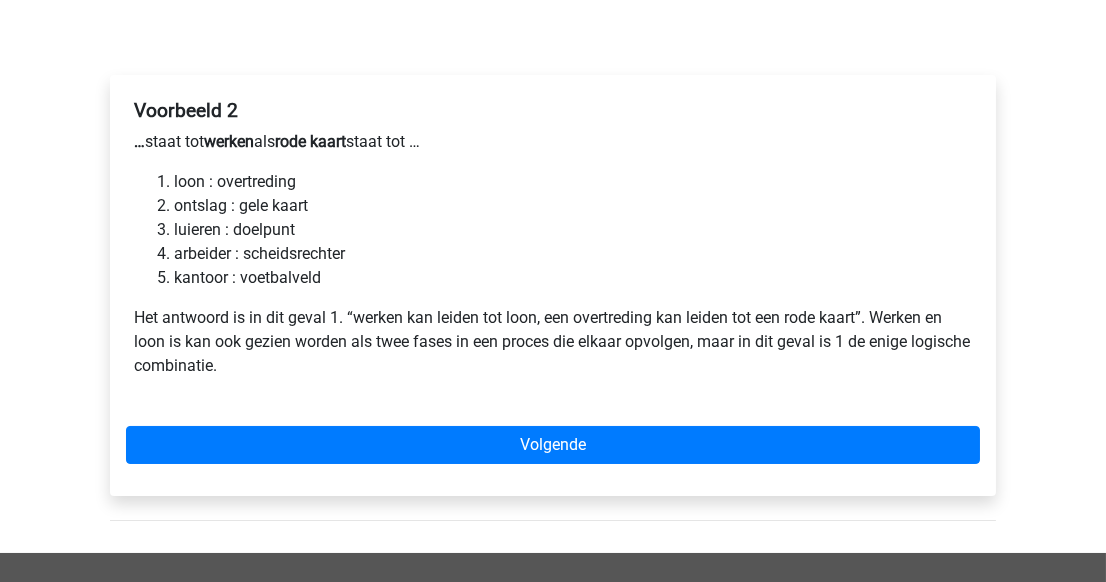scroll, scrollTop: 272, scrollLeft: 0, axis: vertical 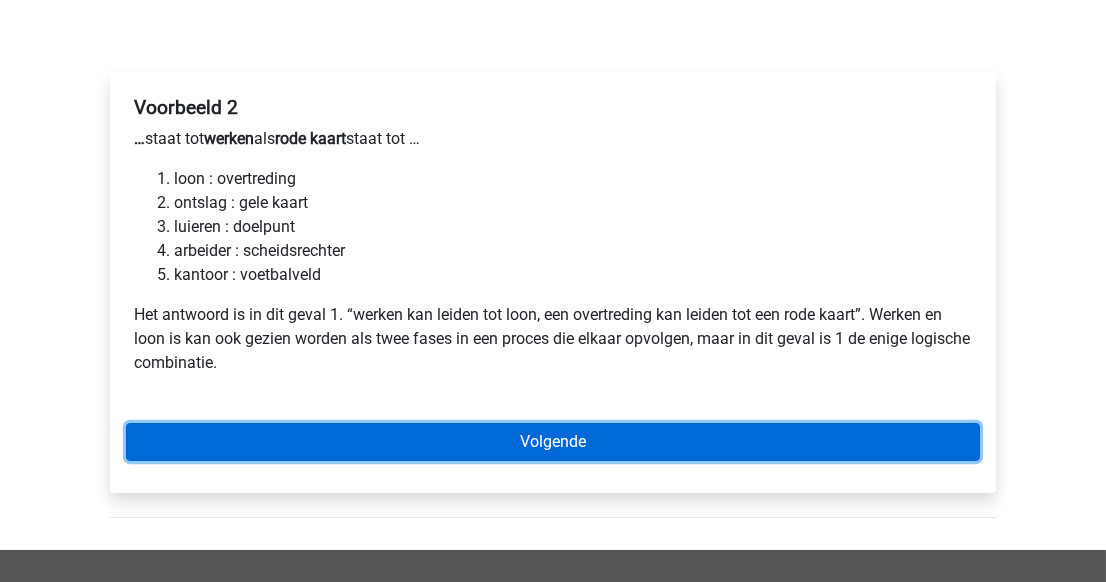 click on "Volgende" at bounding box center [553, 442] 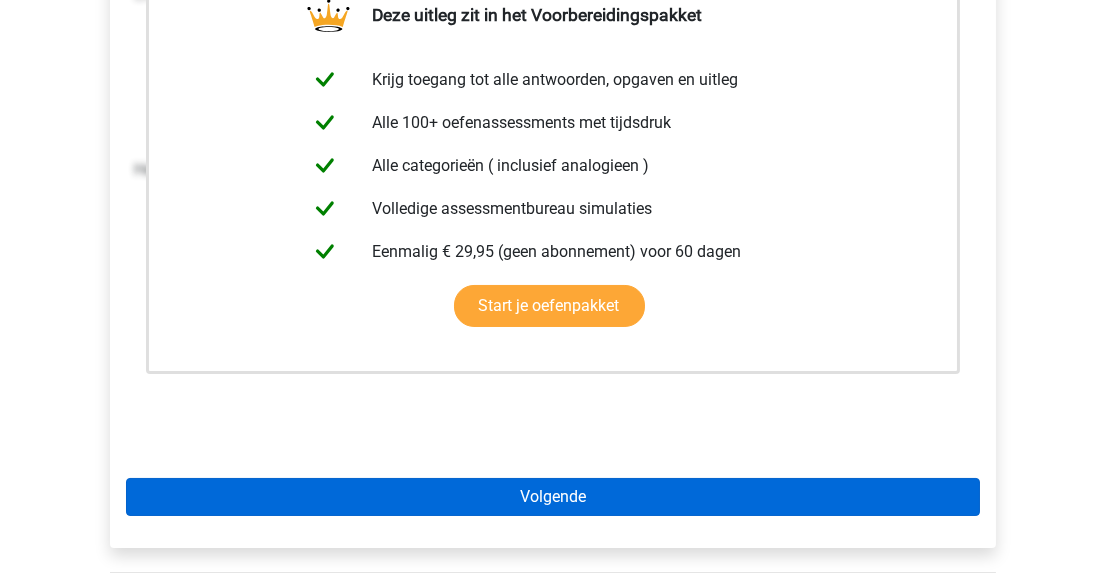scroll, scrollTop: 454, scrollLeft: 0, axis: vertical 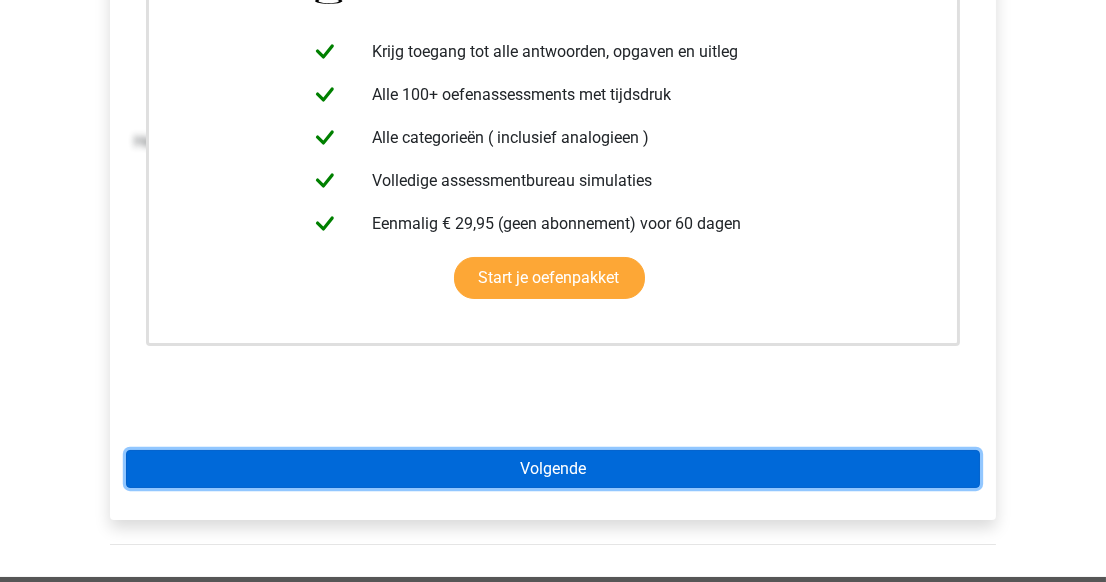 click on "Volgende" at bounding box center (553, 469) 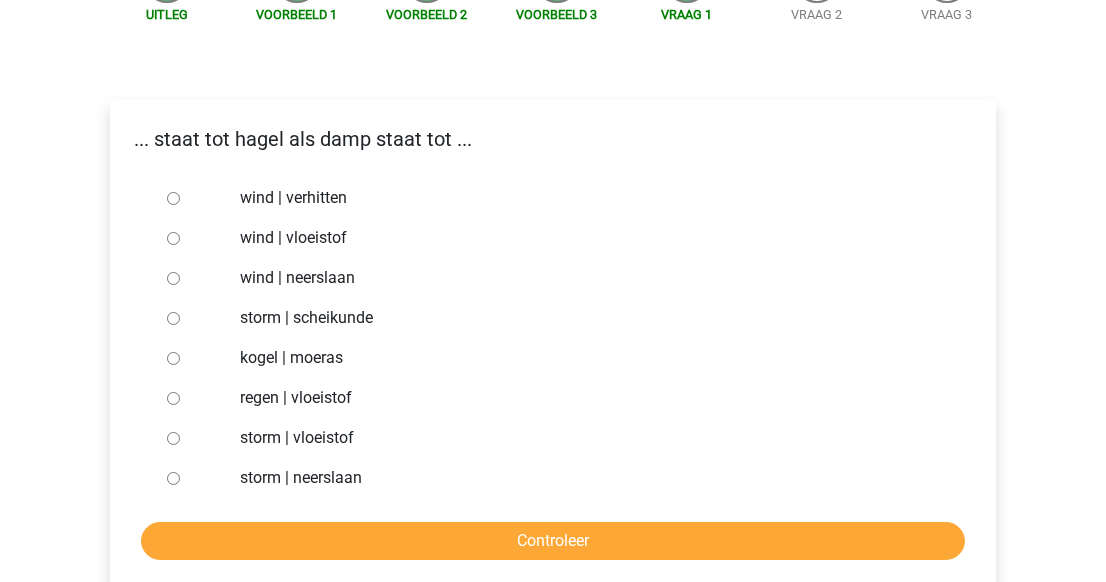 scroll, scrollTop: 272, scrollLeft: 0, axis: vertical 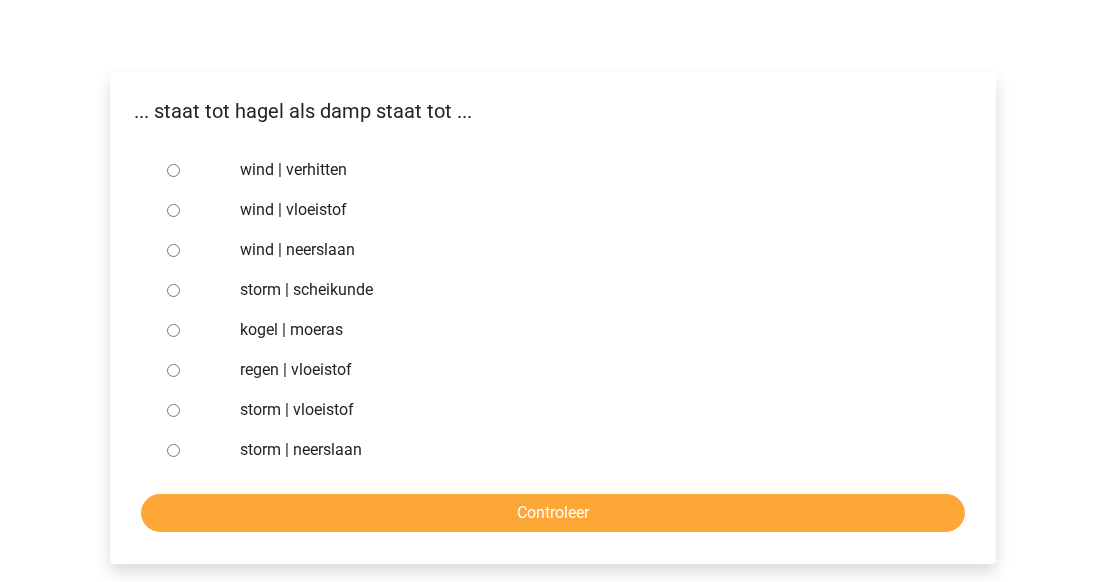 click at bounding box center (192, 370) 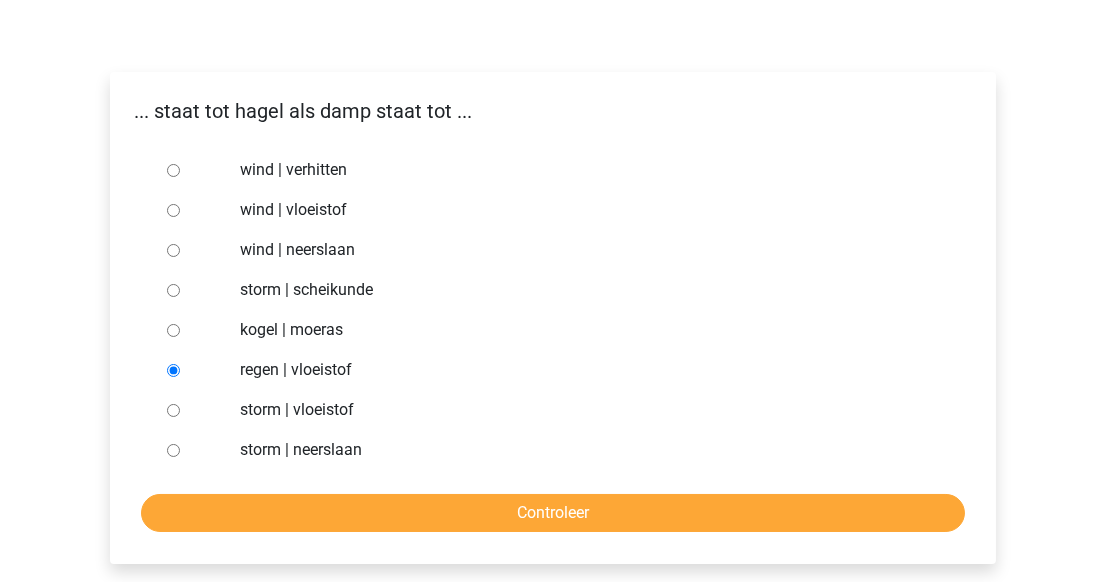 click on "wind | verhitten
wind | vloeistof
wind | neerslaan
storm | scheikunde
kogel | moeras
regen | vloeistof
storm | vloeistof
storm | neerslaan
Controleer" at bounding box center (553, 341) 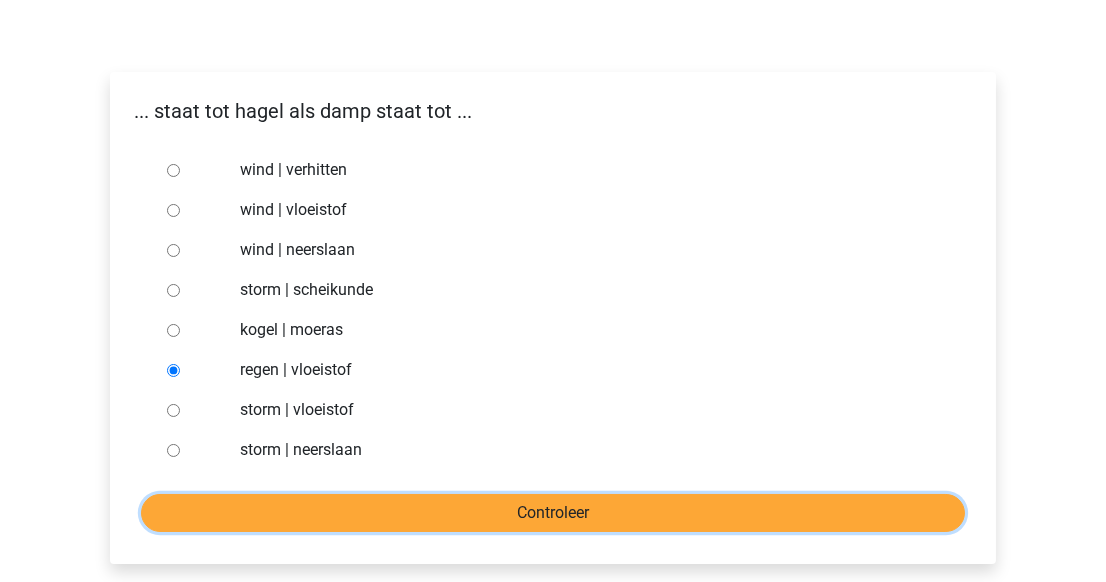 click on "Controleer" at bounding box center [553, 513] 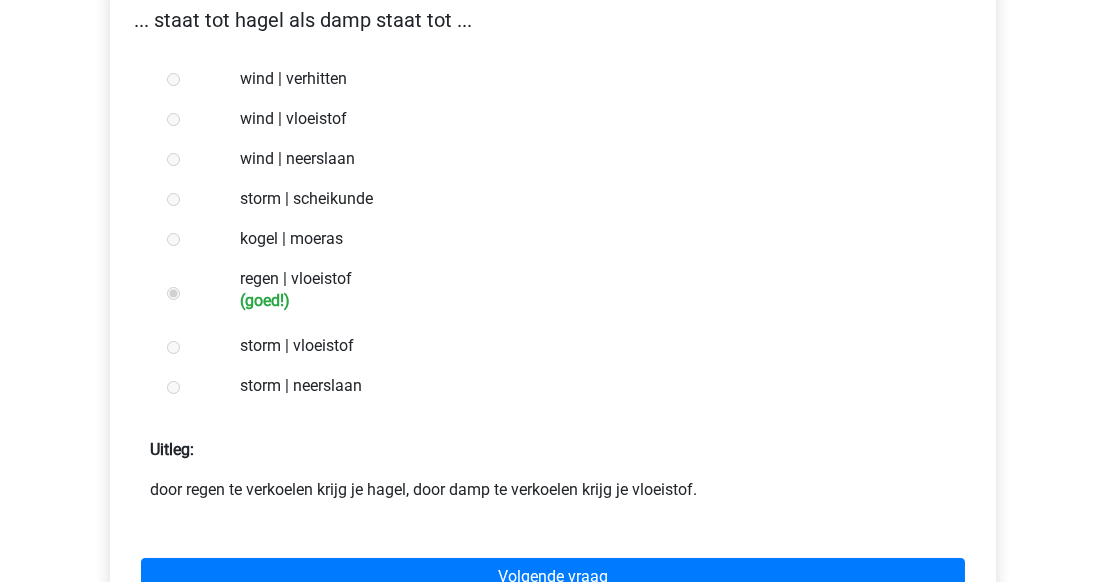 scroll, scrollTop: 454, scrollLeft: 0, axis: vertical 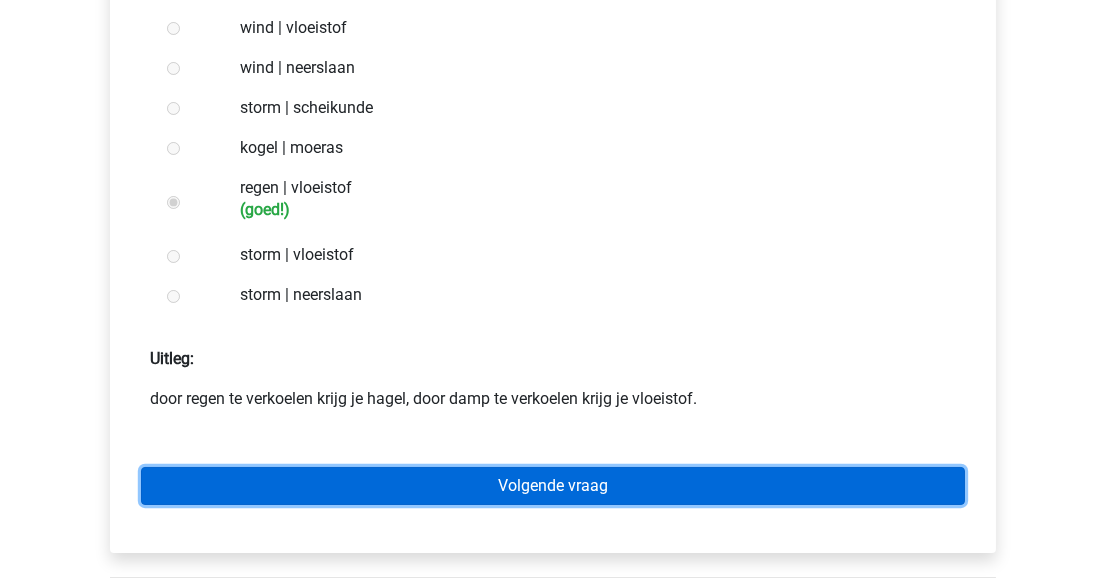 click on "Volgende vraag" at bounding box center [553, 486] 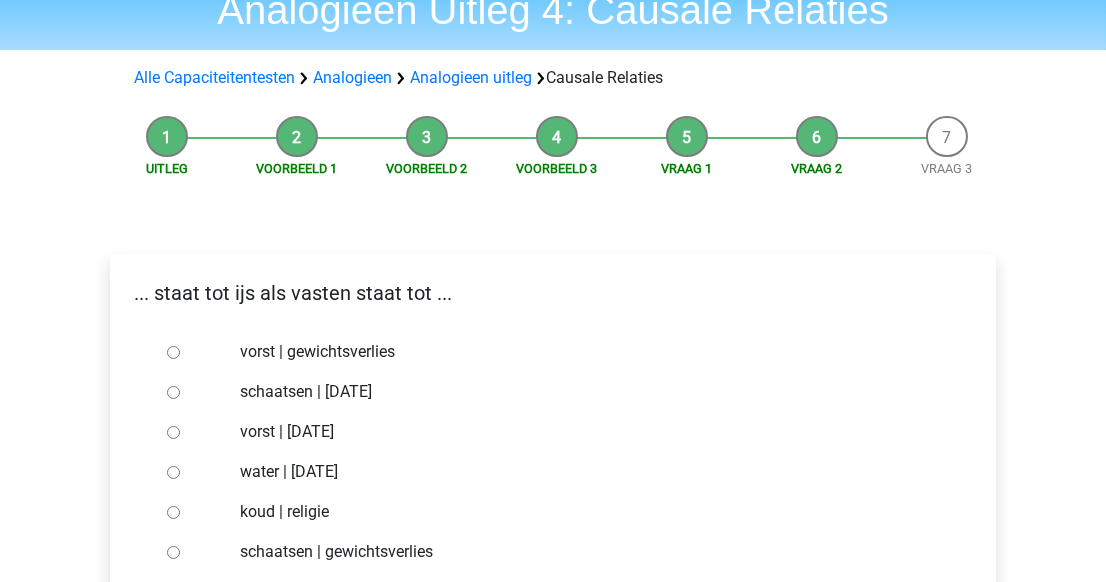 scroll, scrollTop: 181, scrollLeft: 0, axis: vertical 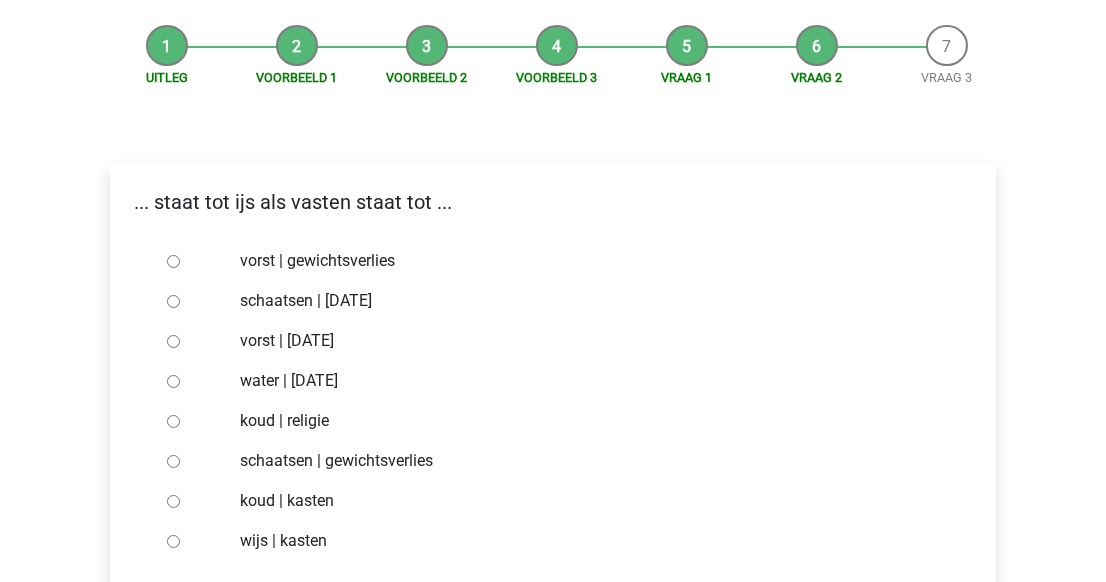 click at bounding box center [192, 261] 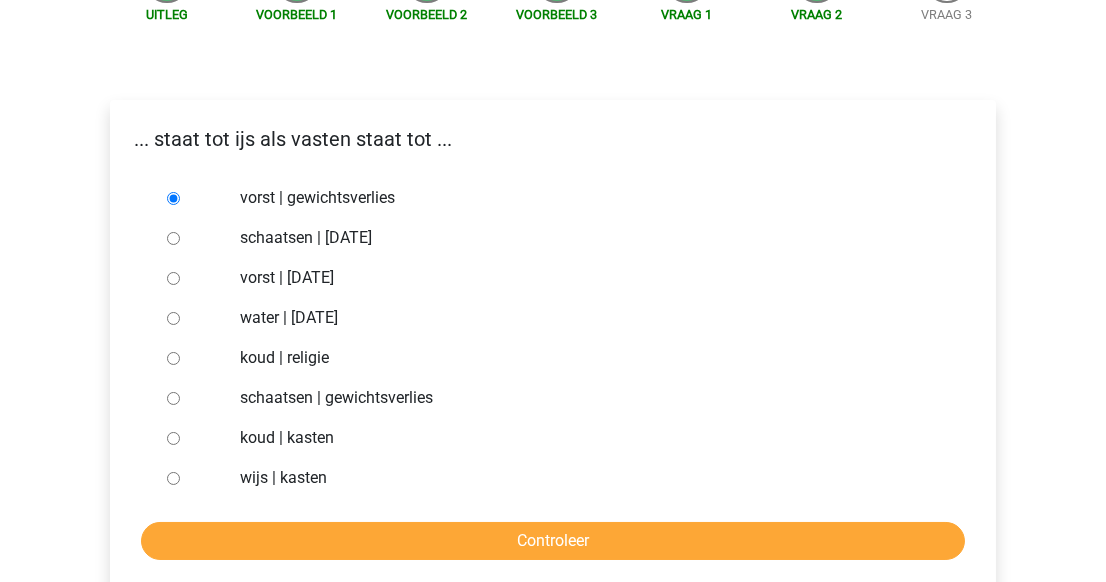 scroll, scrollTop: 272, scrollLeft: 0, axis: vertical 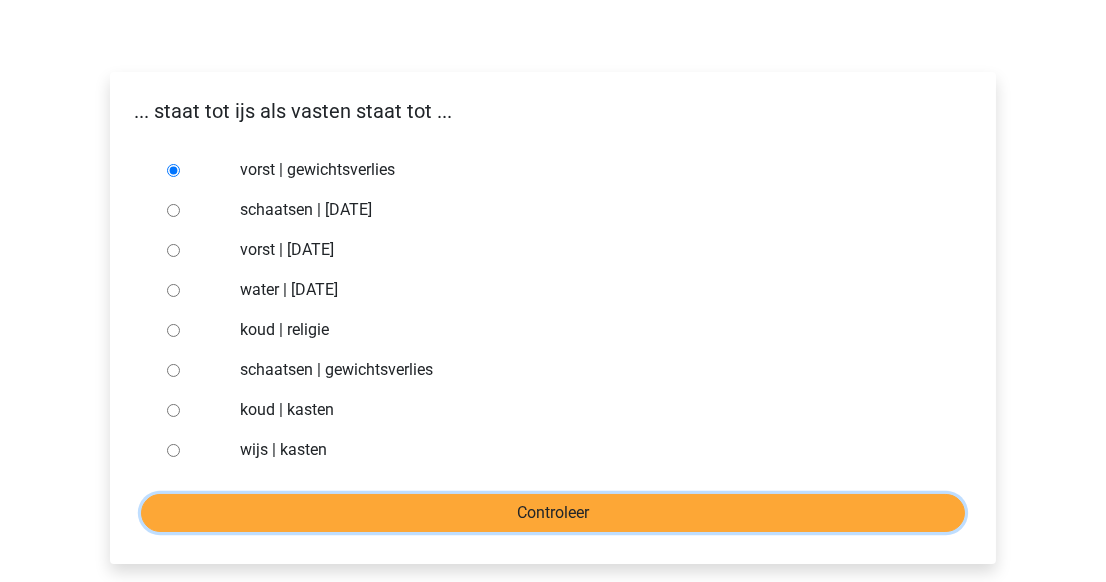 click on "Controleer" at bounding box center (553, 513) 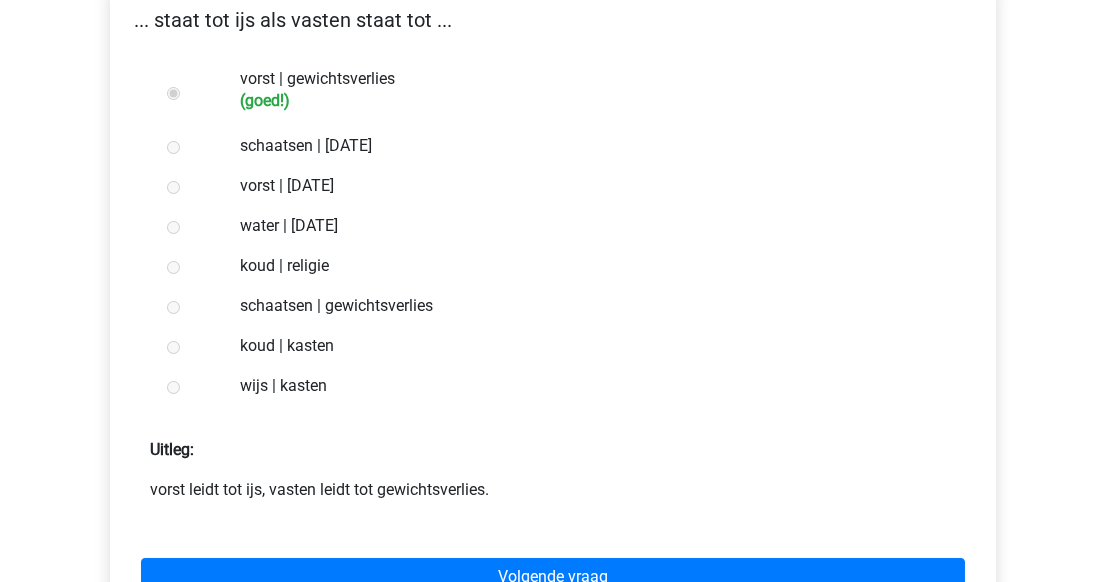 scroll, scrollTop: 454, scrollLeft: 0, axis: vertical 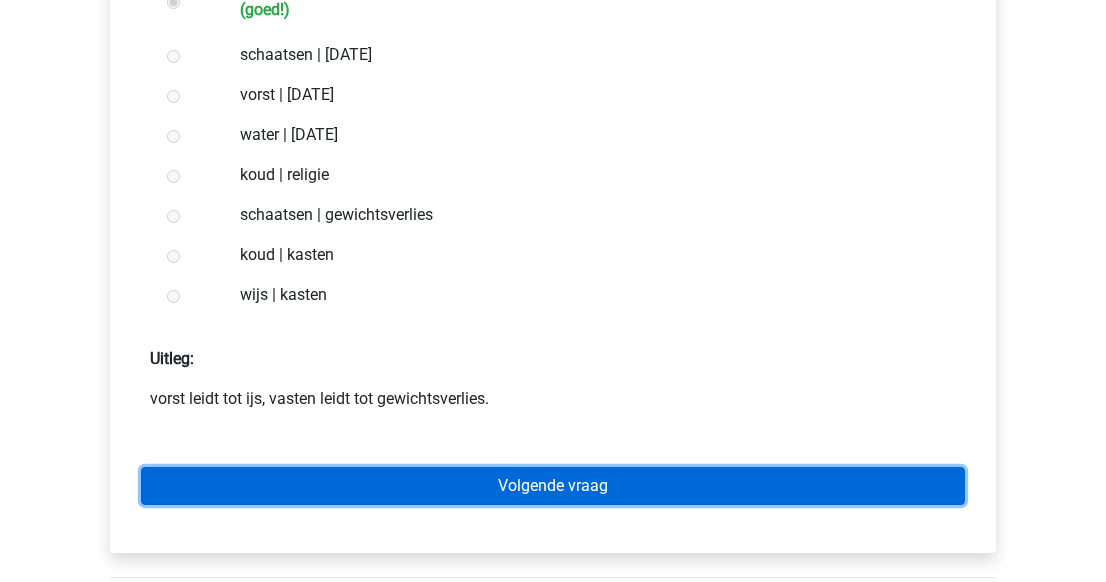 click on "Volgende vraag" at bounding box center (553, 486) 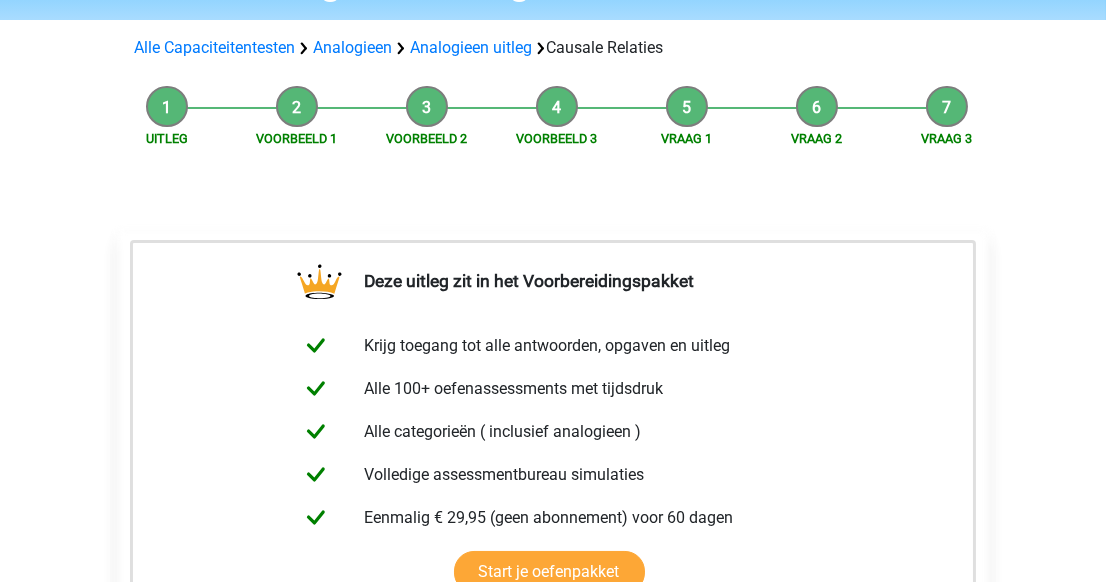scroll, scrollTop: 454, scrollLeft: 0, axis: vertical 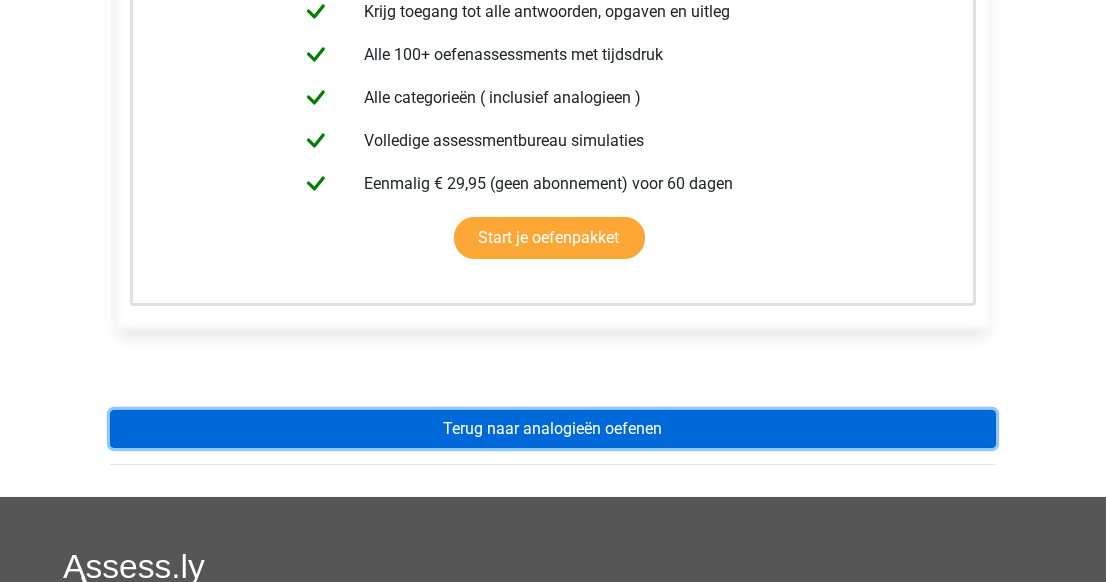click on "Terug naar analogieën oefenen" at bounding box center [553, 429] 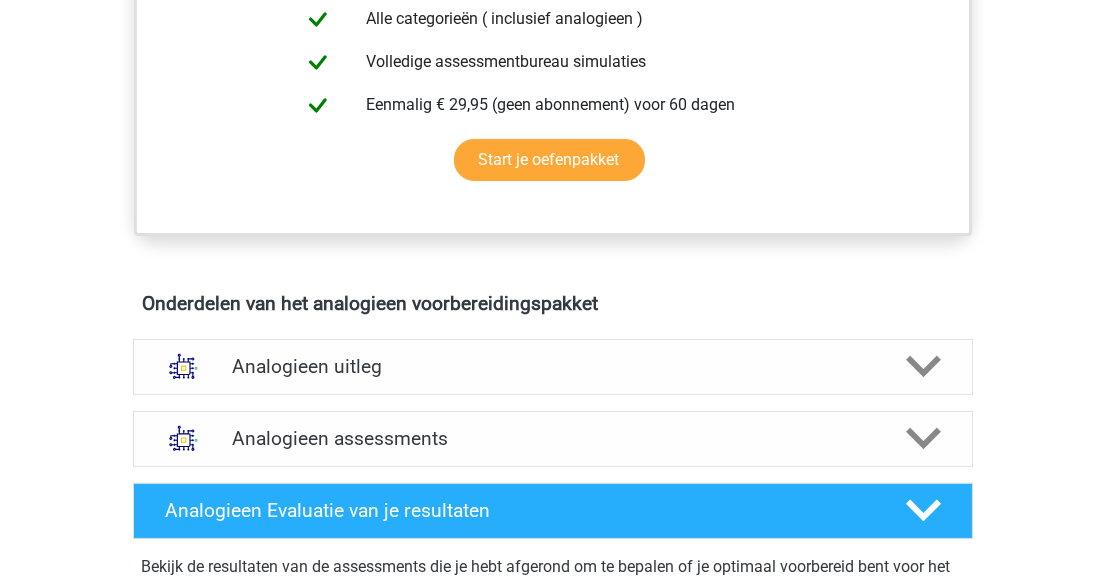 scroll, scrollTop: 909, scrollLeft: 0, axis: vertical 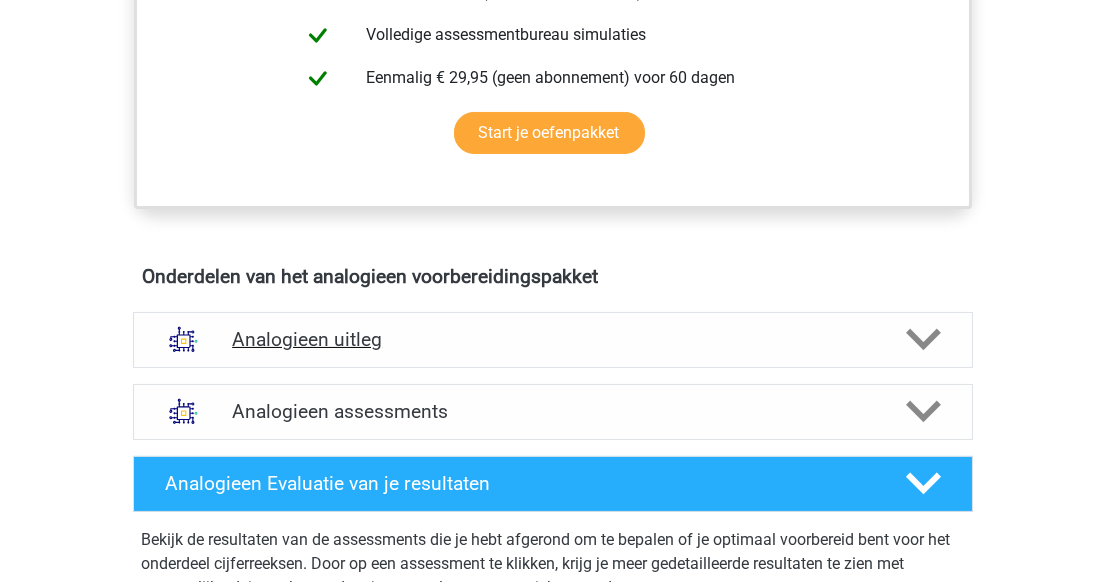 click on "Analogieen uitleg" at bounding box center (553, 340) 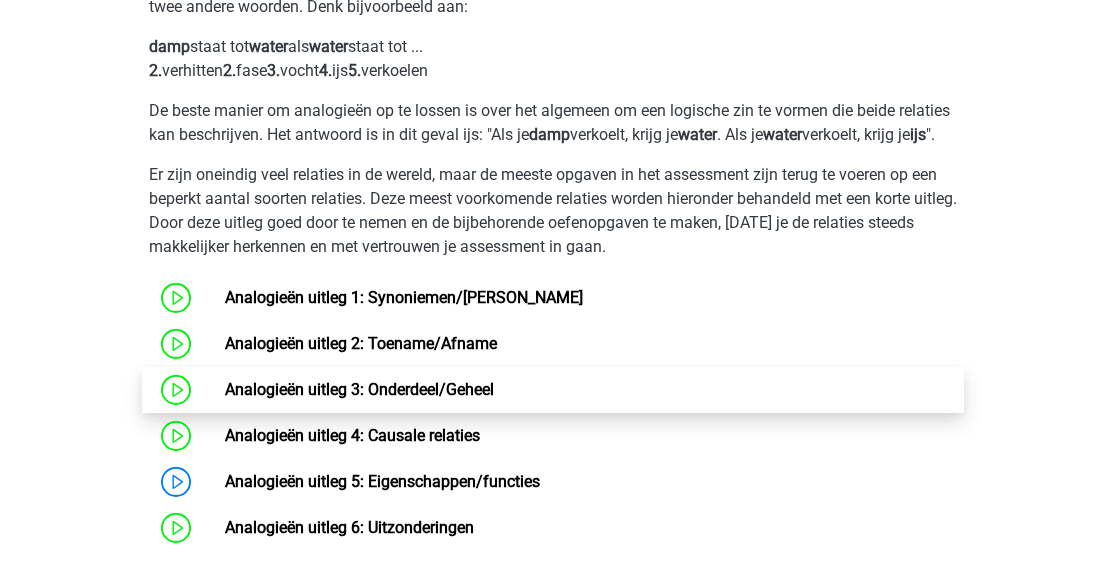 scroll, scrollTop: 1363, scrollLeft: 0, axis: vertical 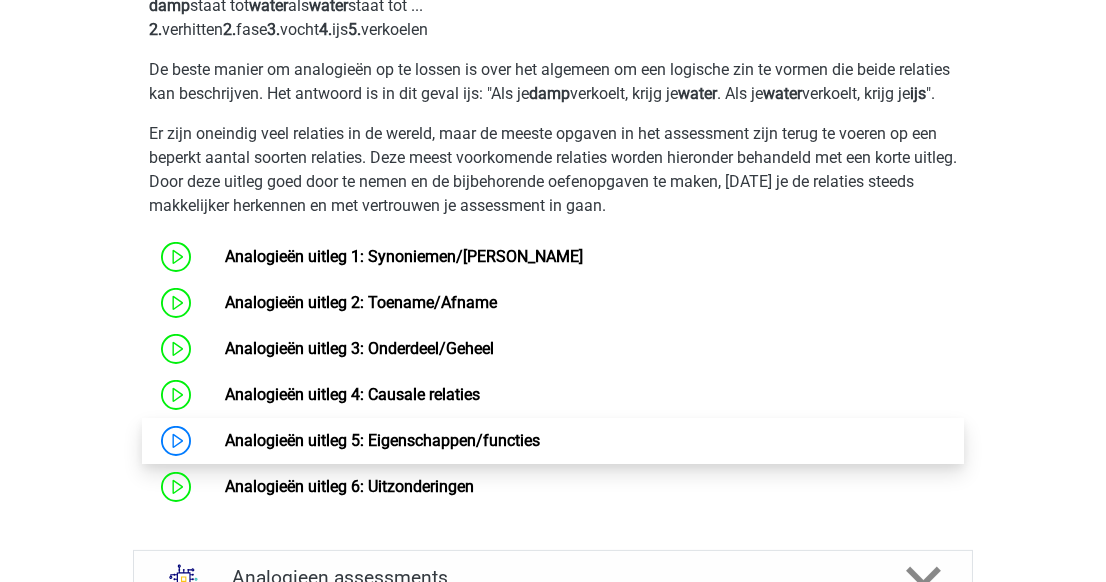 click on "Analogieën uitleg 5: Eigenschappen/functies" at bounding box center (382, 440) 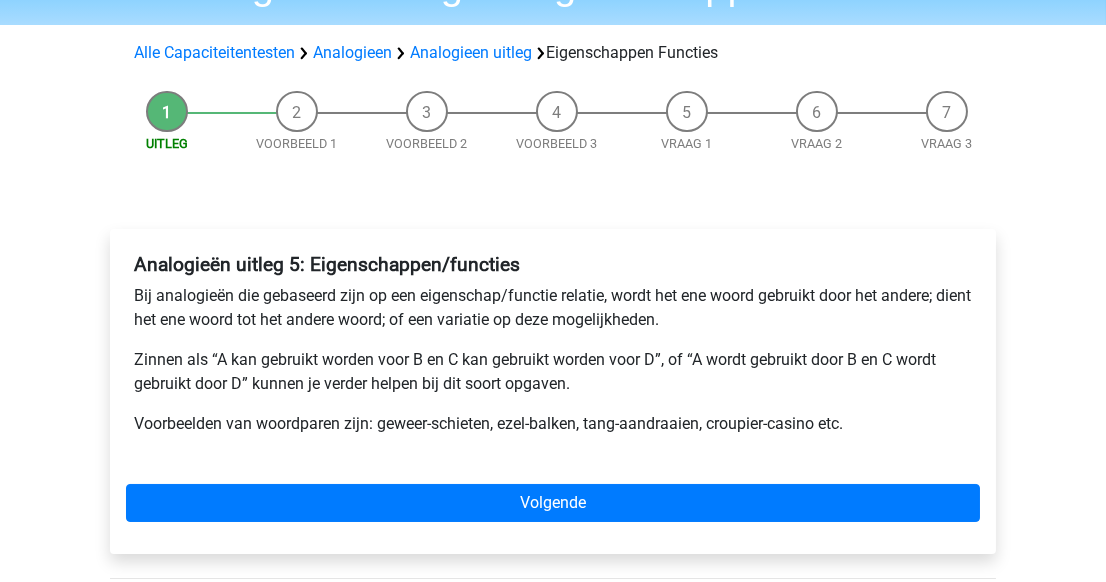 scroll, scrollTop: 90, scrollLeft: 0, axis: vertical 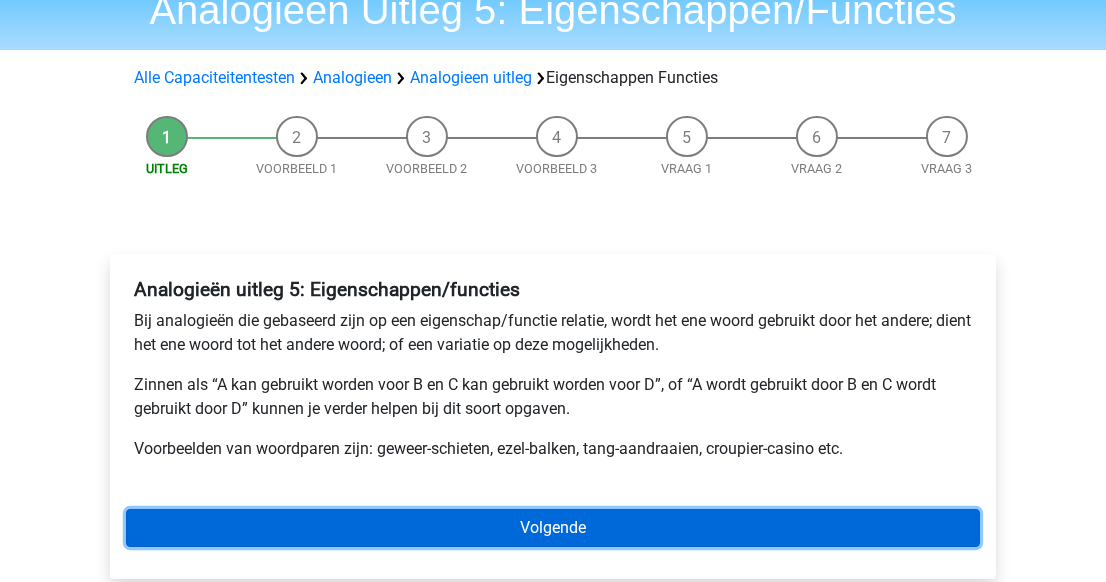 click on "Volgende" at bounding box center [553, 528] 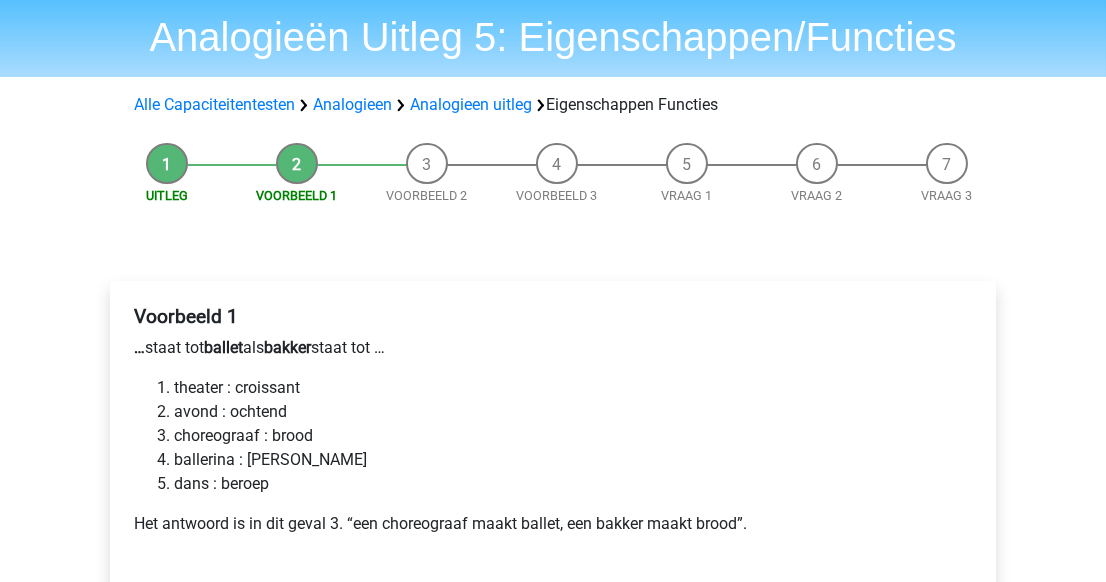 scroll, scrollTop: 90, scrollLeft: 0, axis: vertical 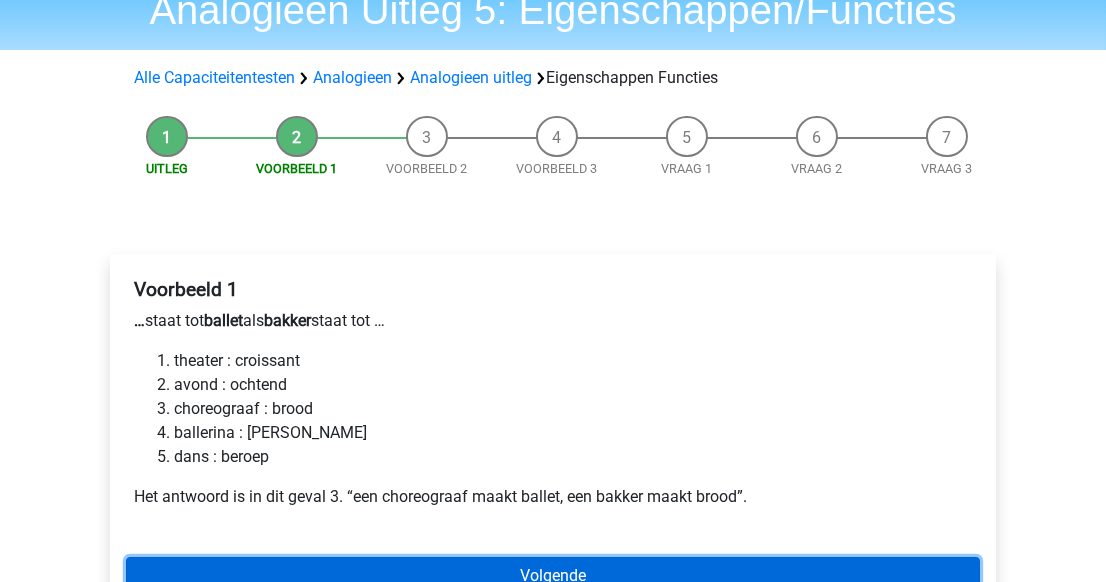 click on "Volgende" at bounding box center [553, 576] 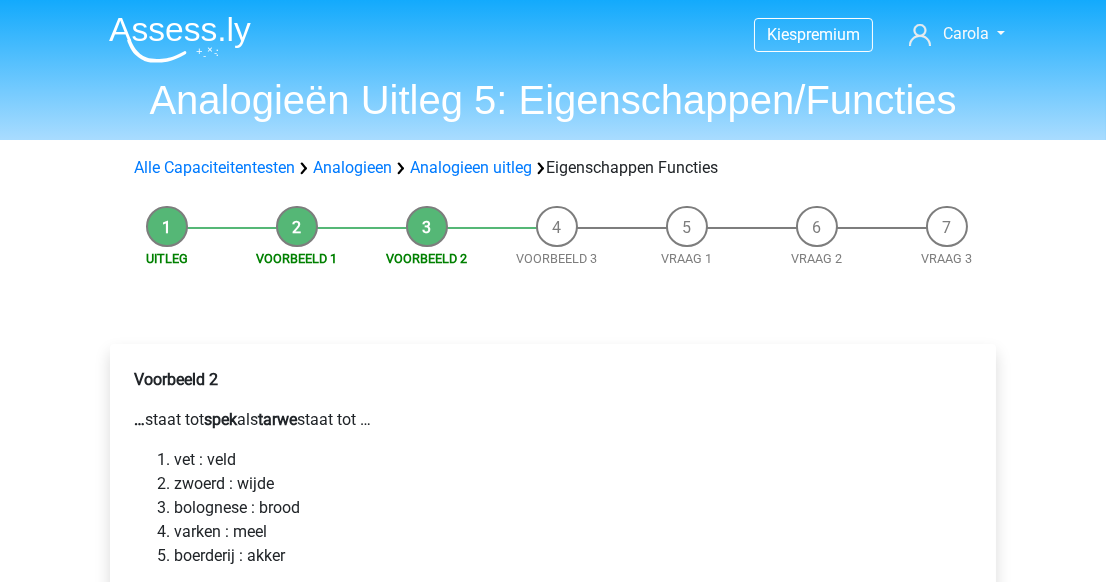 scroll, scrollTop: 181, scrollLeft: 0, axis: vertical 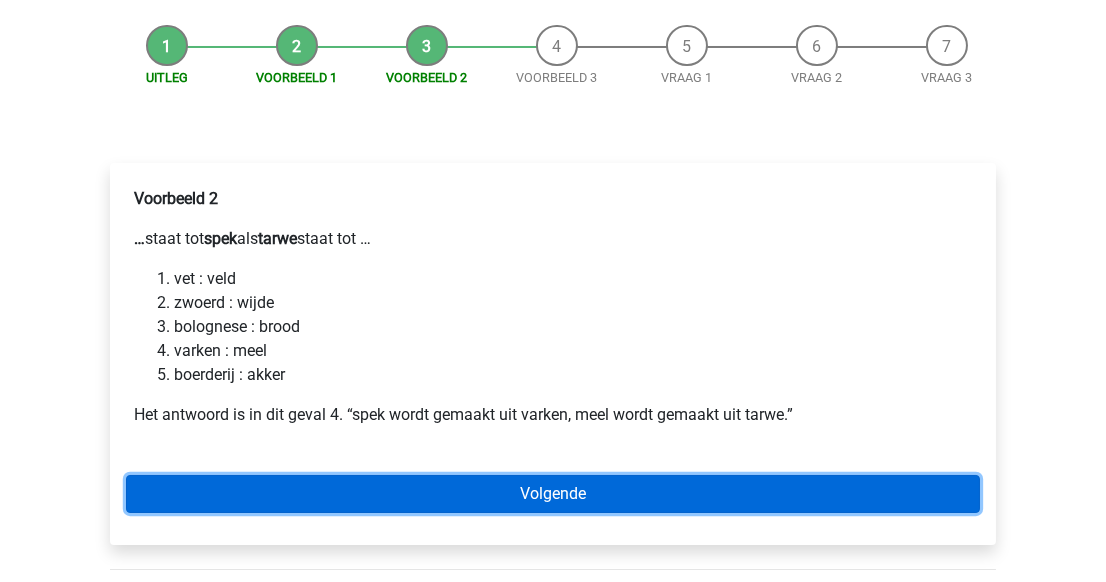 click on "Volgende" at bounding box center (553, 494) 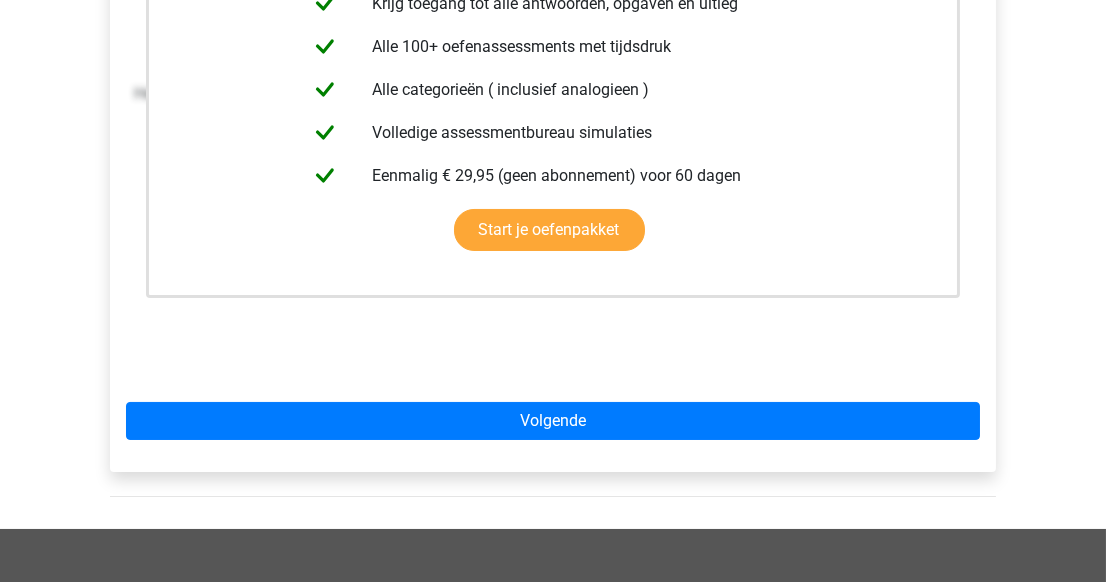 scroll, scrollTop: 545, scrollLeft: 0, axis: vertical 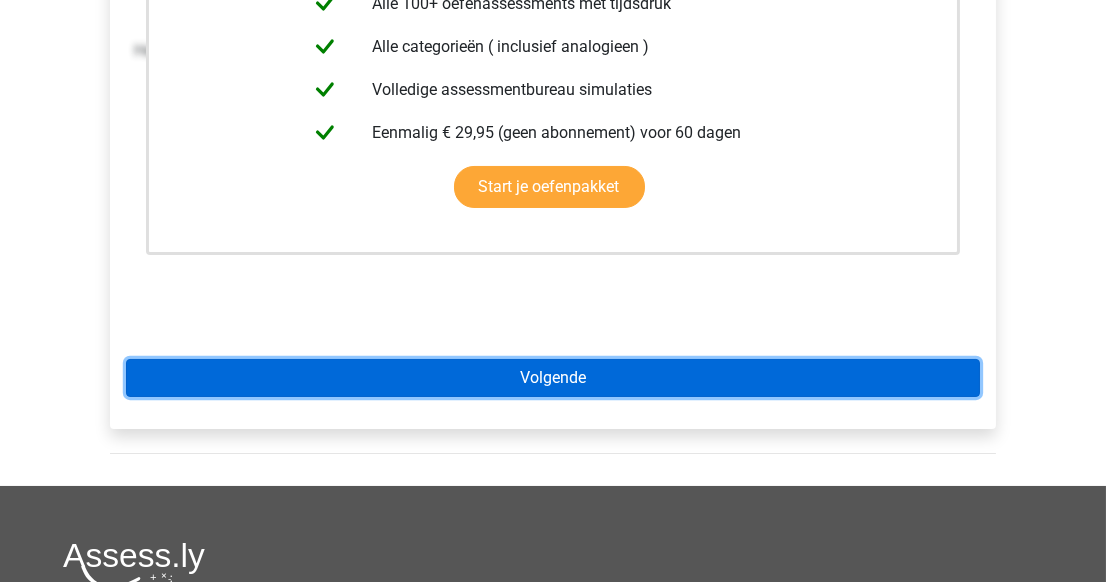 click on "Volgende" at bounding box center (553, 378) 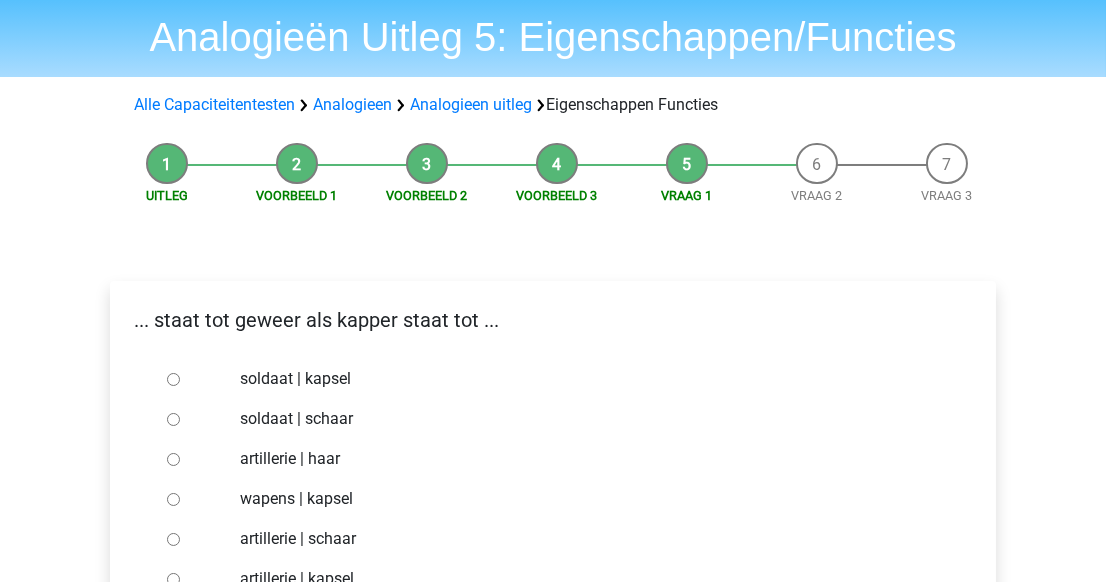 scroll, scrollTop: 90, scrollLeft: 0, axis: vertical 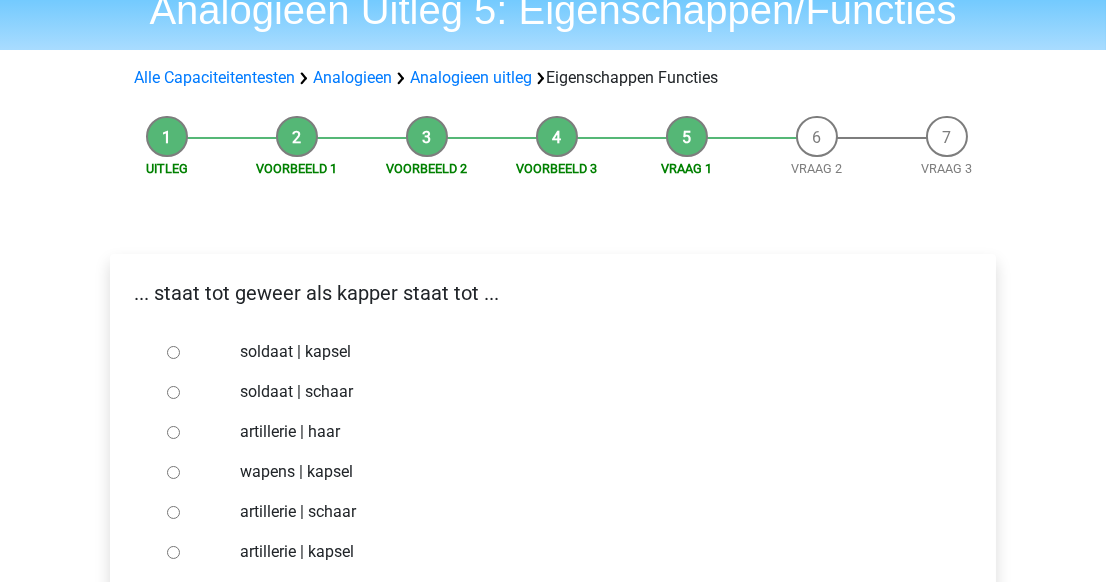 click on "soldaat | schaar" at bounding box center (173, 392) 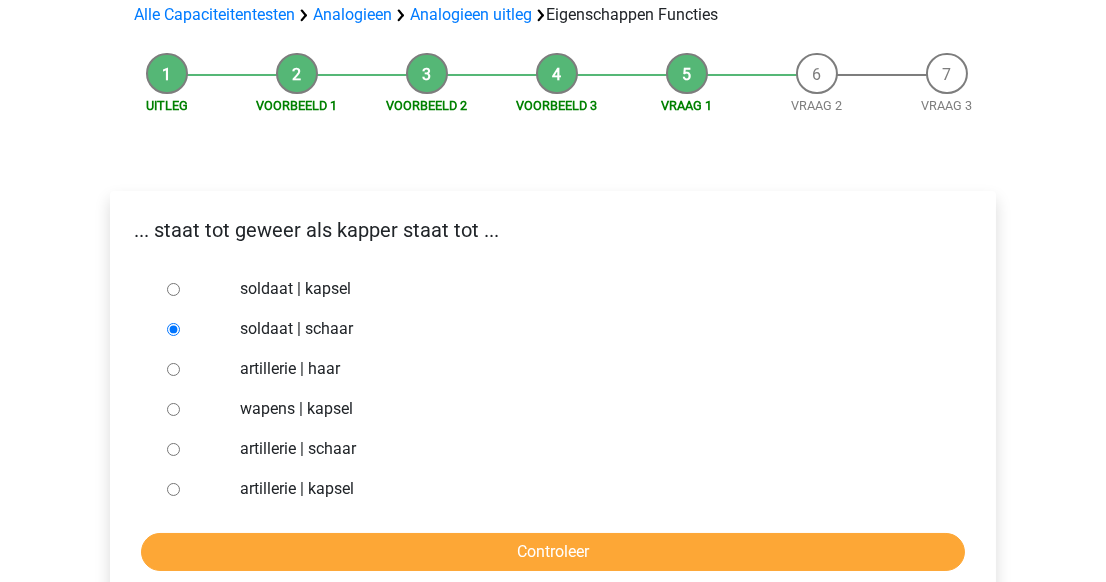 scroll, scrollTop: 181, scrollLeft: 0, axis: vertical 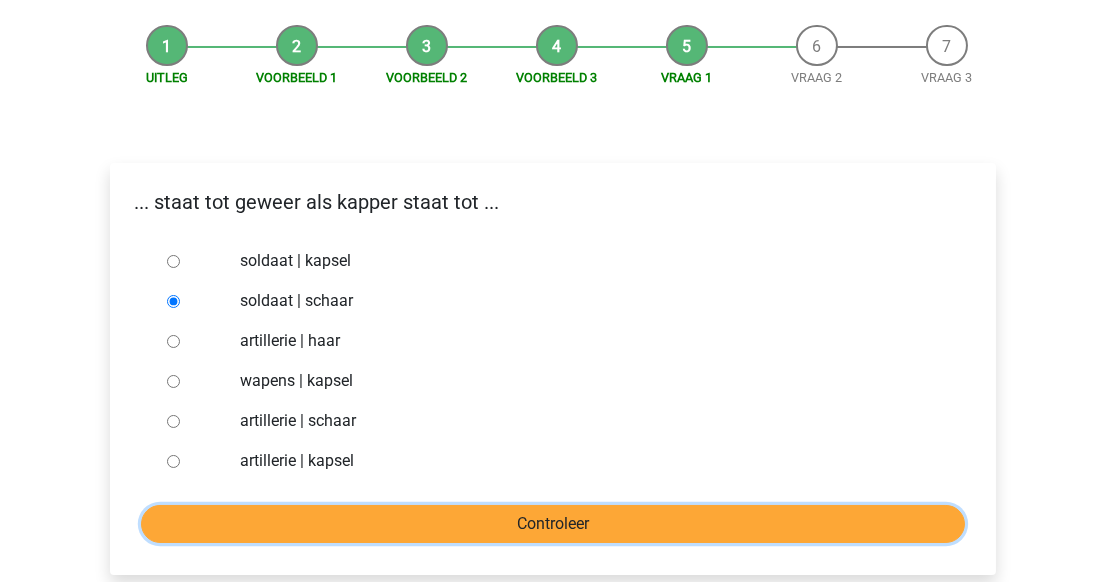 click on "Controleer" at bounding box center [553, 524] 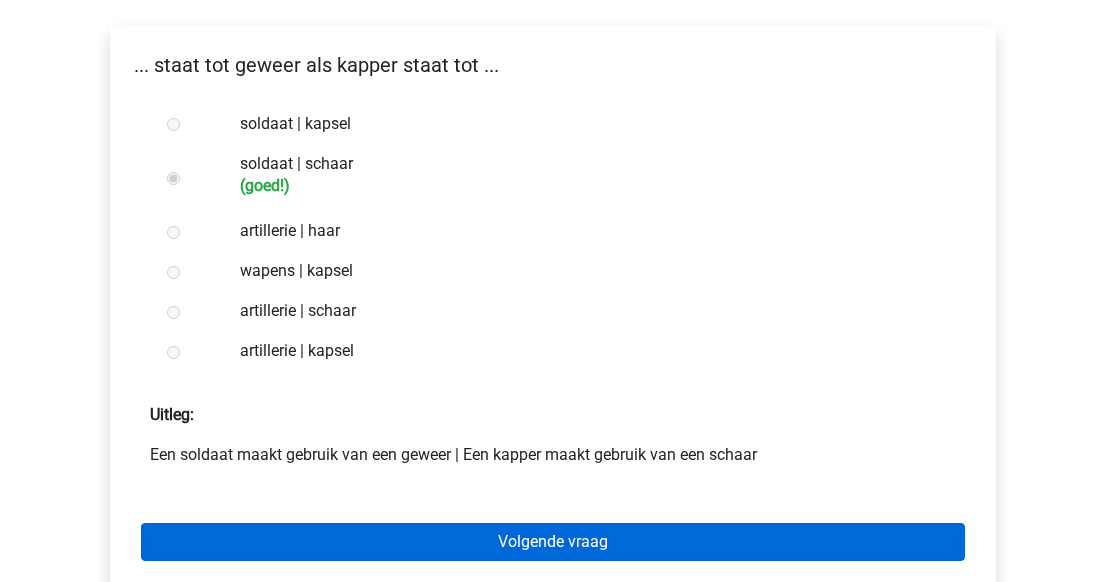 scroll, scrollTop: 363, scrollLeft: 0, axis: vertical 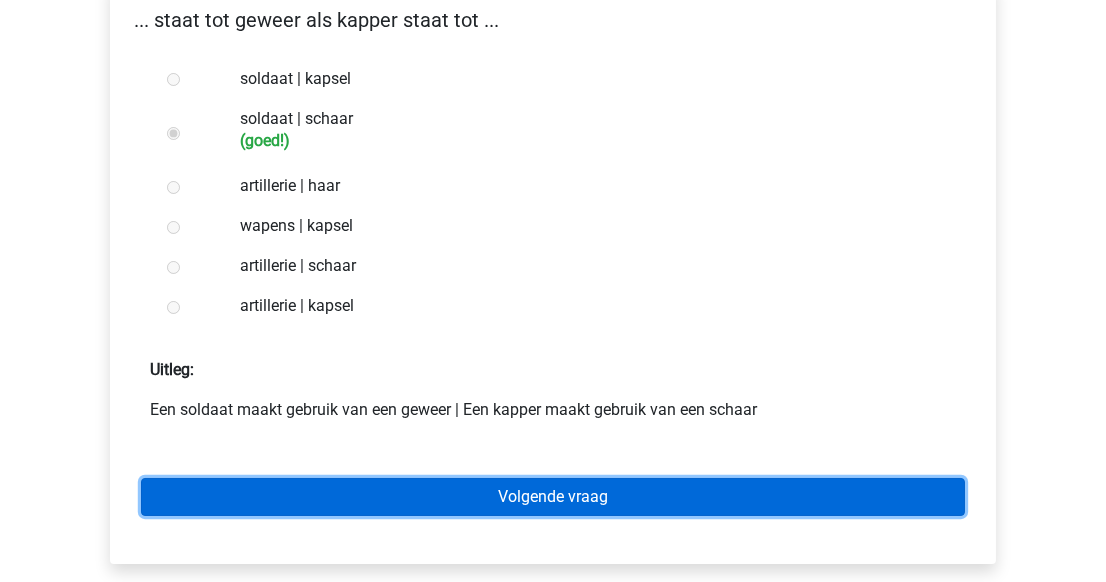 click on "Volgende vraag" at bounding box center (553, 497) 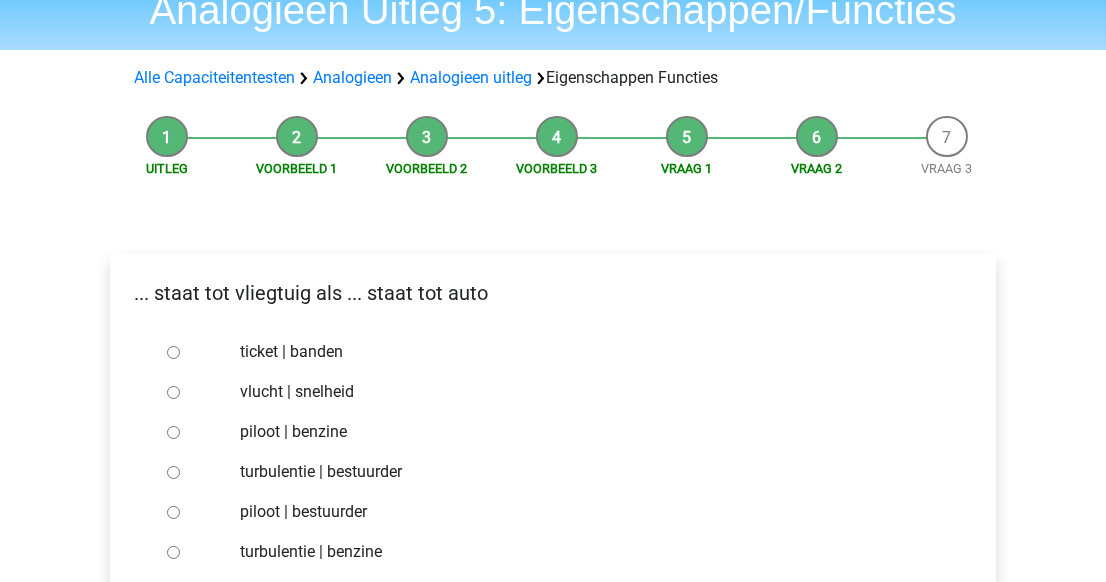 scroll, scrollTop: 181, scrollLeft: 0, axis: vertical 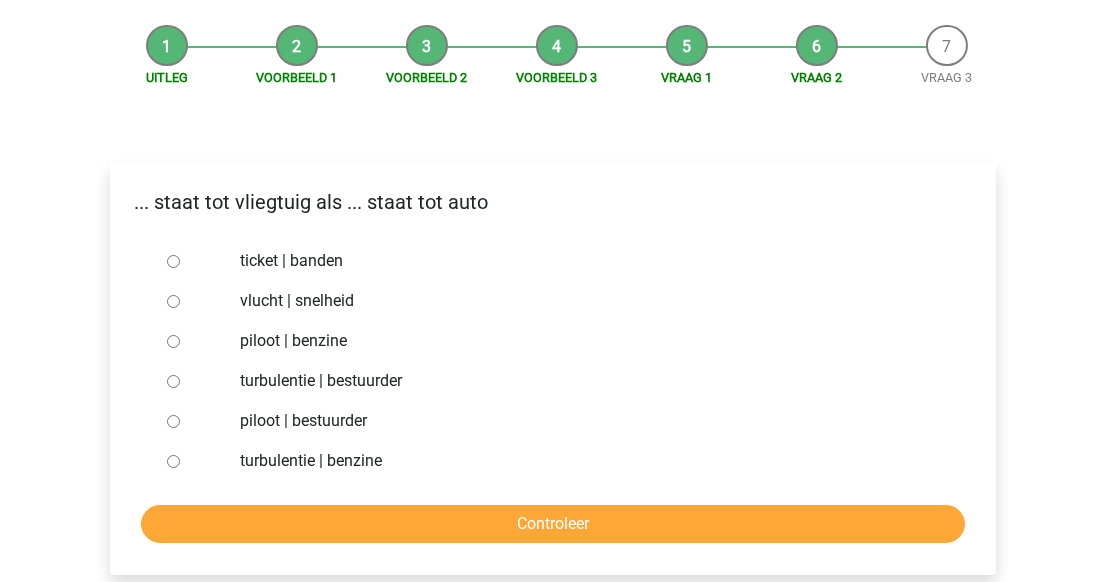 click at bounding box center (192, 421) 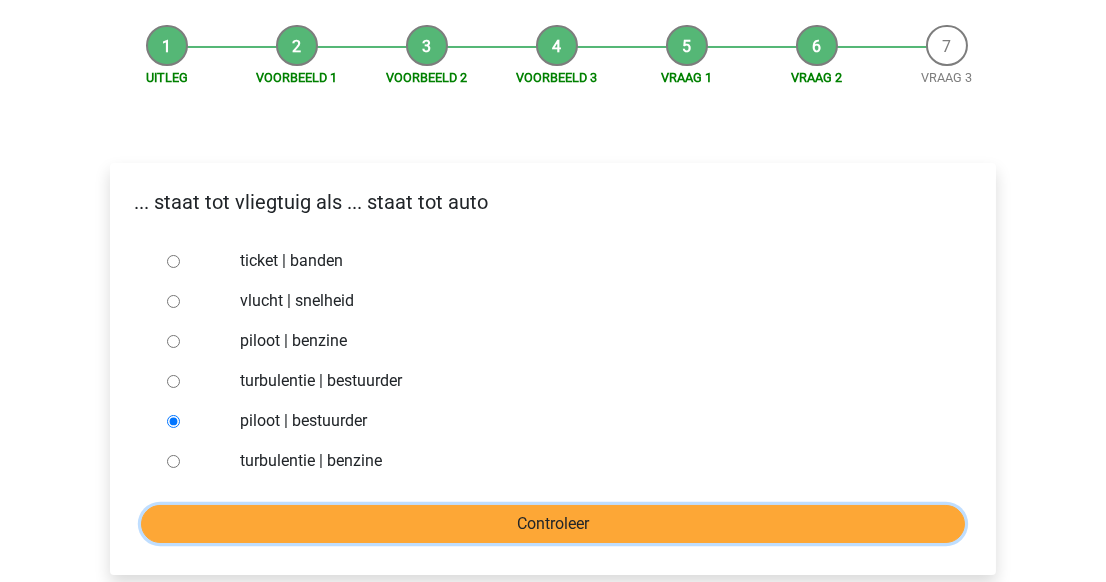 click on "Controleer" at bounding box center (553, 524) 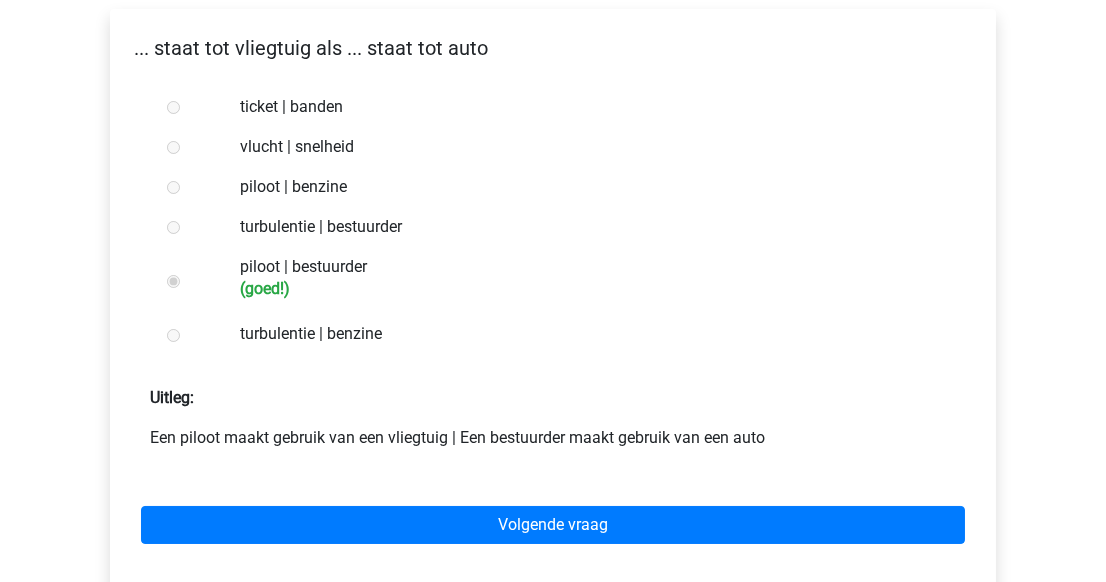 scroll, scrollTop: 363, scrollLeft: 0, axis: vertical 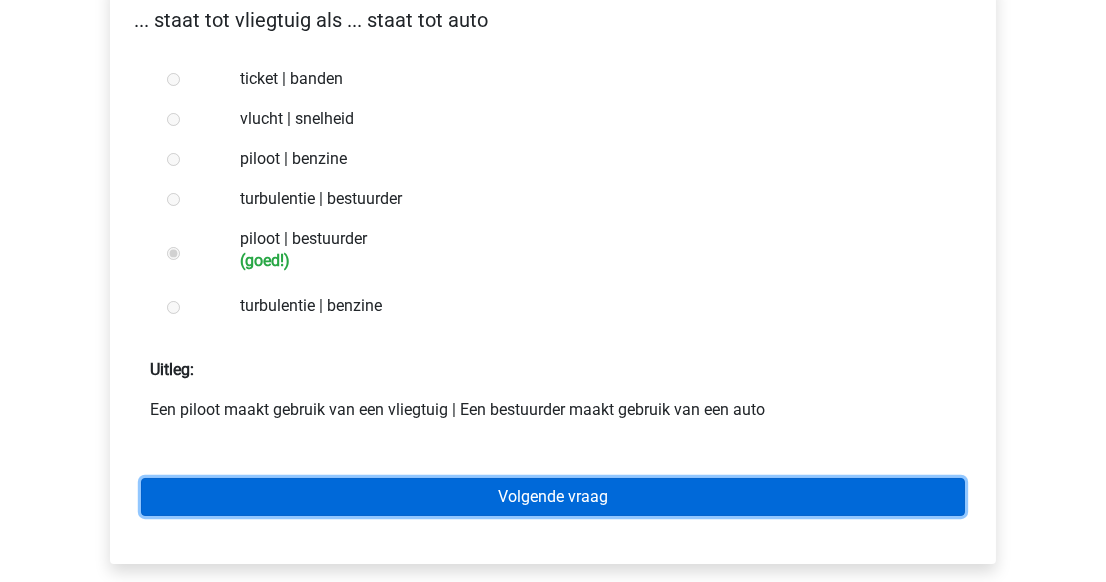 click on "Volgende vraag" at bounding box center (553, 497) 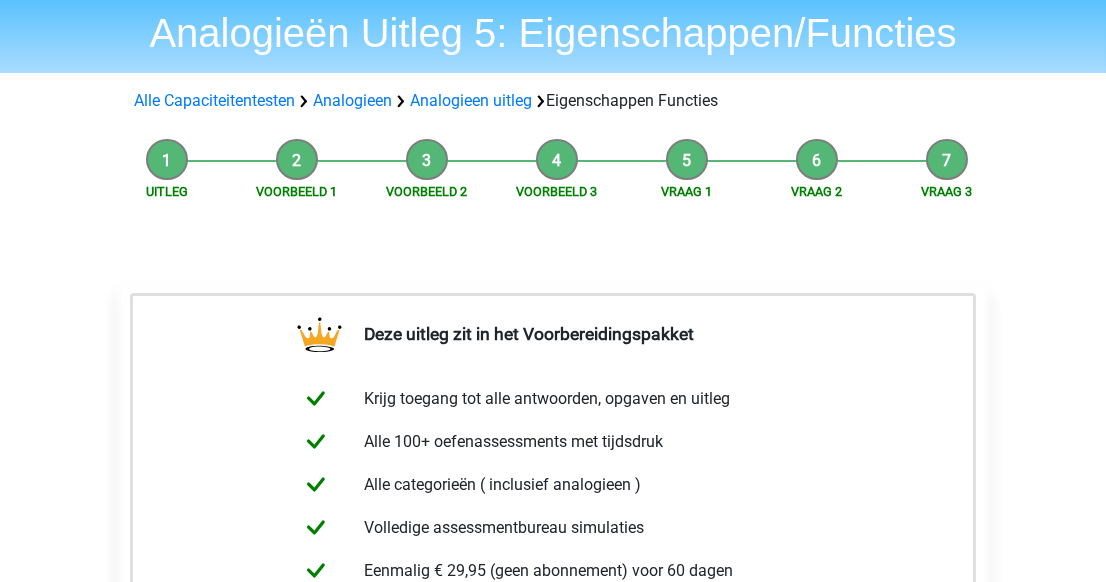 scroll, scrollTop: 454, scrollLeft: 0, axis: vertical 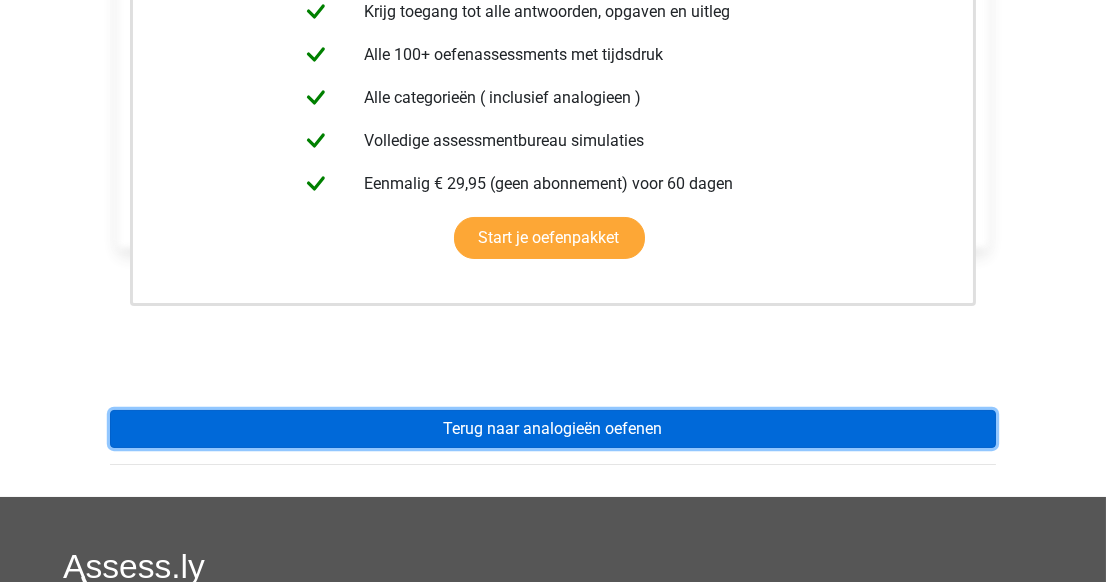 click on "Terug naar analogieën oefenen" at bounding box center (553, 429) 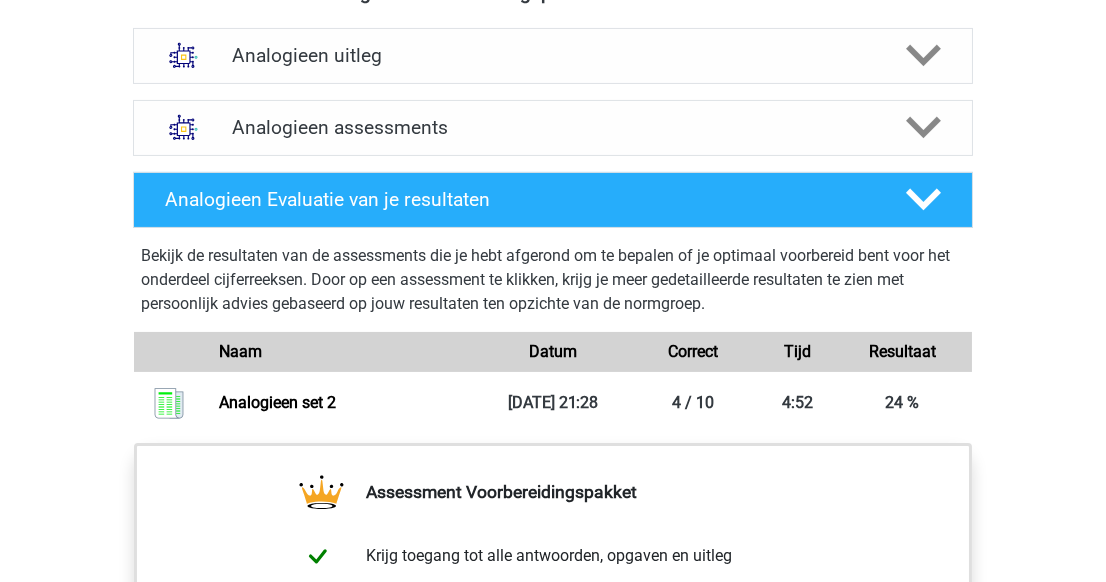 scroll, scrollTop: 1090, scrollLeft: 0, axis: vertical 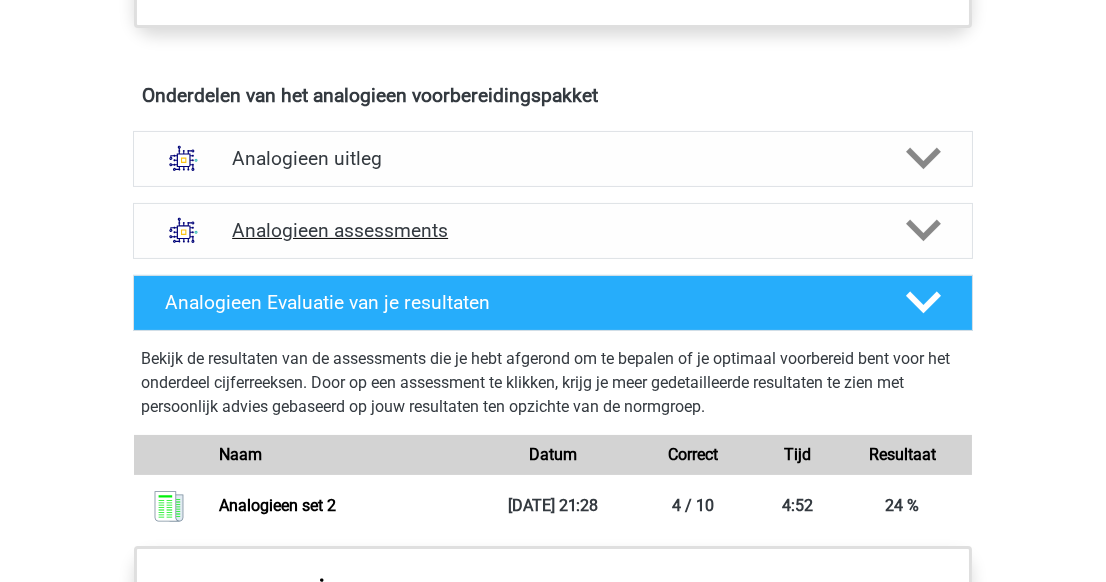 click on "Analogieen assessments" at bounding box center (553, 230) 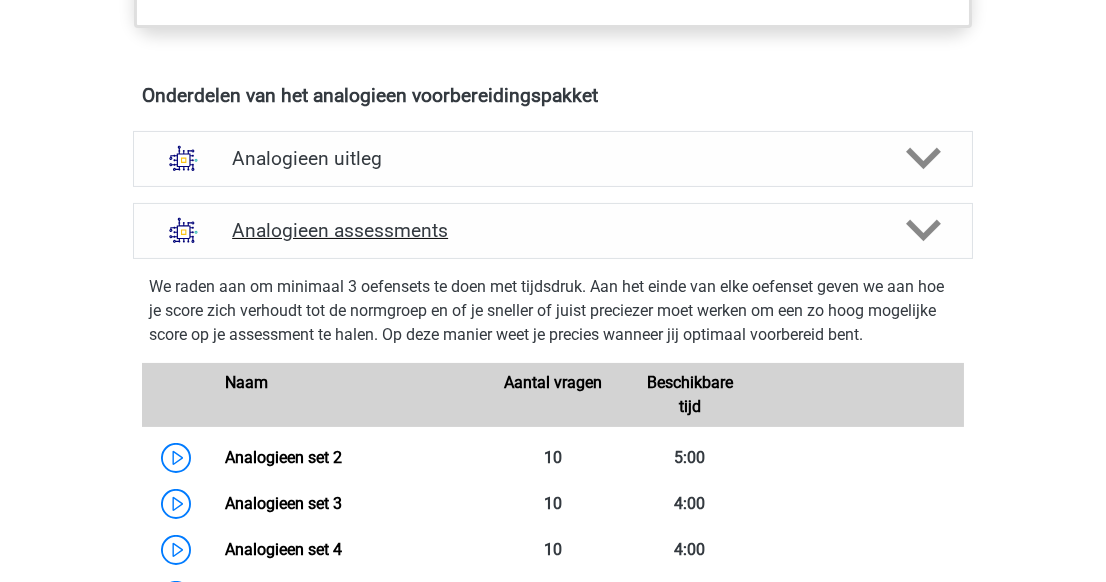 click on "Analogieen assessments" at bounding box center (553, 230) 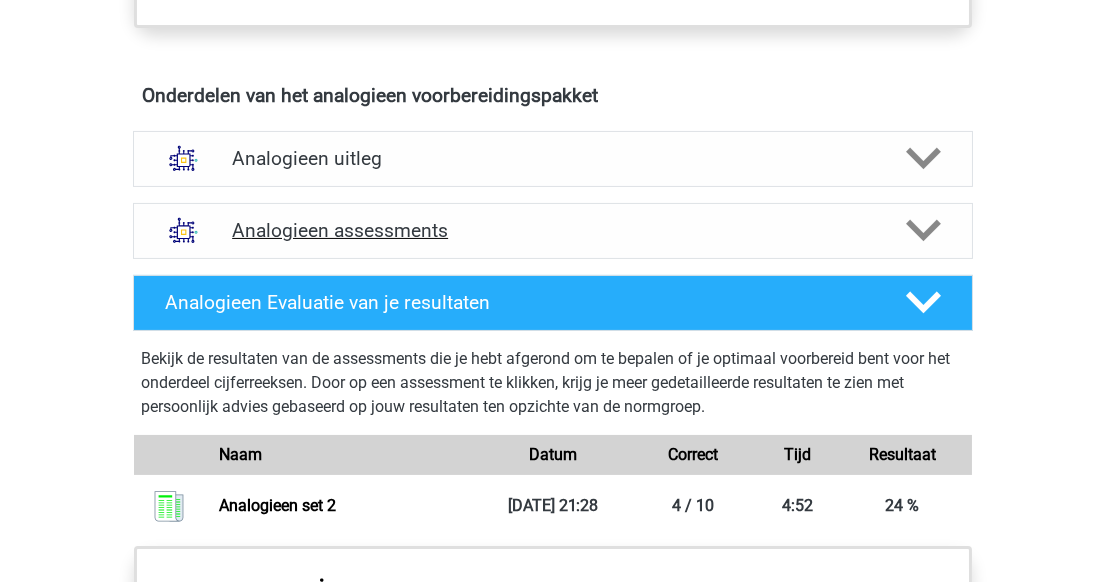 click on "Analogieen assessments" at bounding box center (553, 230) 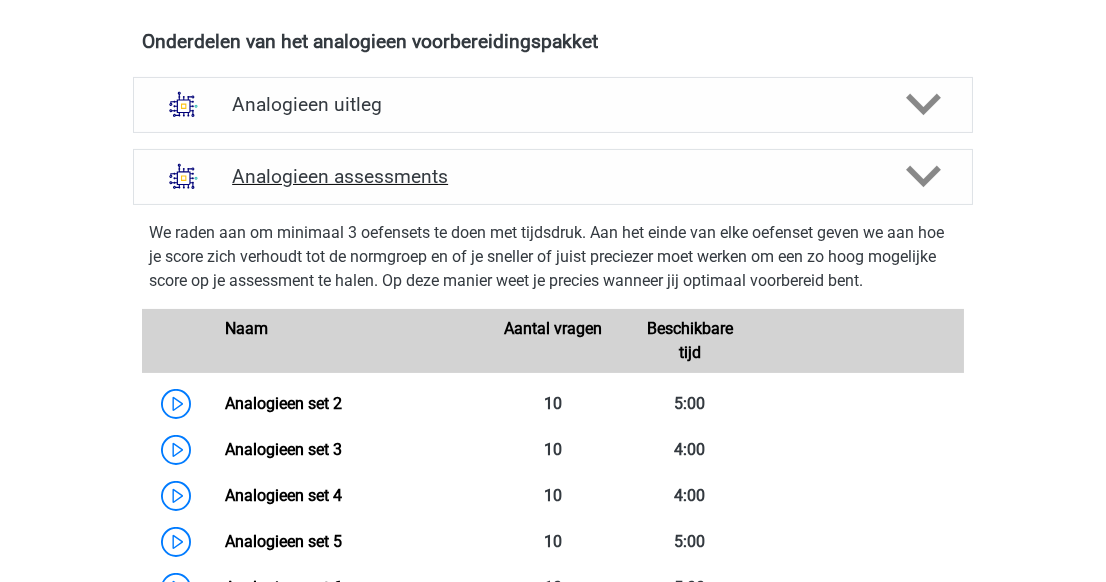 scroll, scrollTop: 1181, scrollLeft: 0, axis: vertical 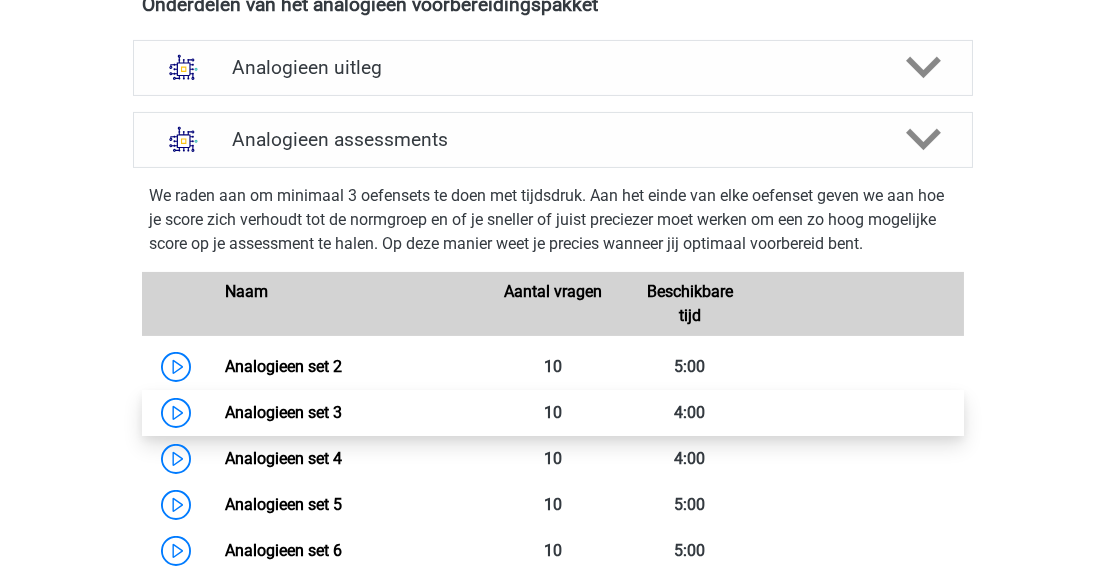 click on "Analogieen
set 3" at bounding box center [283, 412] 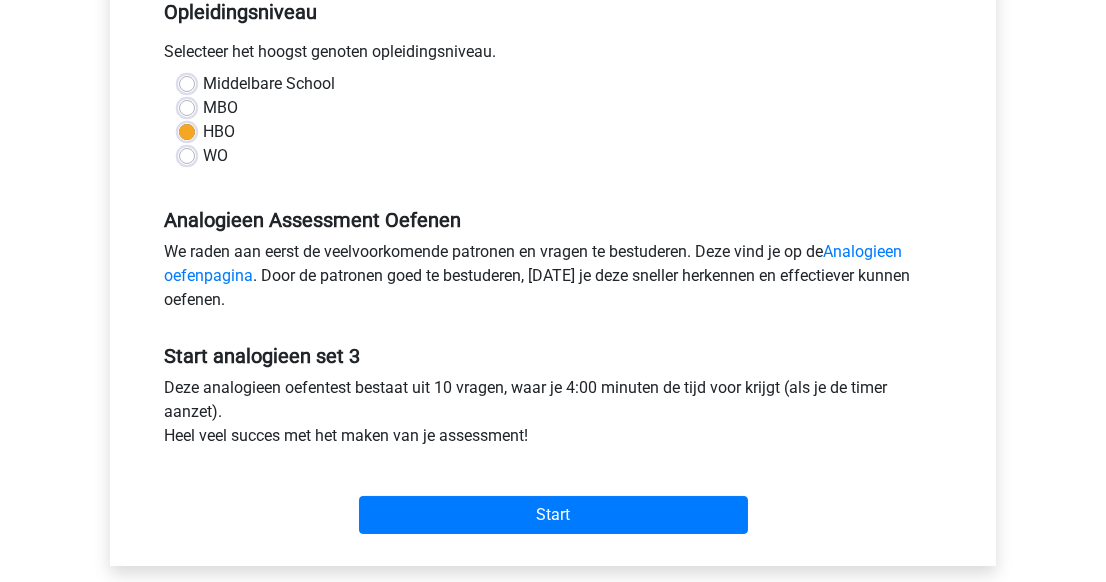 scroll, scrollTop: 454, scrollLeft: 0, axis: vertical 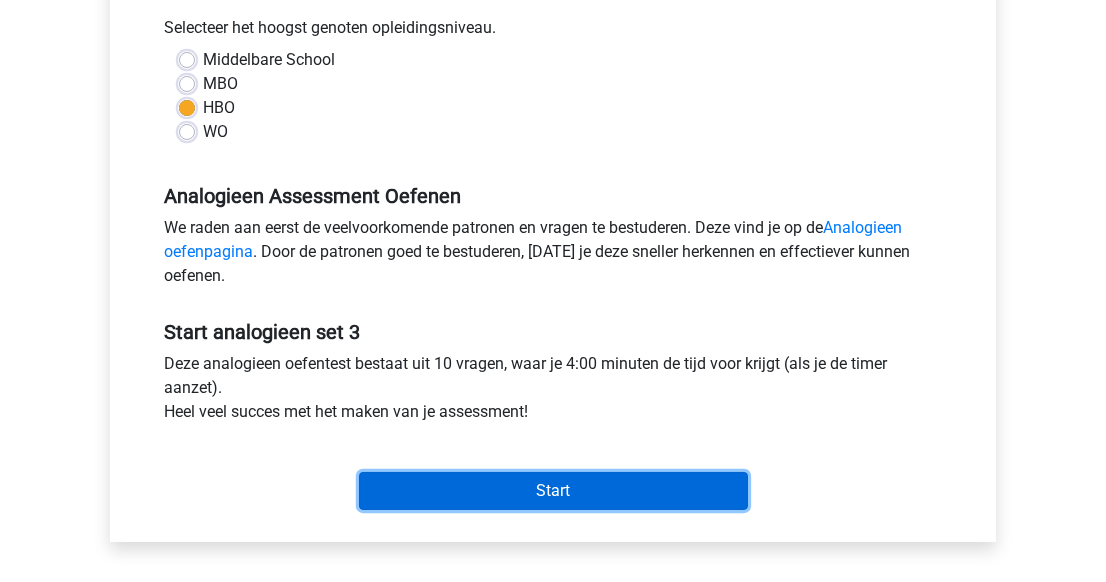 click on "Start" at bounding box center [553, 491] 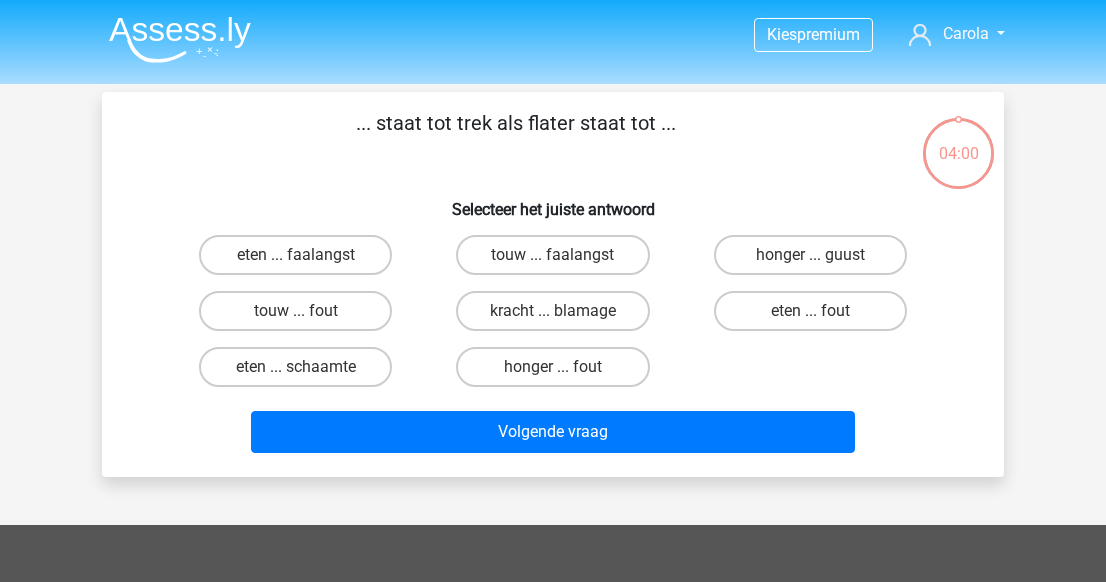 scroll, scrollTop: 0, scrollLeft: 0, axis: both 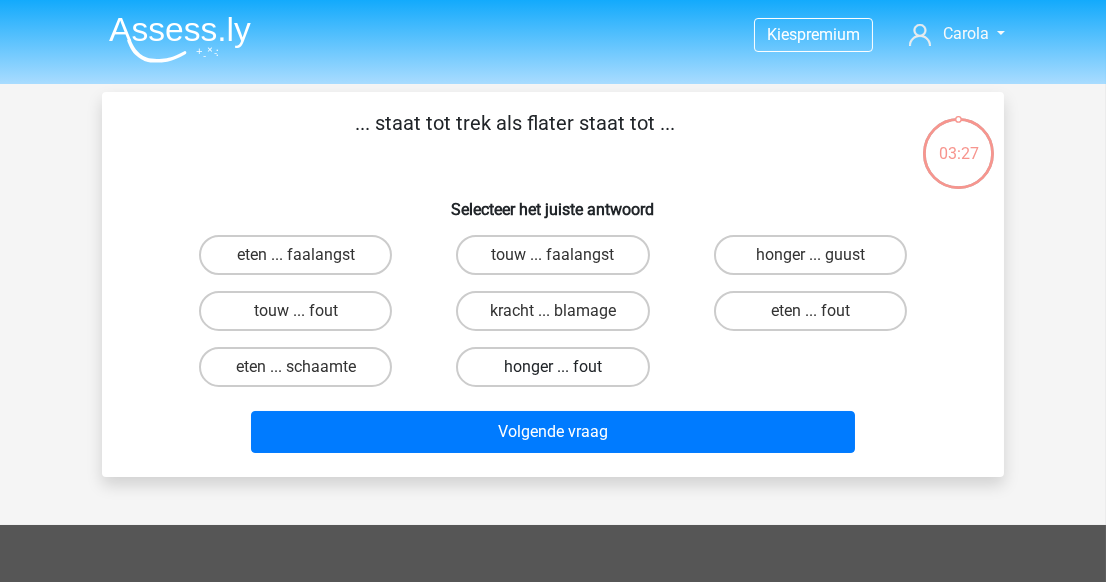 click on "honger ... fout" at bounding box center [552, 367] 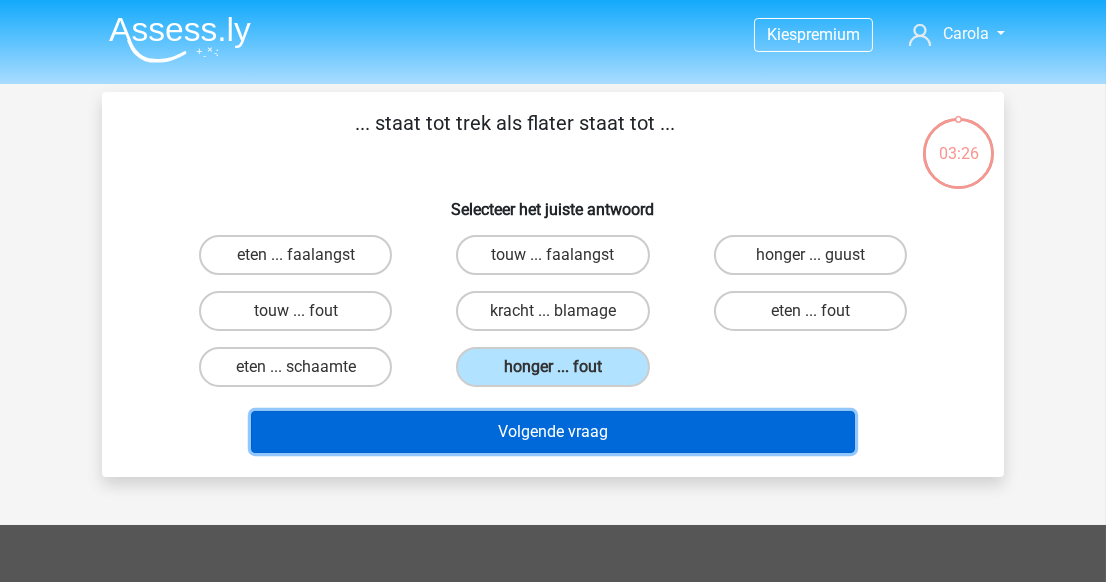 click on "Volgende vraag" at bounding box center (553, 432) 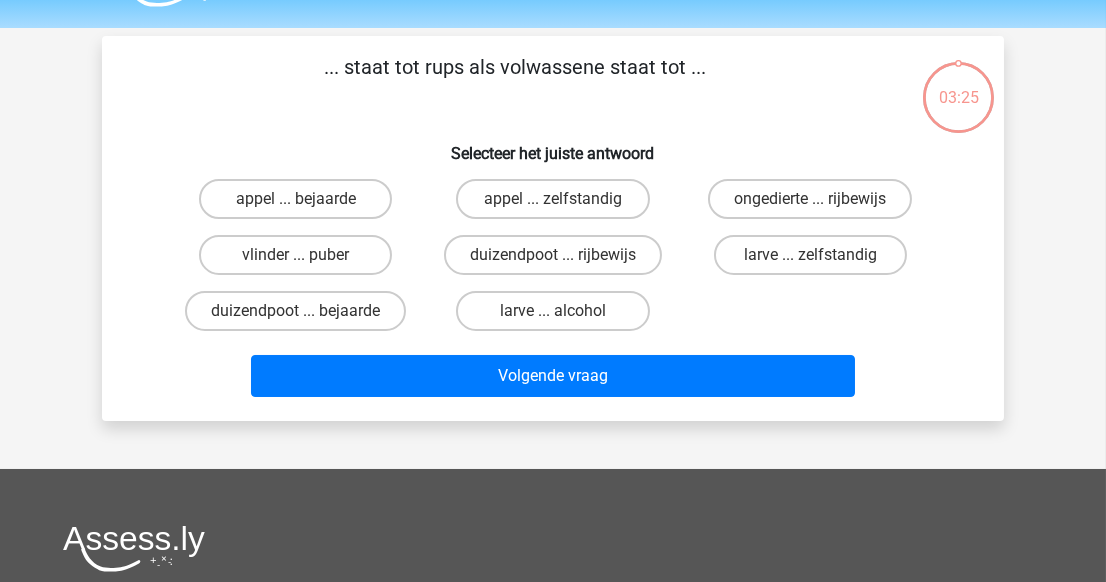 scroll, scrollTop: 92, scrollLeft: 0, axis: vertical 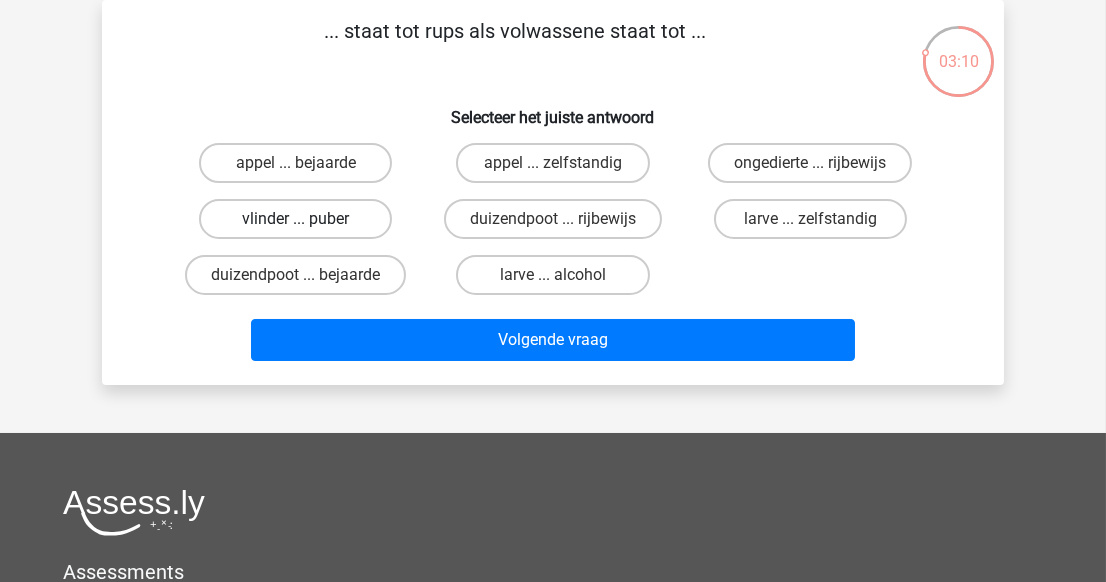 click on "vlinder ... puber" at bounding box center [295, 219] 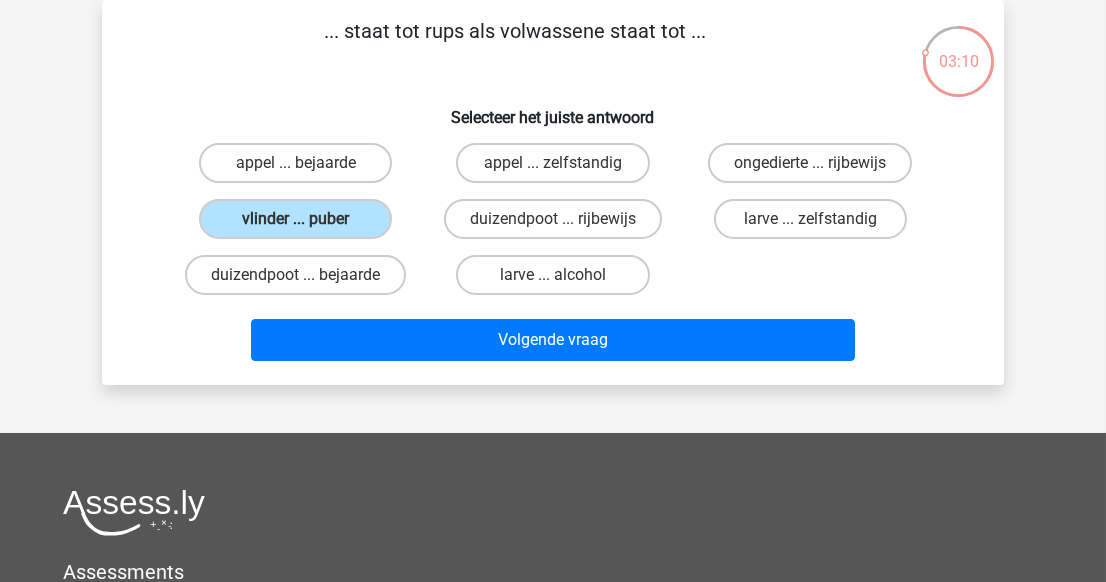 click on "Volgende vraag" at bounding box center (553, 336) 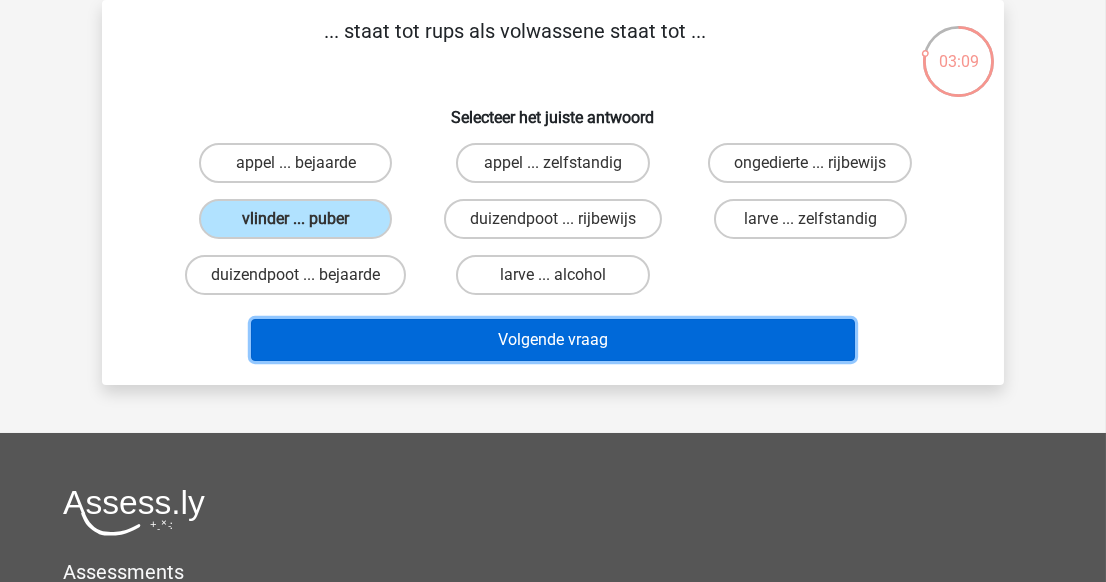 click on "Volgende vraag" at bounding box center (553, 340) 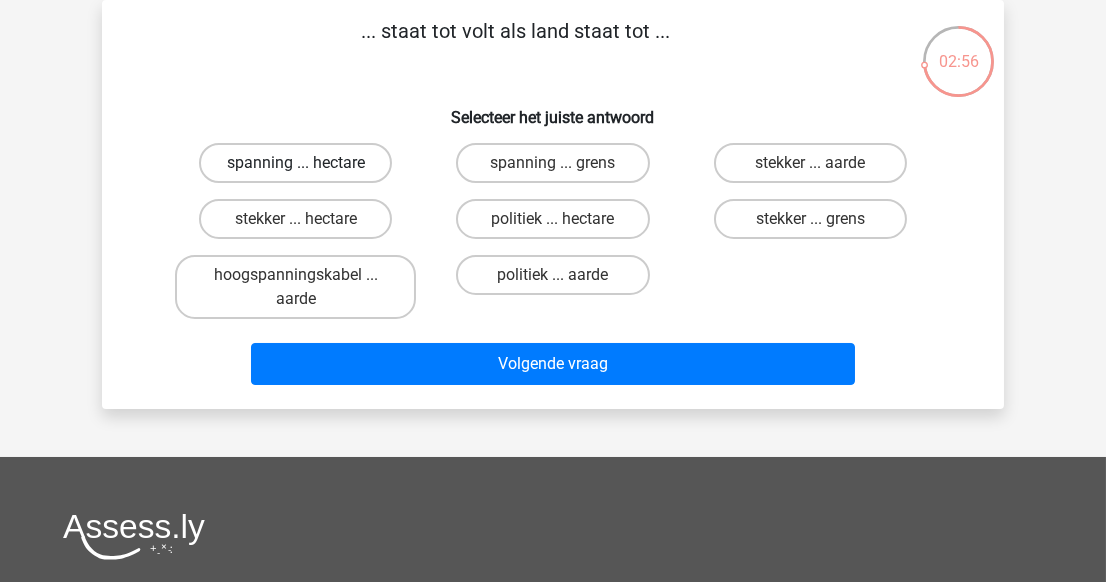 click on "spanning ... hectare" at bounding box center (295, 163) 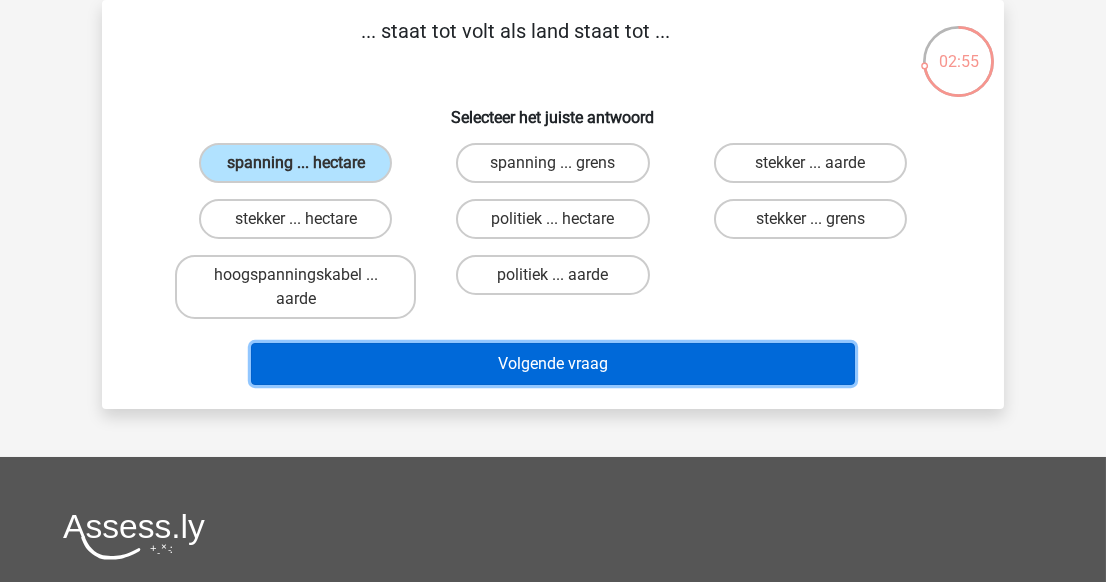 click on "Volgende vraag" at bounding box center [553, 364] 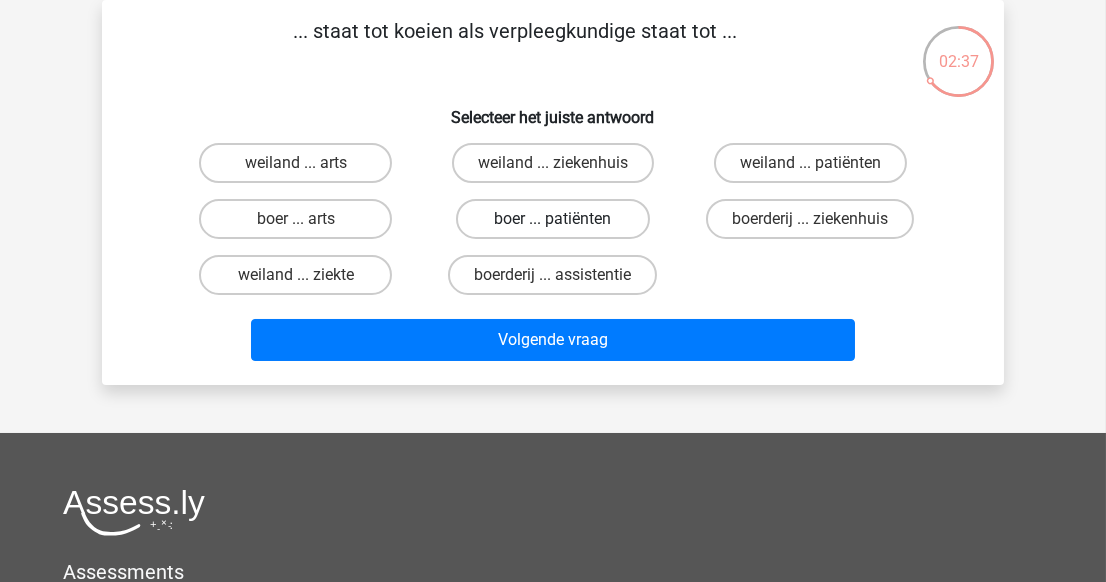 click on "boer ... patiënten" at bounding box center [552, 219] 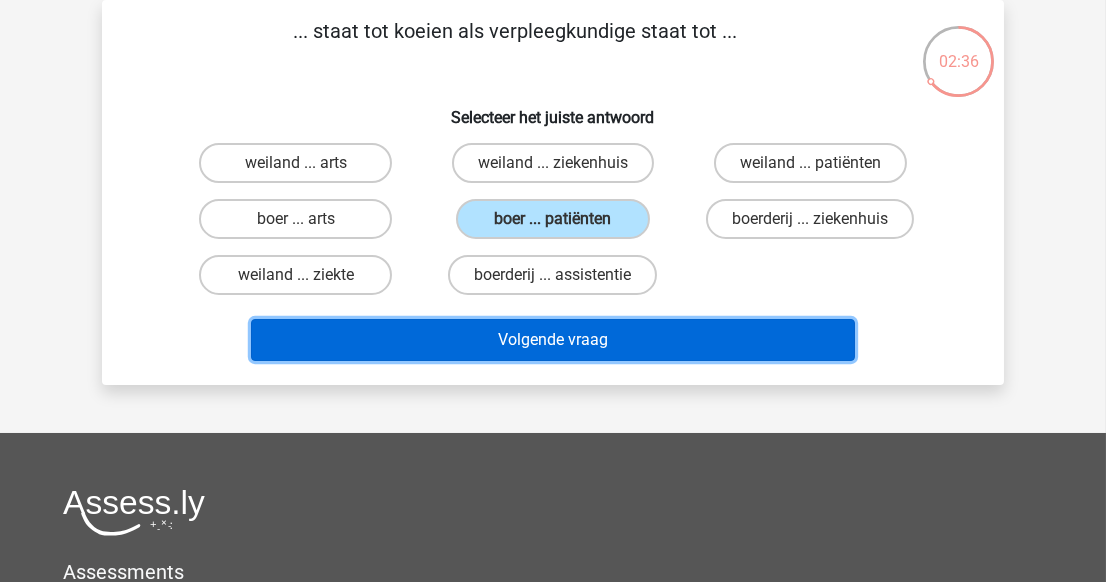 click on "Volgende vraag" at bounding box center (553, 340) 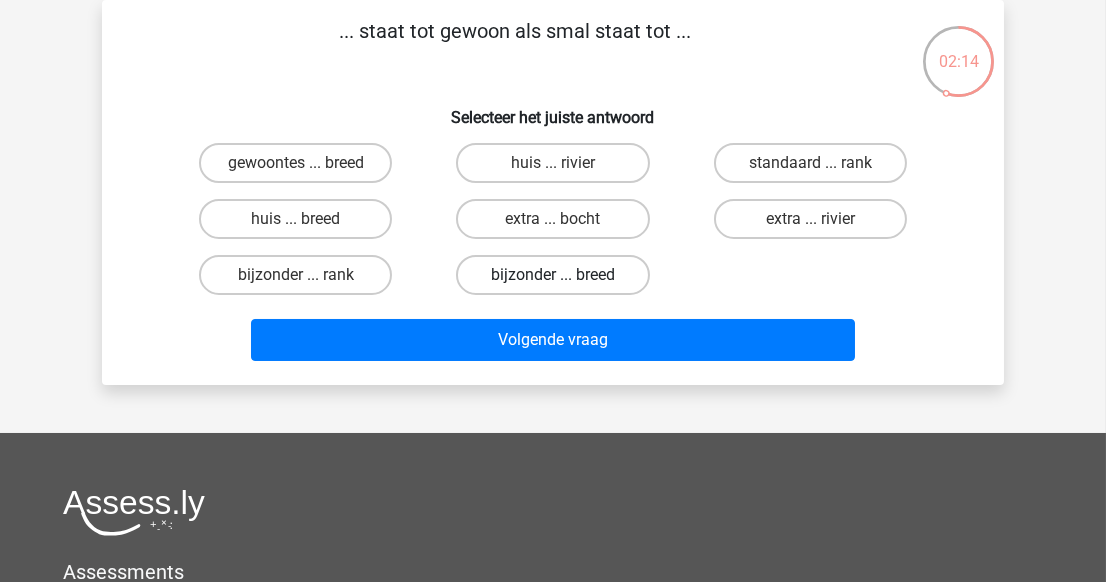 click on "bijzonder ... breed" at bounding box center (552, 275) 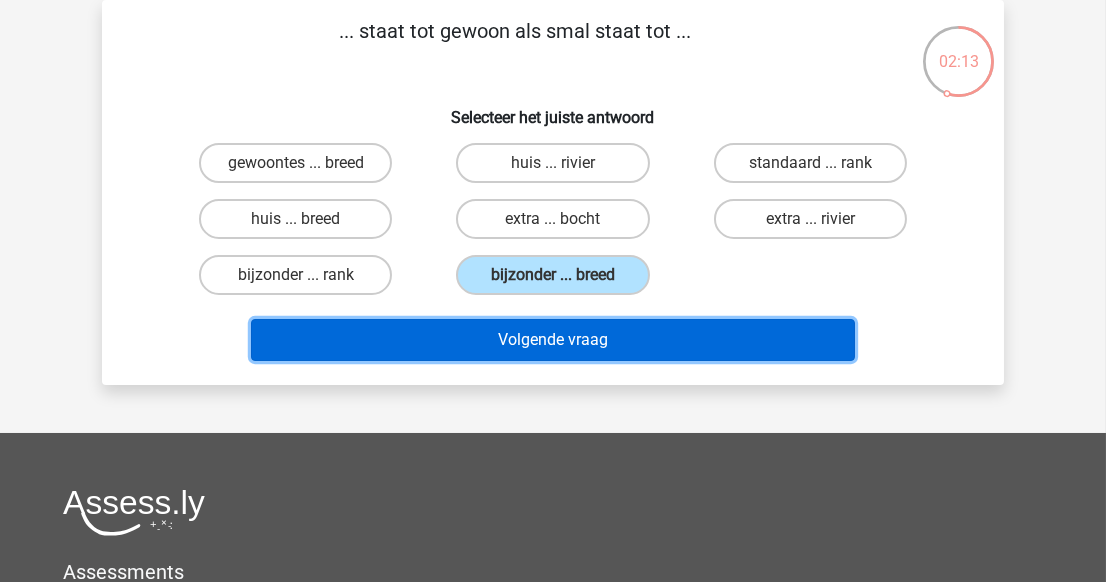 click on "Volgende vraag" at bounding box center (553, 340) 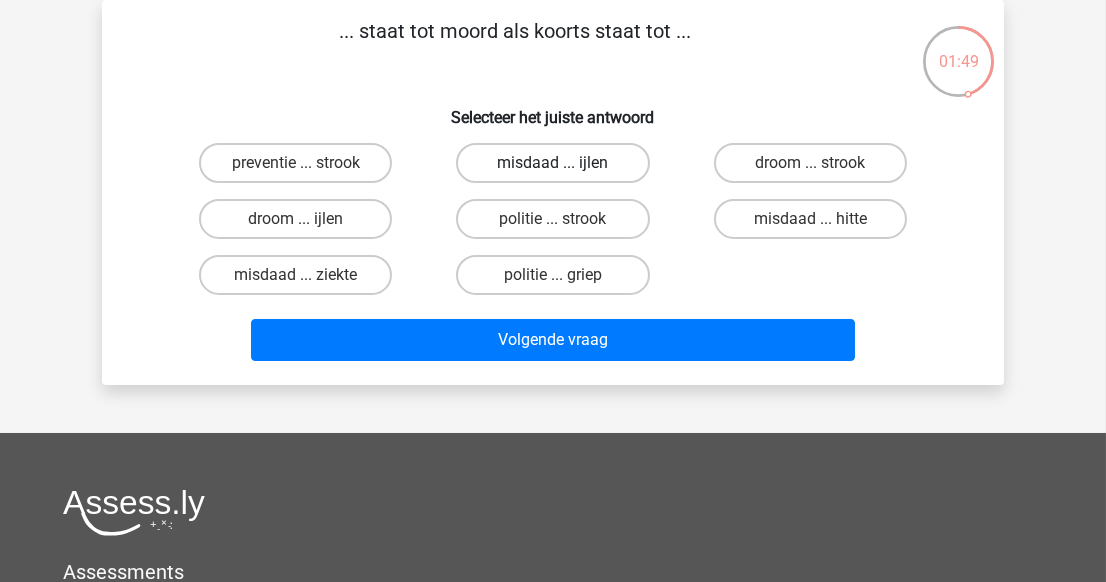 click on "misdaad ... ijlen" at bounding box center (552, 163) 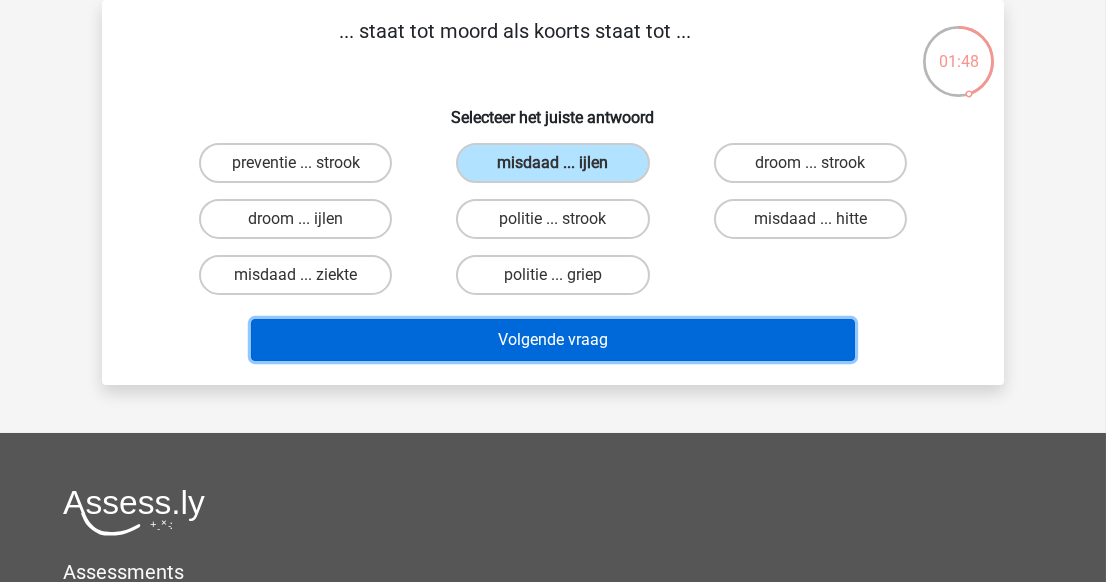 click on "Volgende vraag" at bounding box center (553, 340) 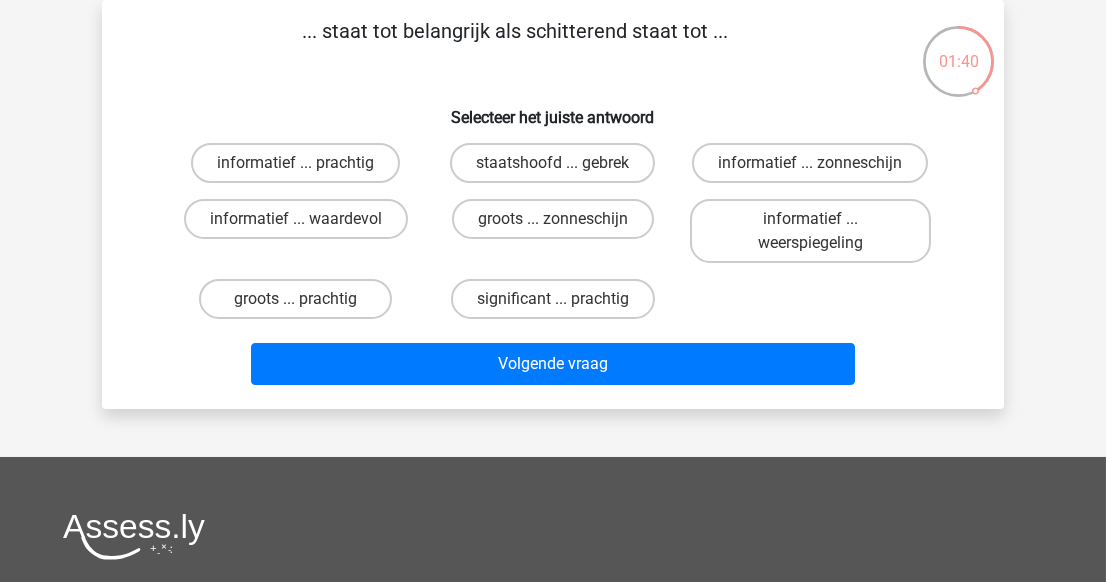 click on "significant ... prachtig" at bounding box center (552, 299) 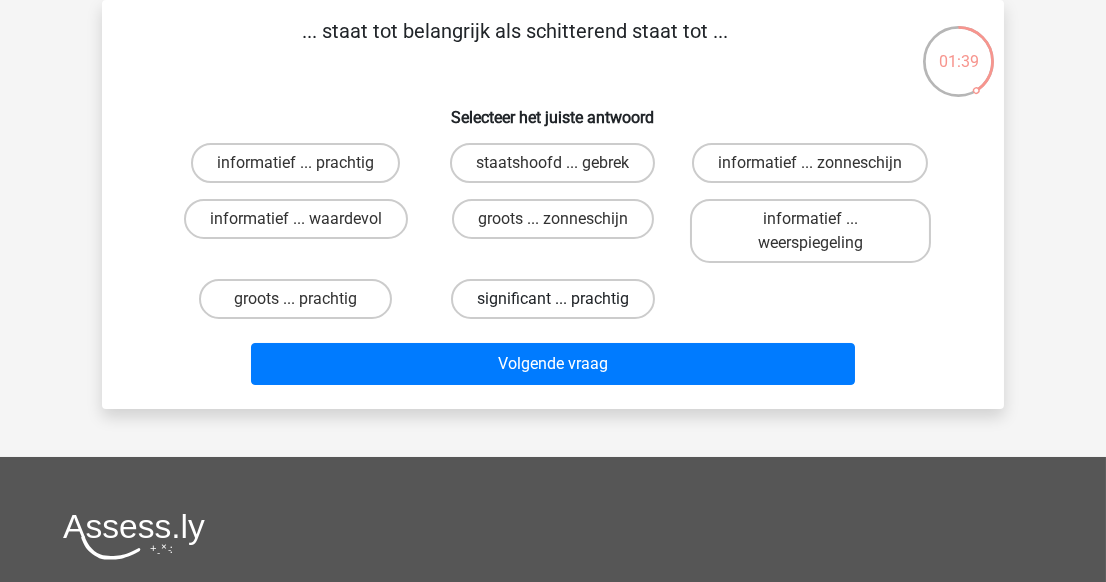 click on "significant ... prachtig" at bounding box center [553, 299] 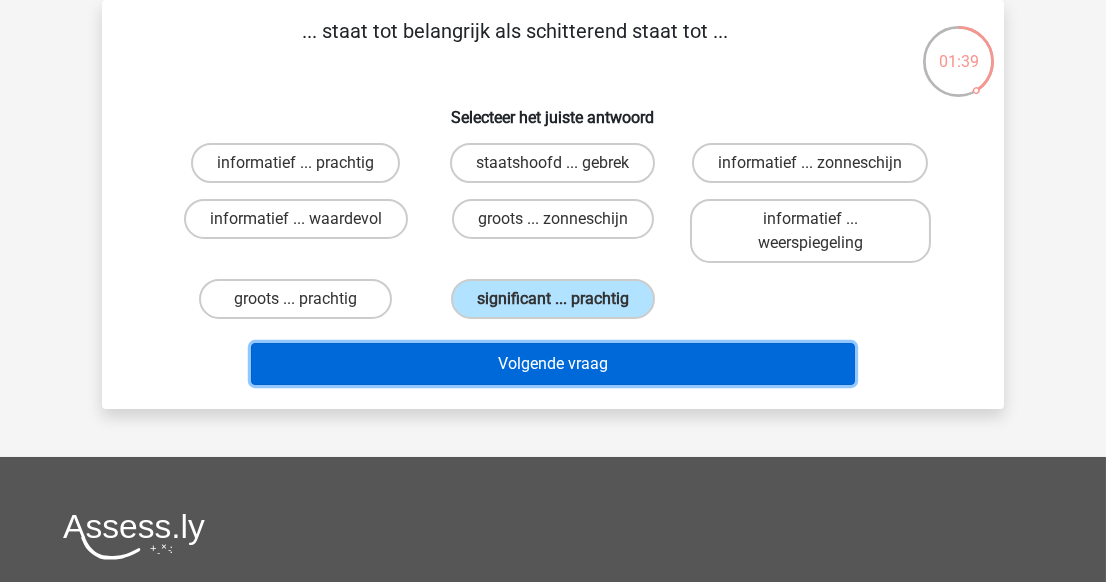 click on "Volgende vraag" at bounding box center [553, 364] 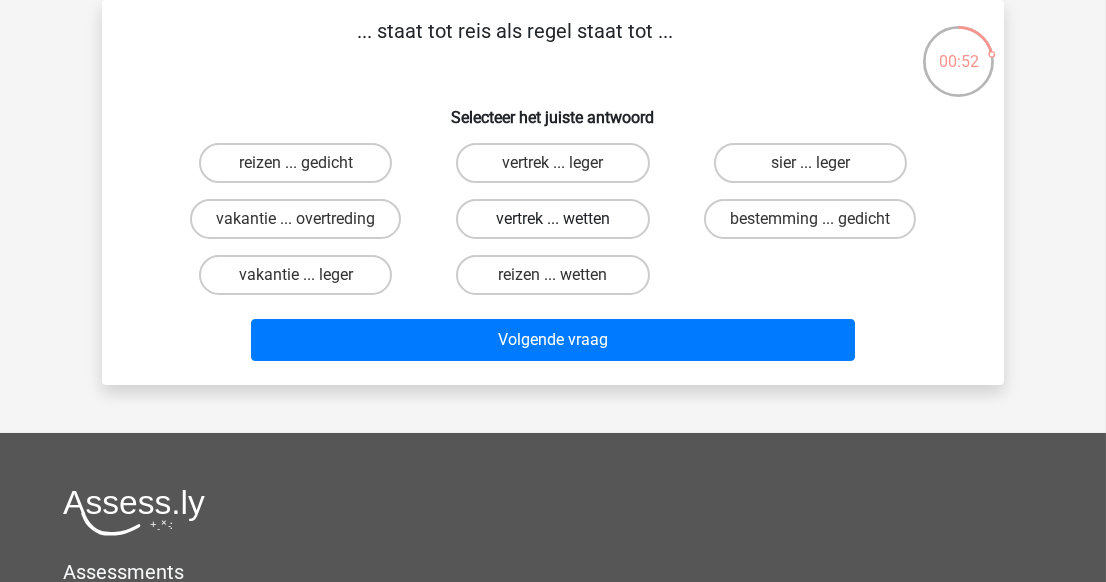 click on "vertrek ... wetten" at bounding box center [552, 219] 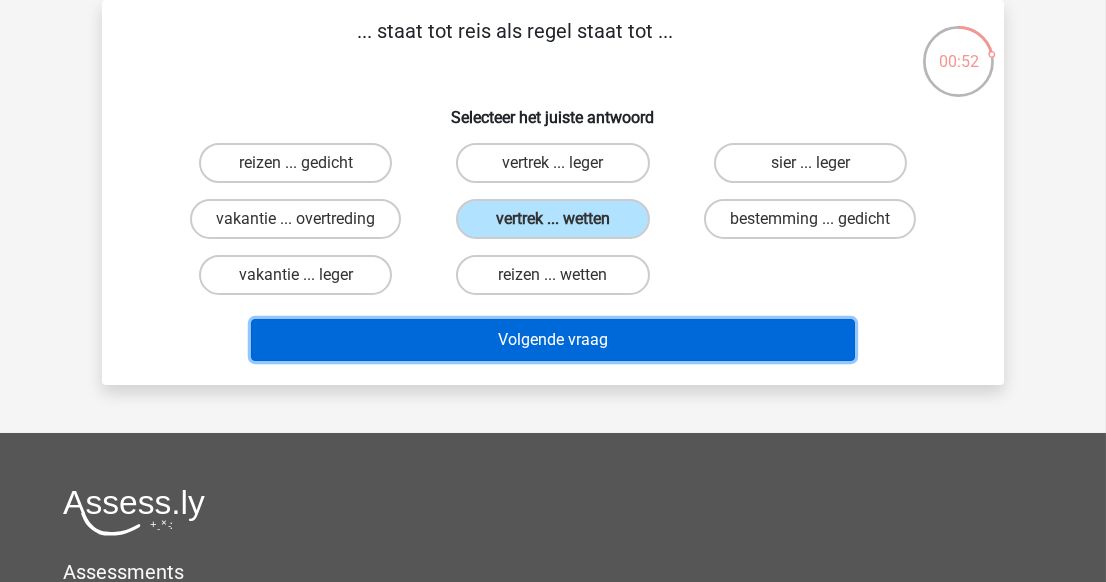 click on "Volgende vraag" at bounding box center [553, 340] 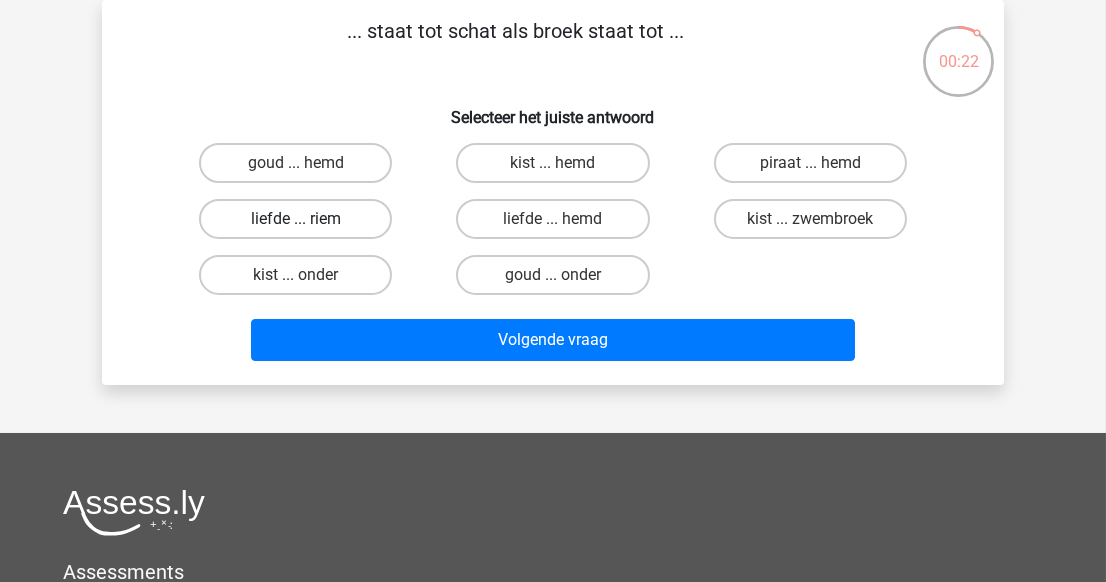 click on "liefde ... riem" at bounding box center (295, 219) 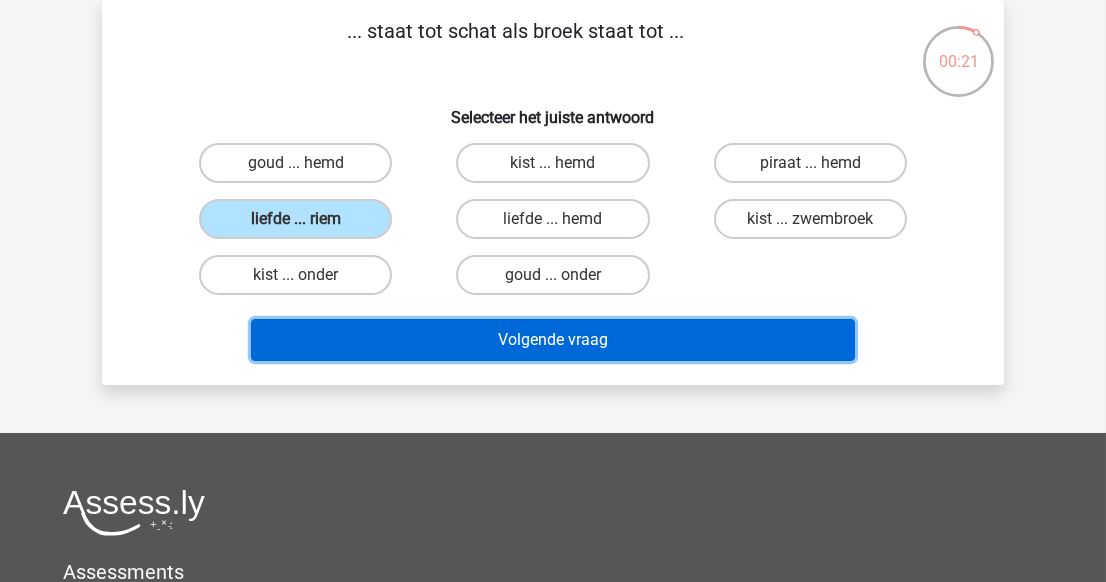click on "Volgende vraag" at bounding box center [553, 340] 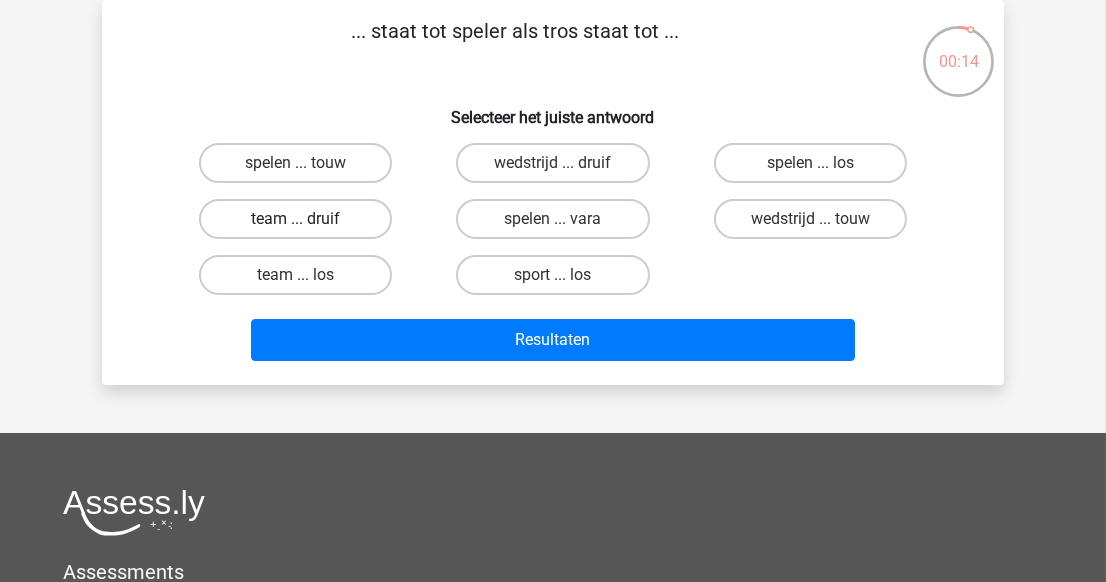 click on "team ... druif" at bounding box center [295, 219] 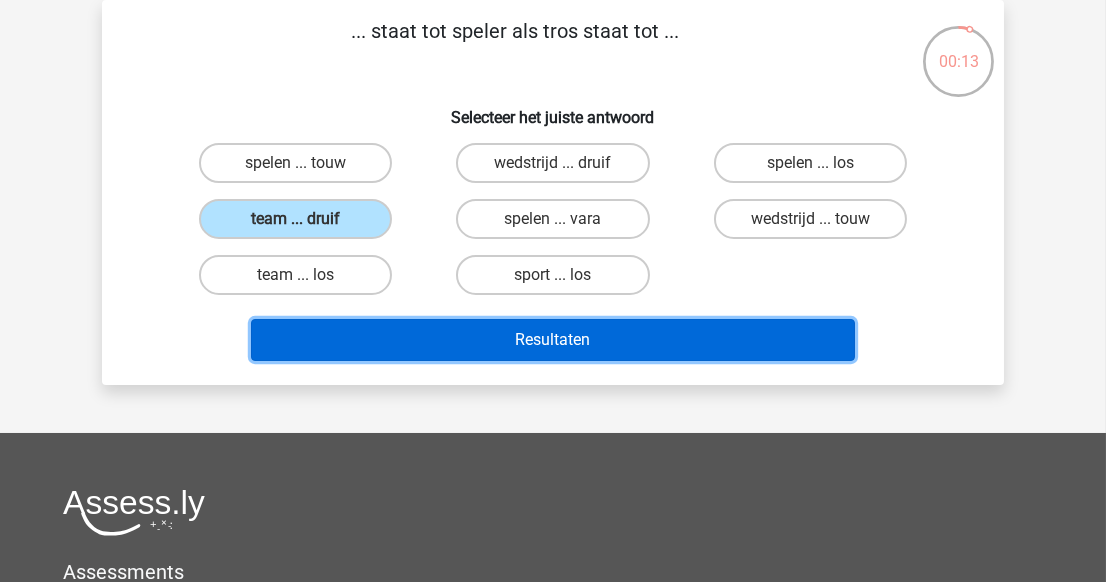 click on "Resultaten" at bounding box center [553, 340] 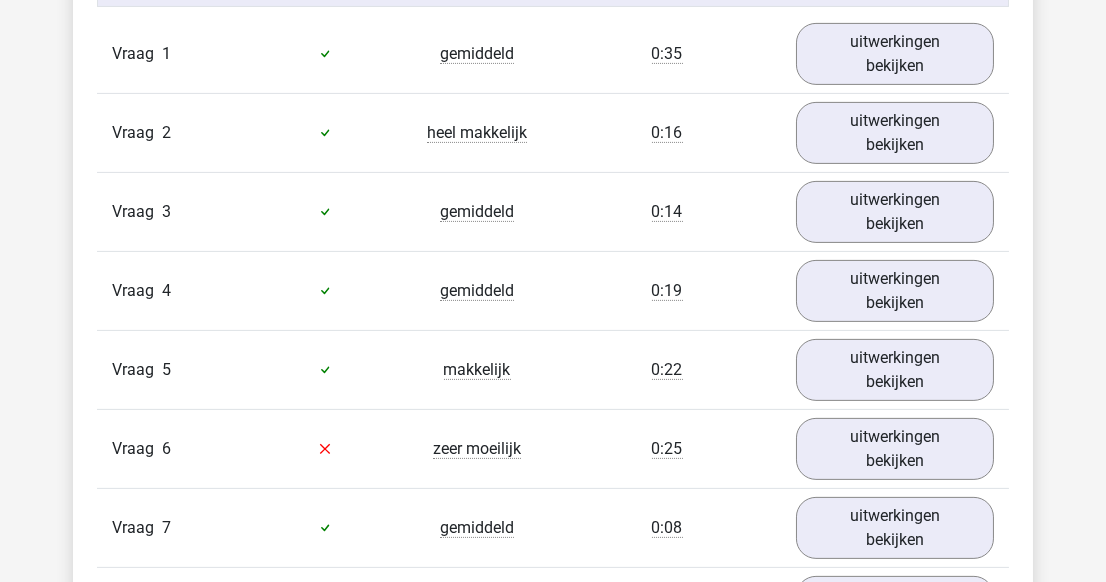 scroll, scrollTop: 1727, scrollLeft: 0, axis: vertical 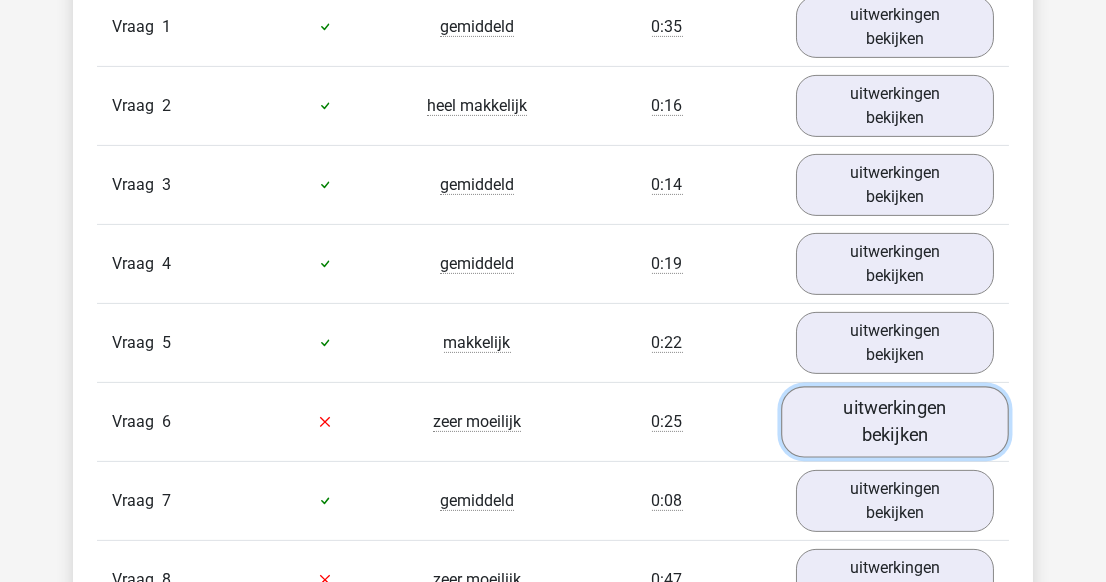 click on "uitwerkingen bekijken" at bounding box center (895, 421) 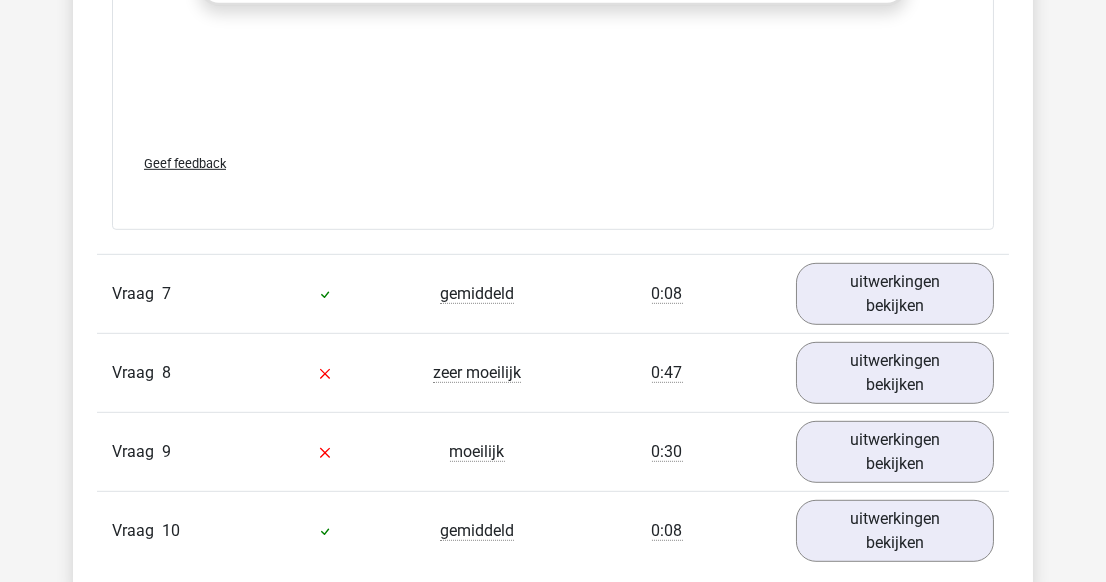 scroll, scrollTop: 2999, scrollLeft: 0, axis: vertical 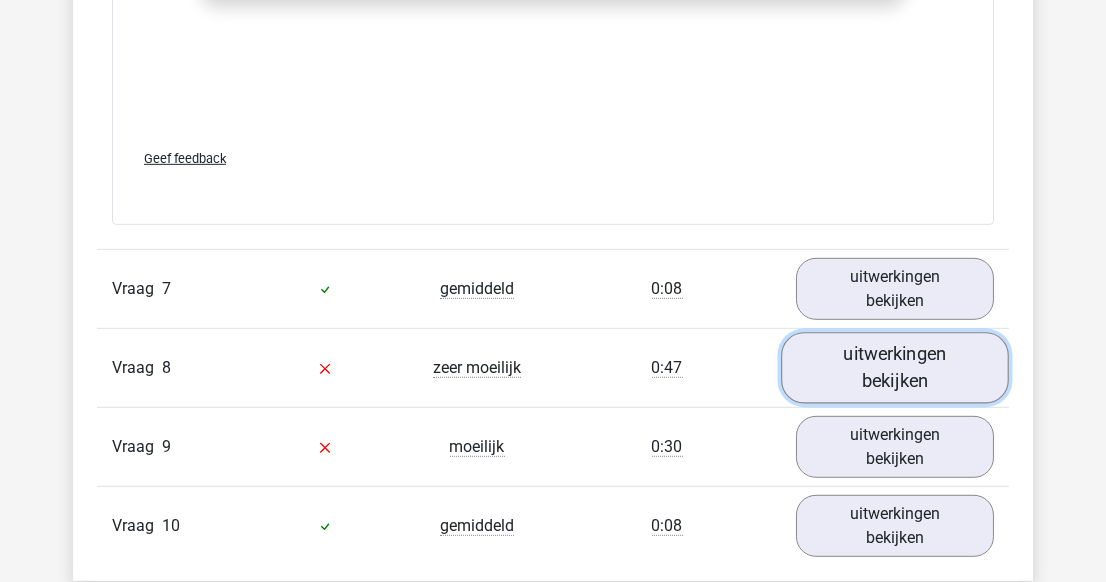 click on "uitwerkingen bekijken" at bounding box center (895, 367) 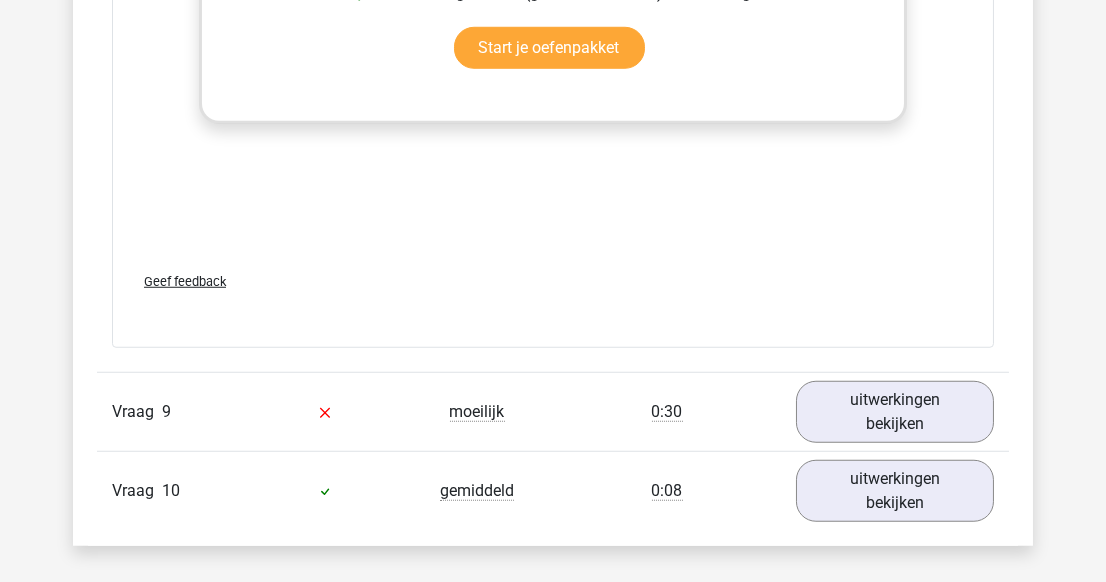 scroll, scrollTop: 4181, scrollLeft: 0, axis: vertical 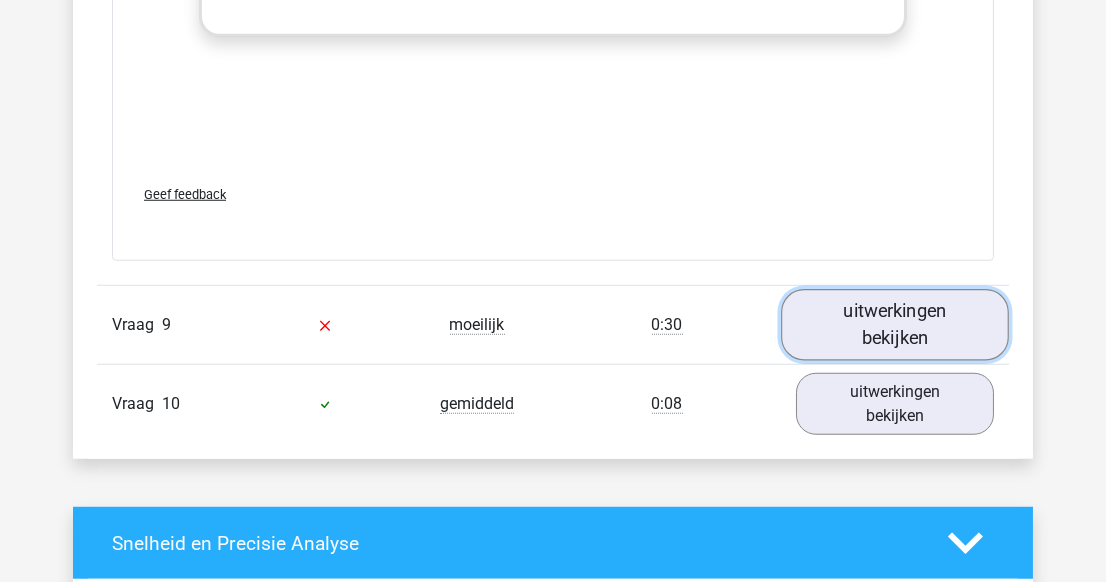 click on "uitwerkingen bekijken" at bounding box center (895, 324) 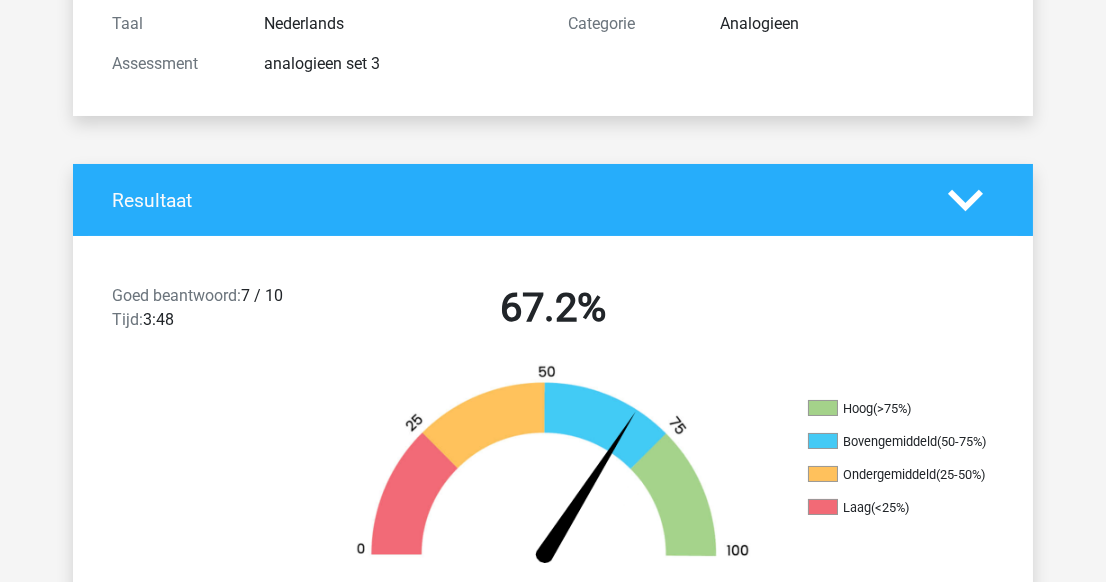scroll, scrollTop: 0, scrollLeft: 0, axis: both 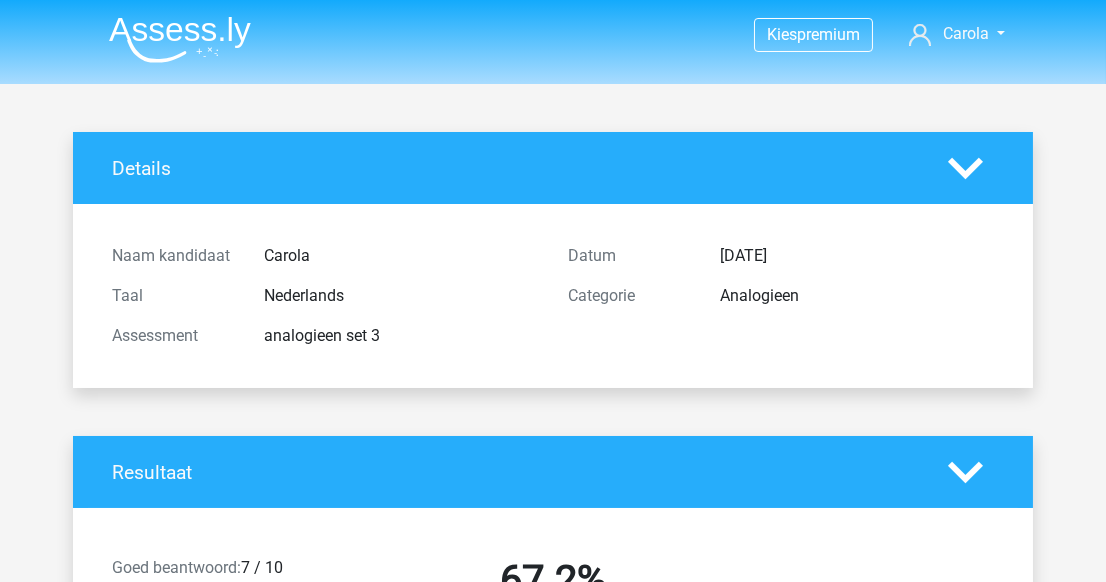 click at bounding box center [180, 39] 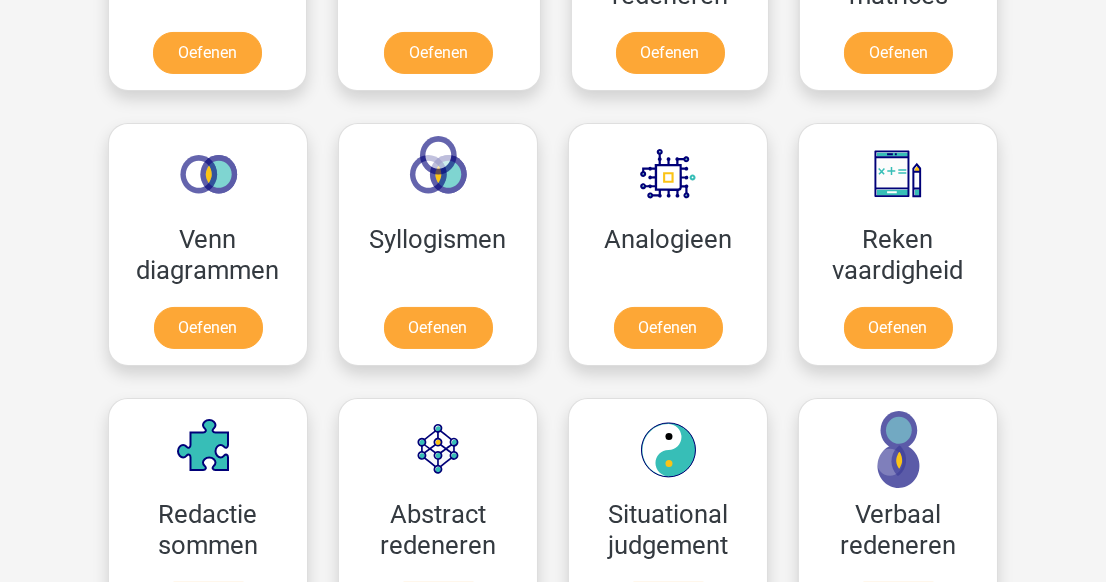 scroll, scrollTop: 1272, scrollLeft: 0, axis: vertical 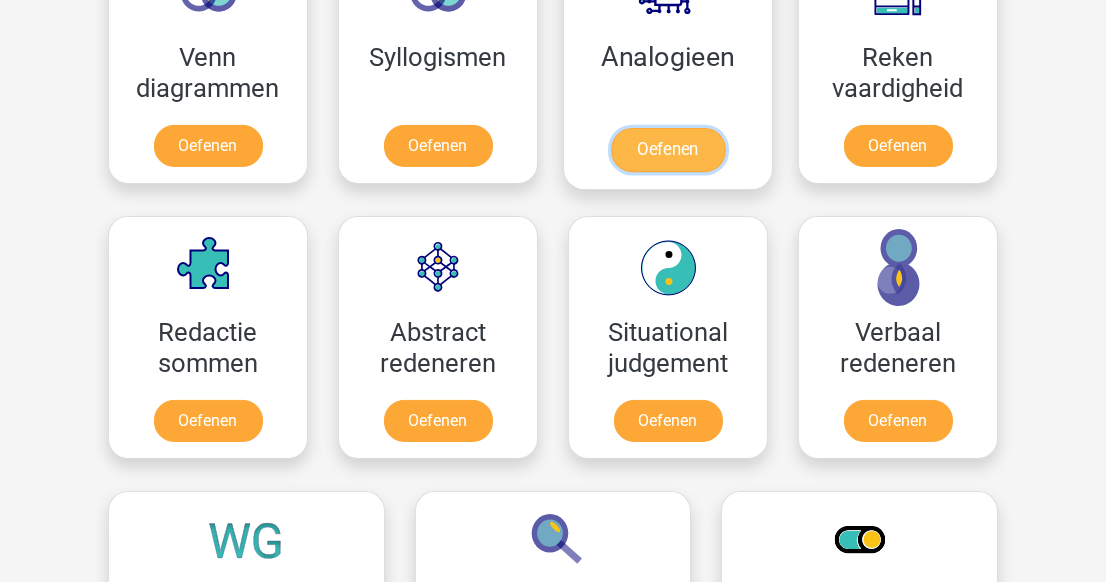 click on "Oefenen" at bounding box center (668, 150) 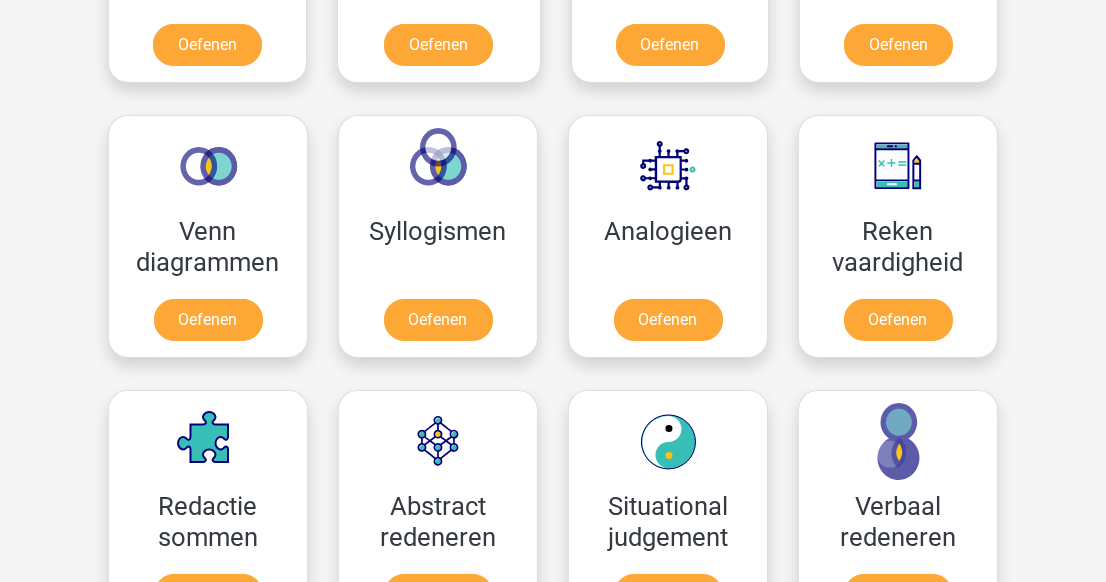 scroll, scrollTop: 1090, scrollLeft: 0, axis: vertical 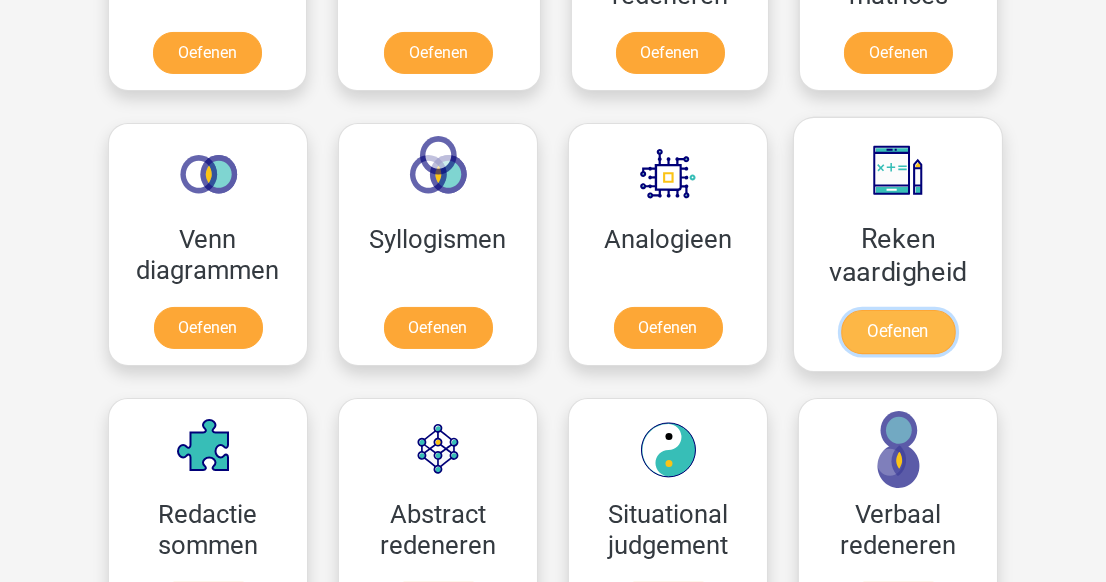 click on "Oefenen" at bounding box center (898, 332) 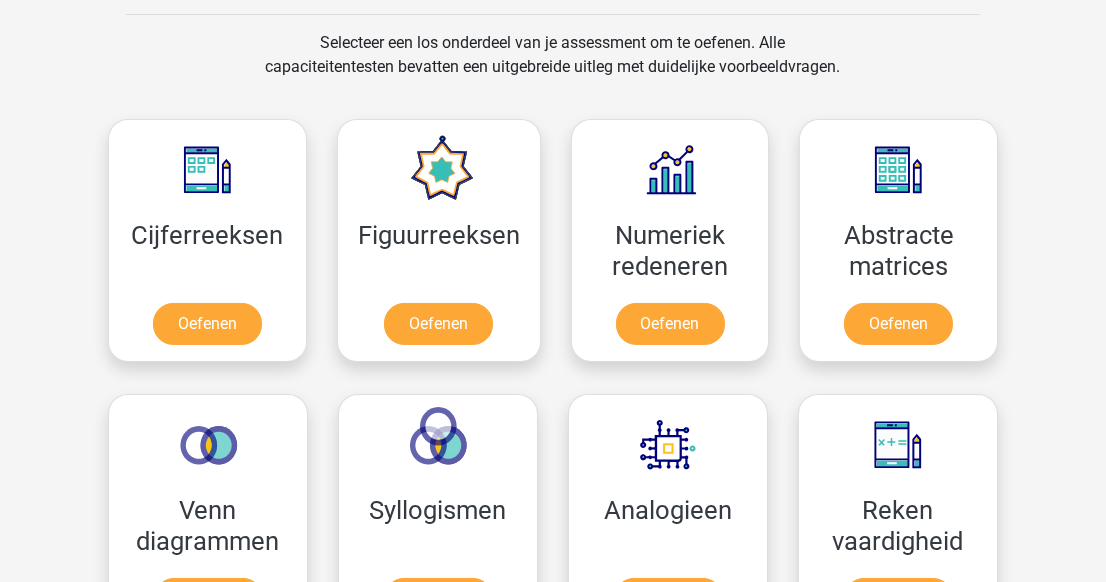scroll, scrollTop: 818, scrollLeft: 0, axis: vertical 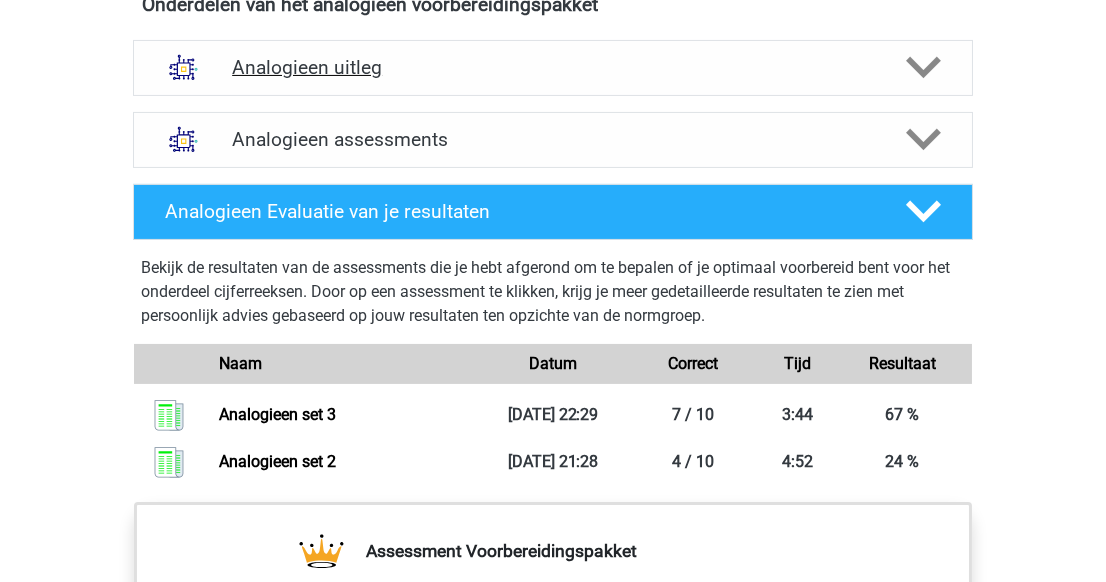click on "Analogieen uitleg" at bounding box center (553, 67) 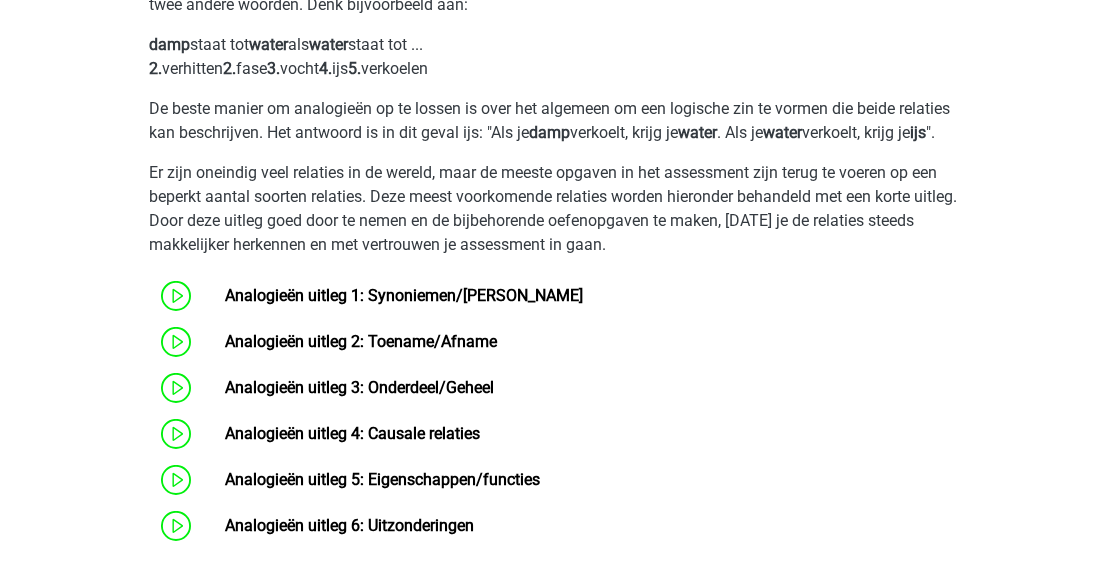 scroll, scrollTop: 1545, scrollLeft: 0, axis: vertical 